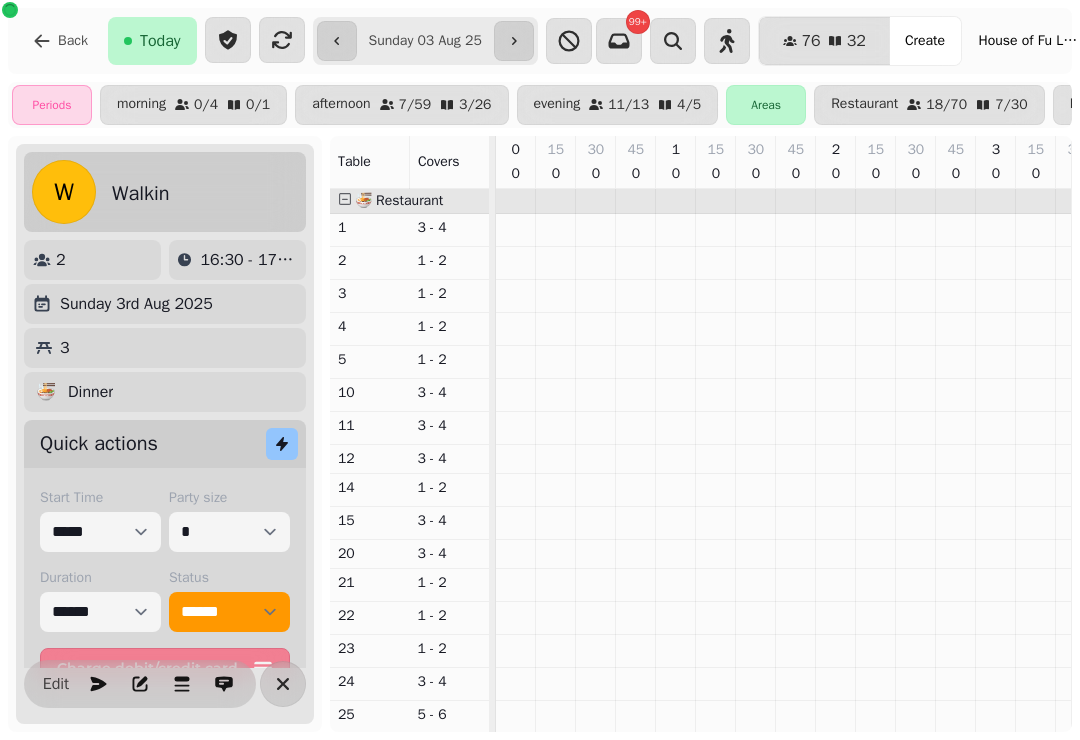 select on "**********" 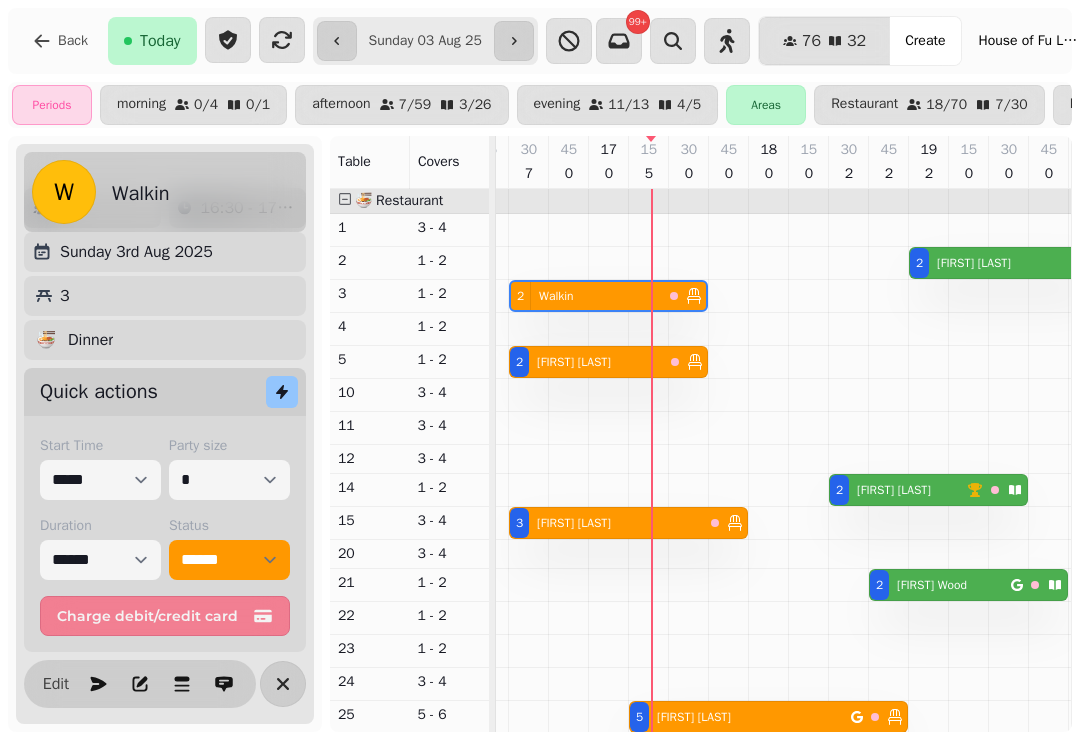 click at bounding box center (282, 40) 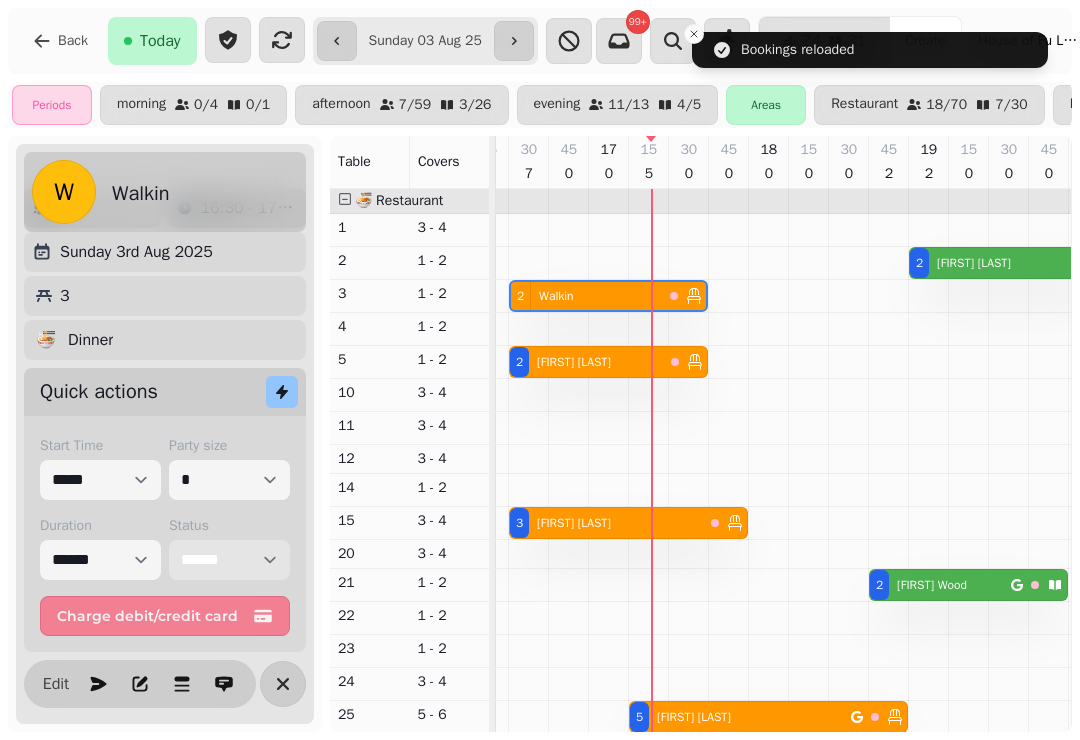 click on "**********" at bounding box center (229, 560) 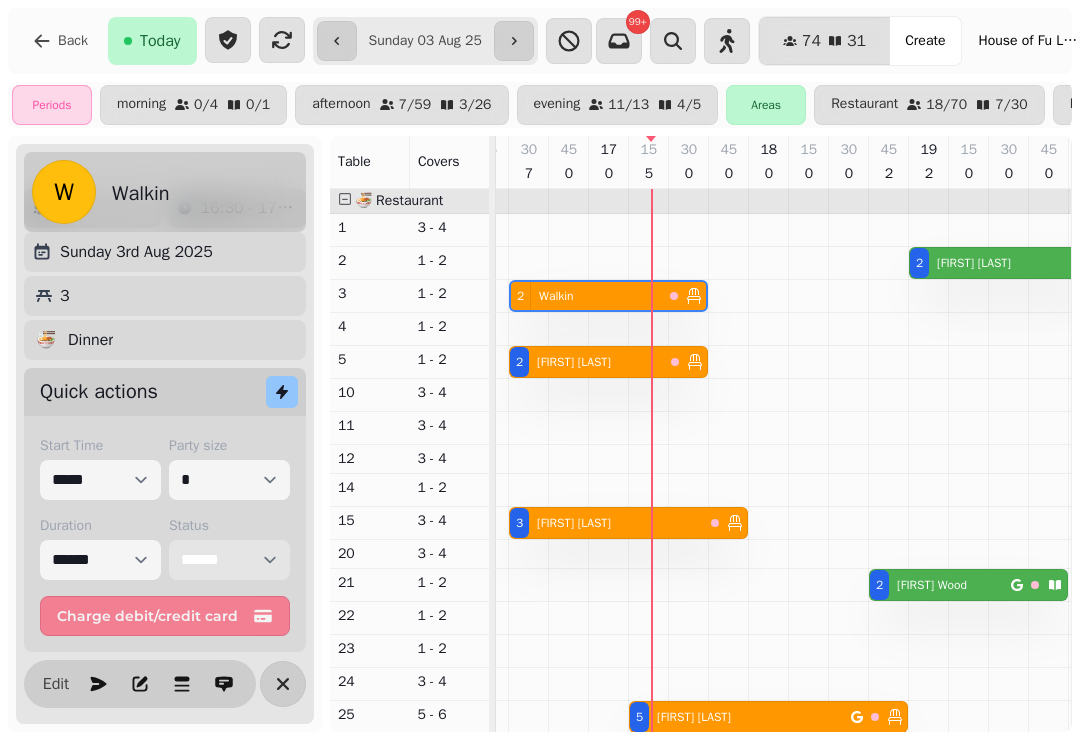 select on "********" 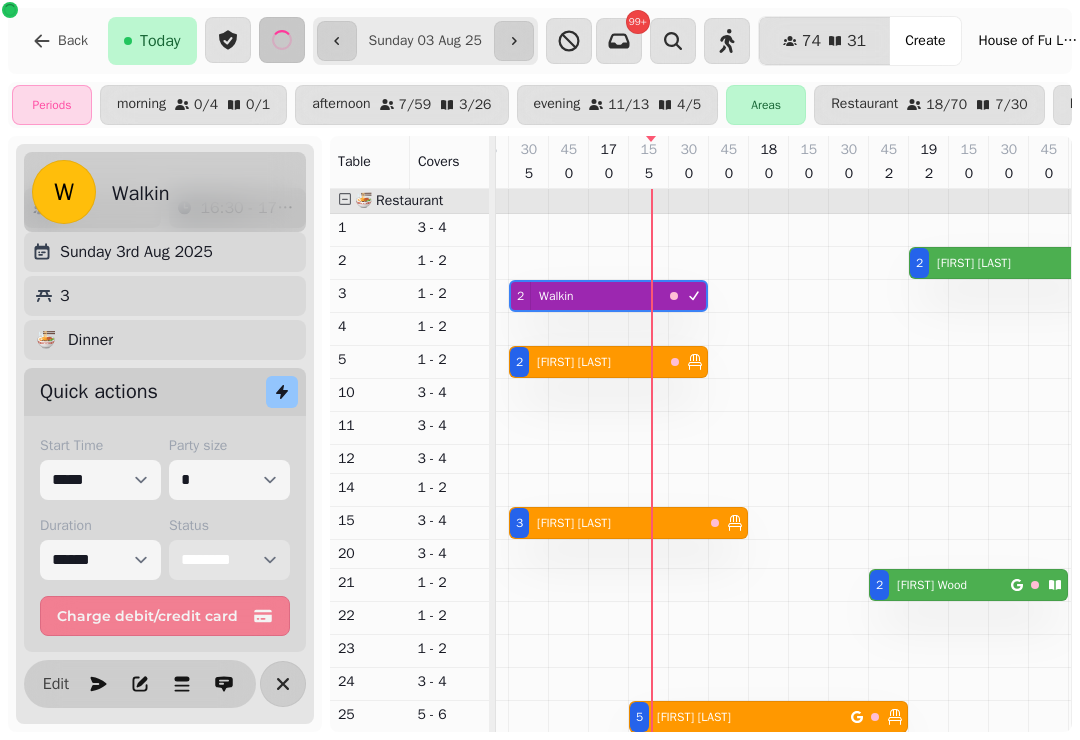 select on "****" 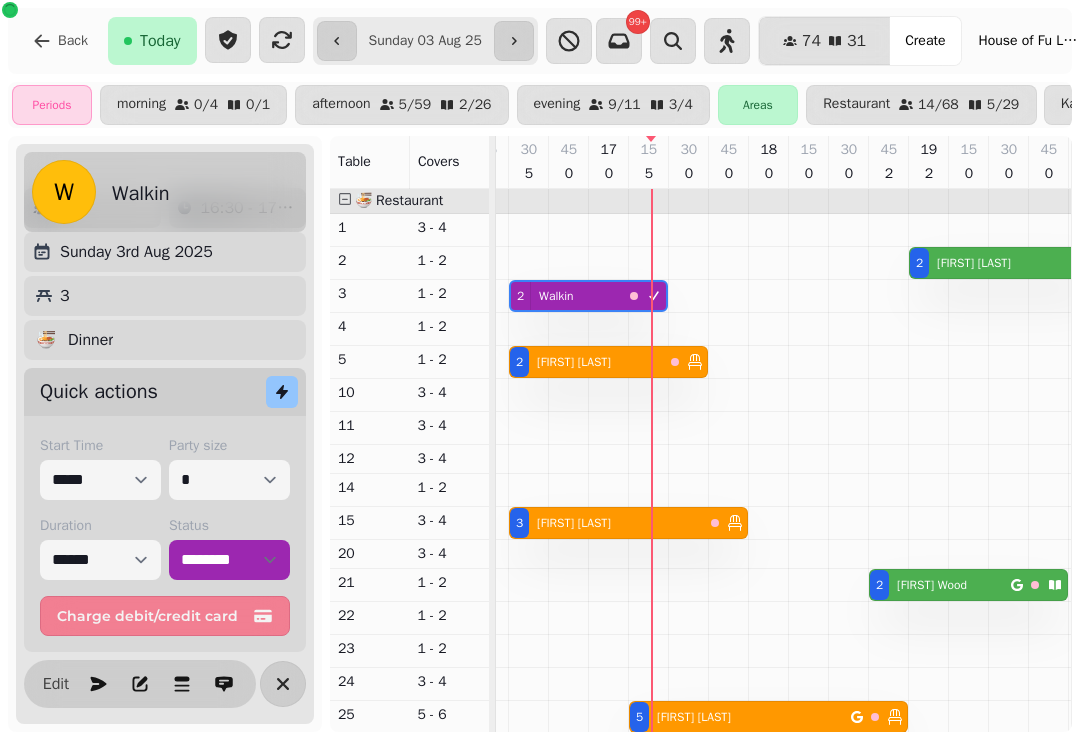 click on "[FIRST] [LAST]" at bounding box center (574, 362) 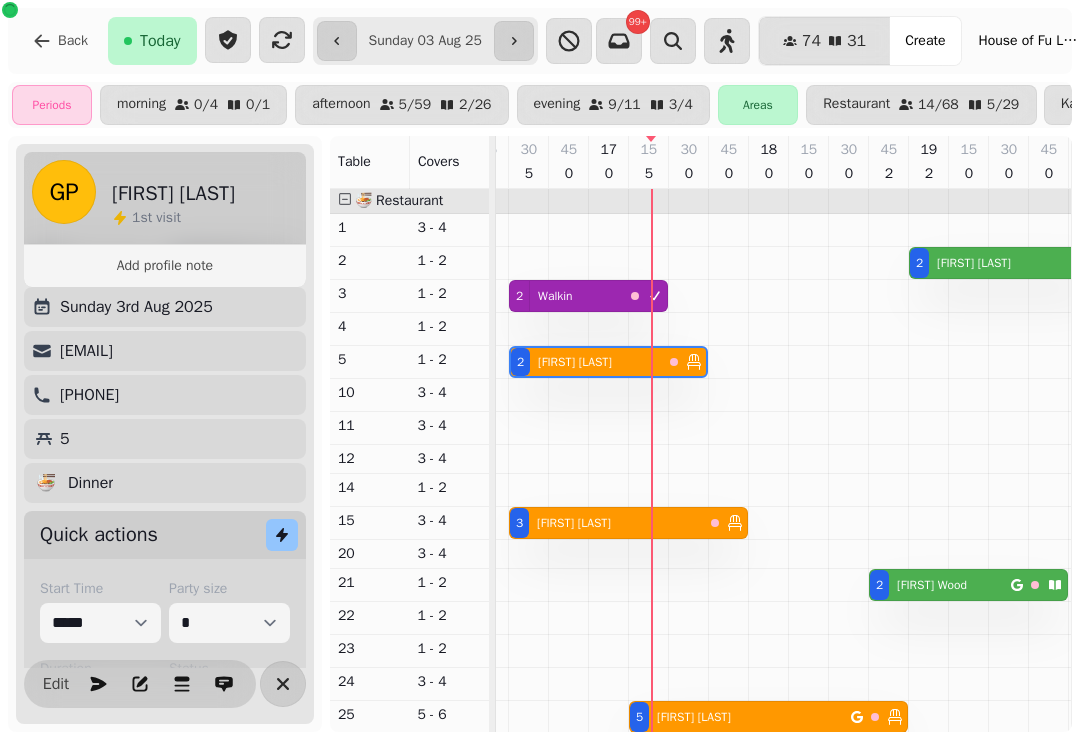 select on "****" 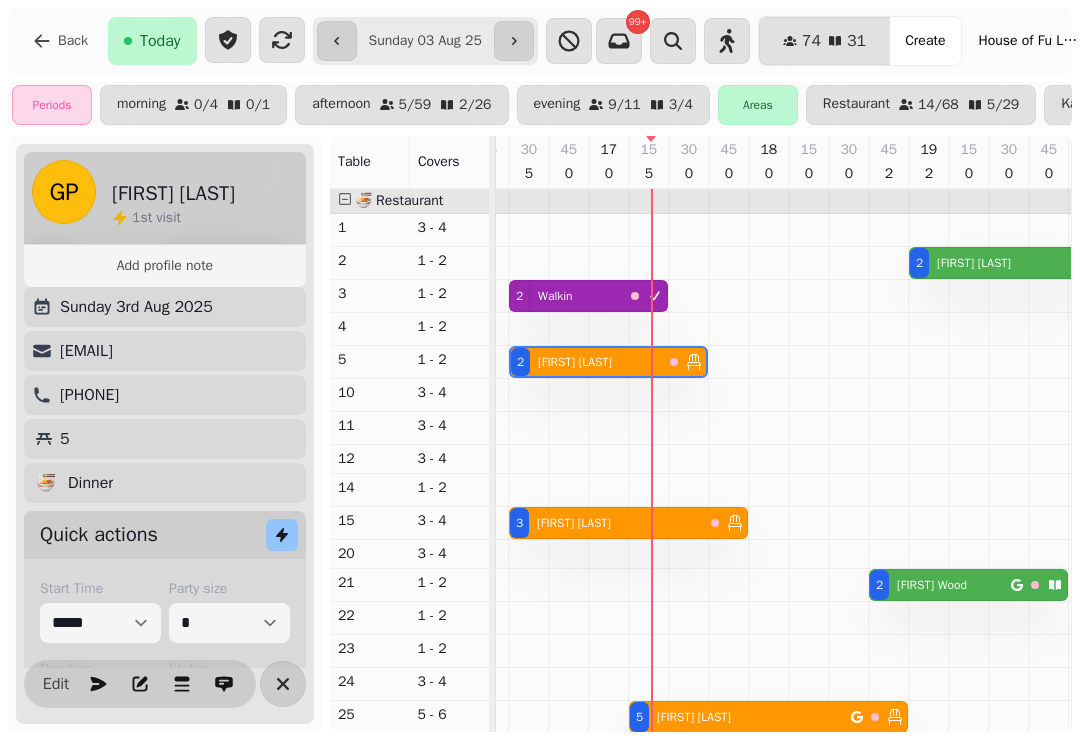 click on "[FIRST] [LAST]" at bounding box center (574, 523) 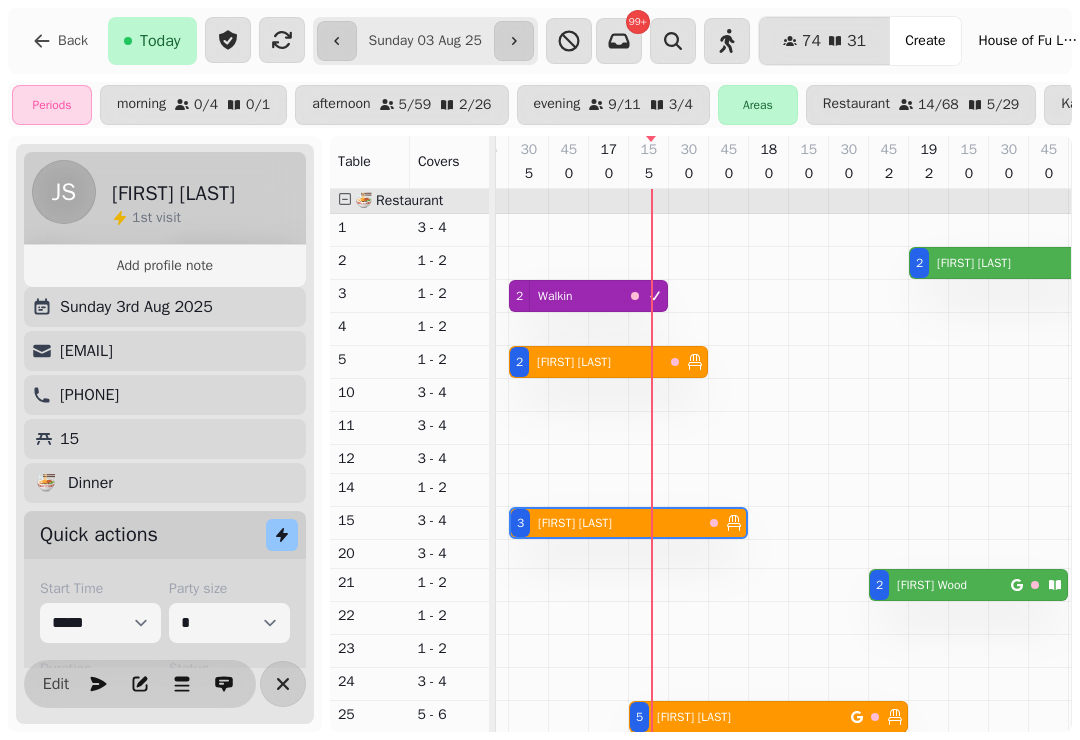 select on "*" 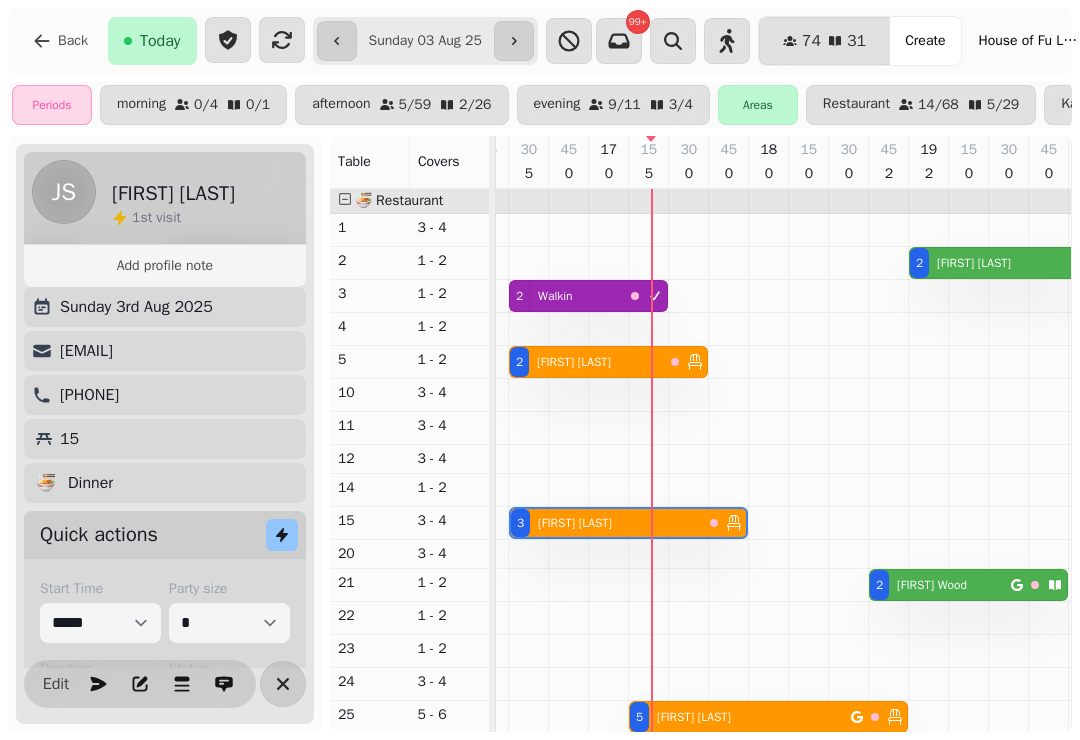 select on "****" 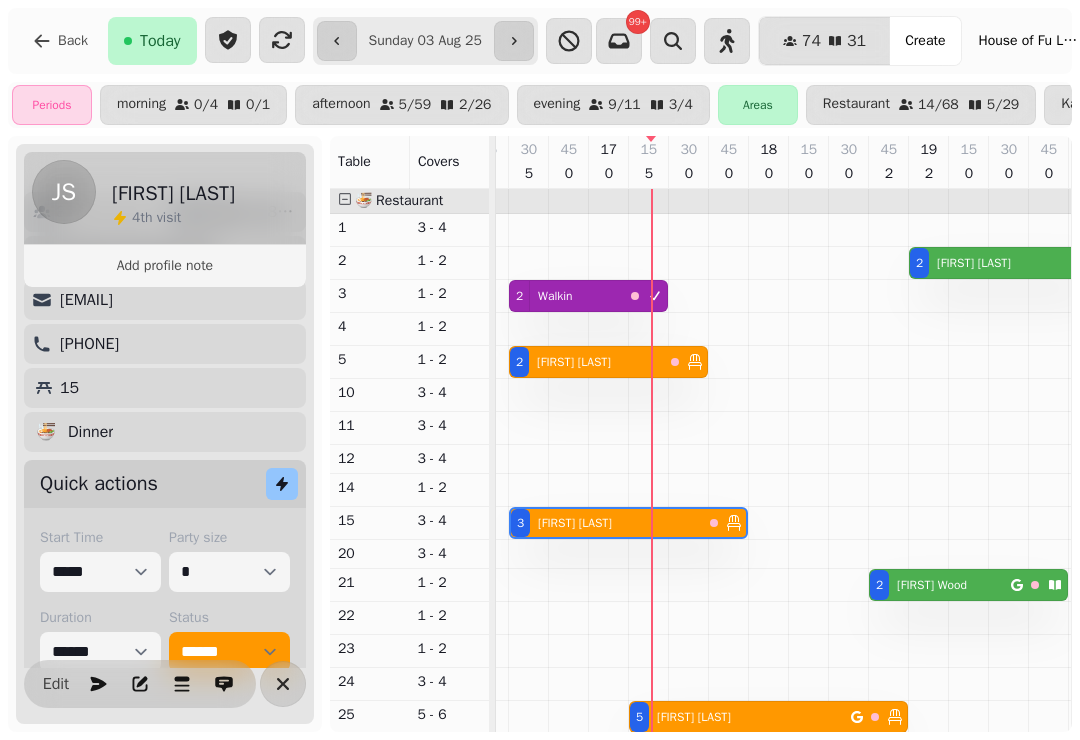 scroll, scrollTop: 181, scrollLeft: 0, axis: vertical 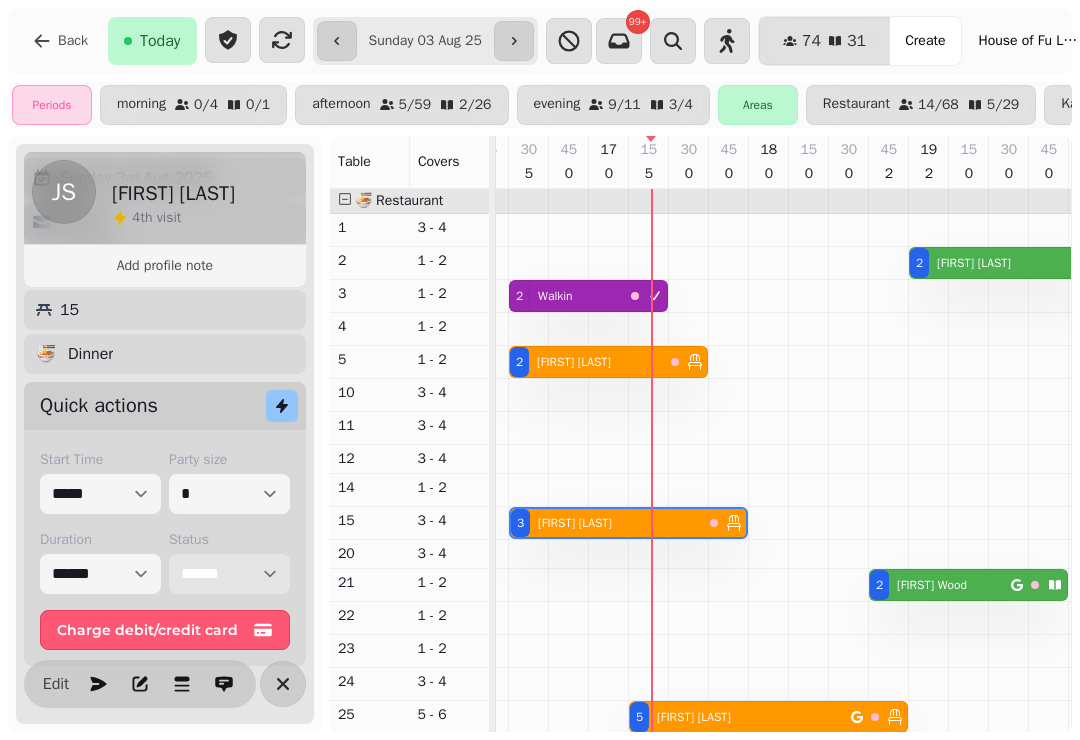 click on "**********" at bounding box center [229, 574] 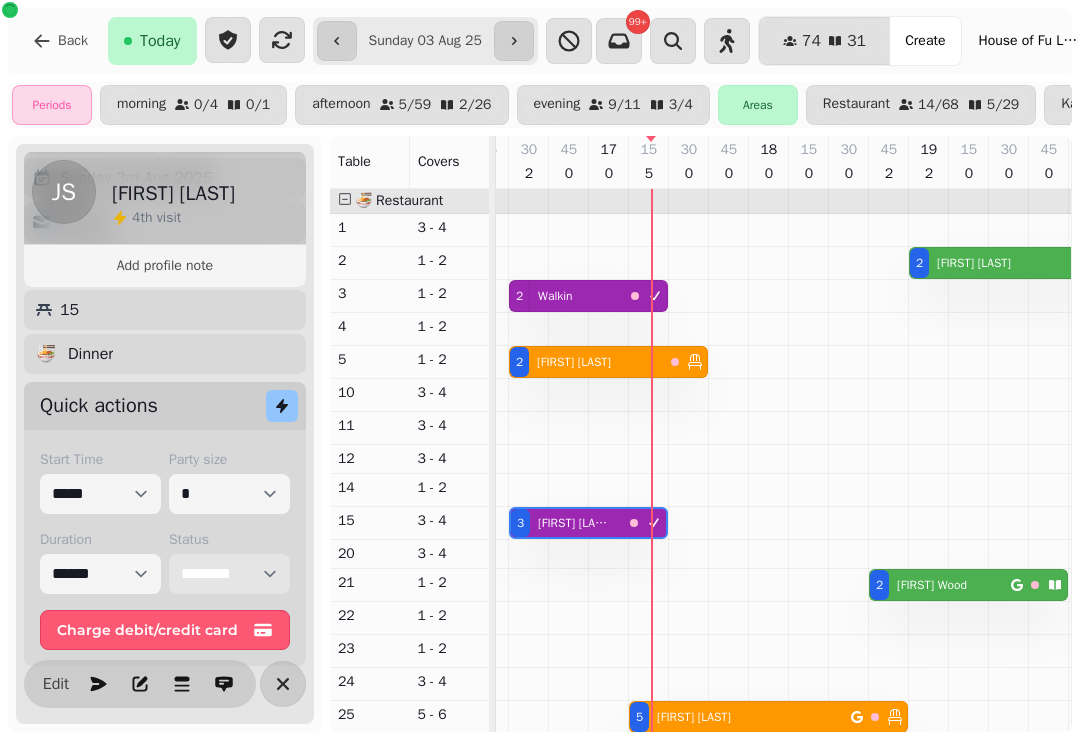 select on "****" 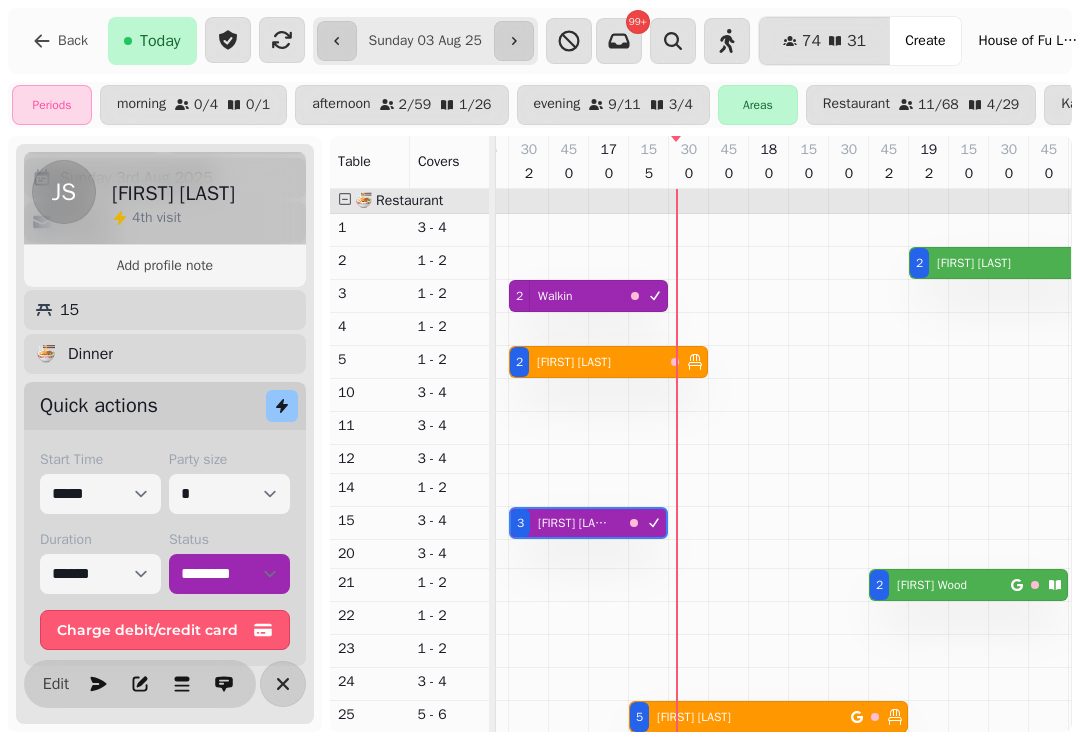 select on "**********" 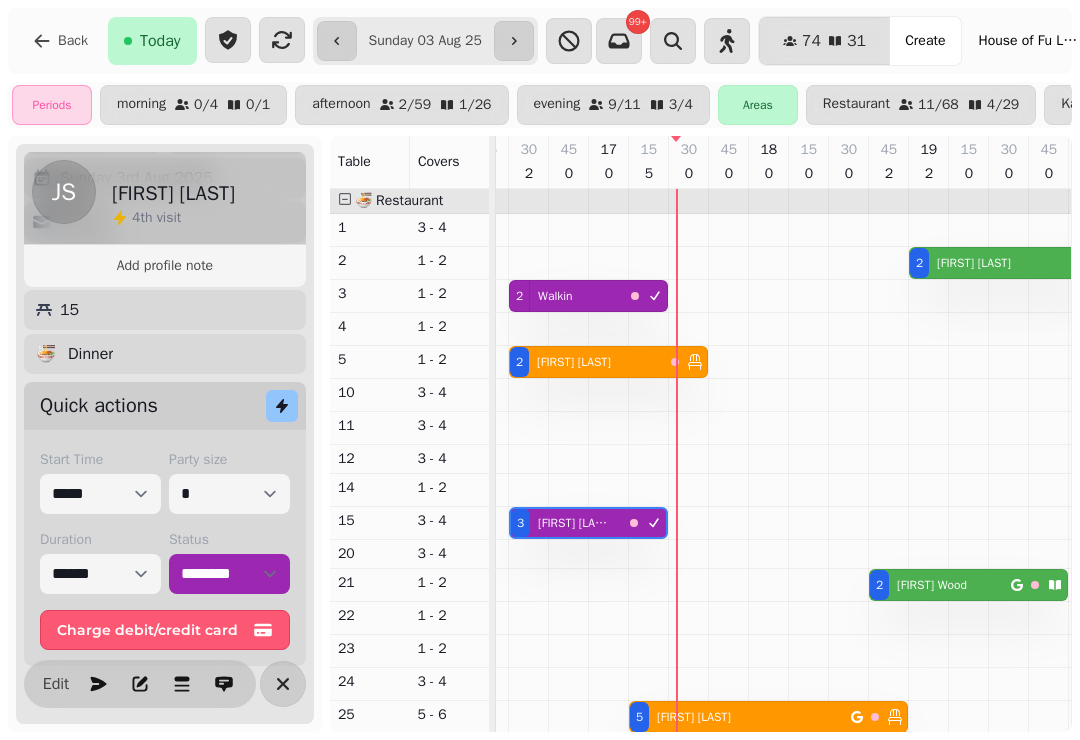 select on "*" 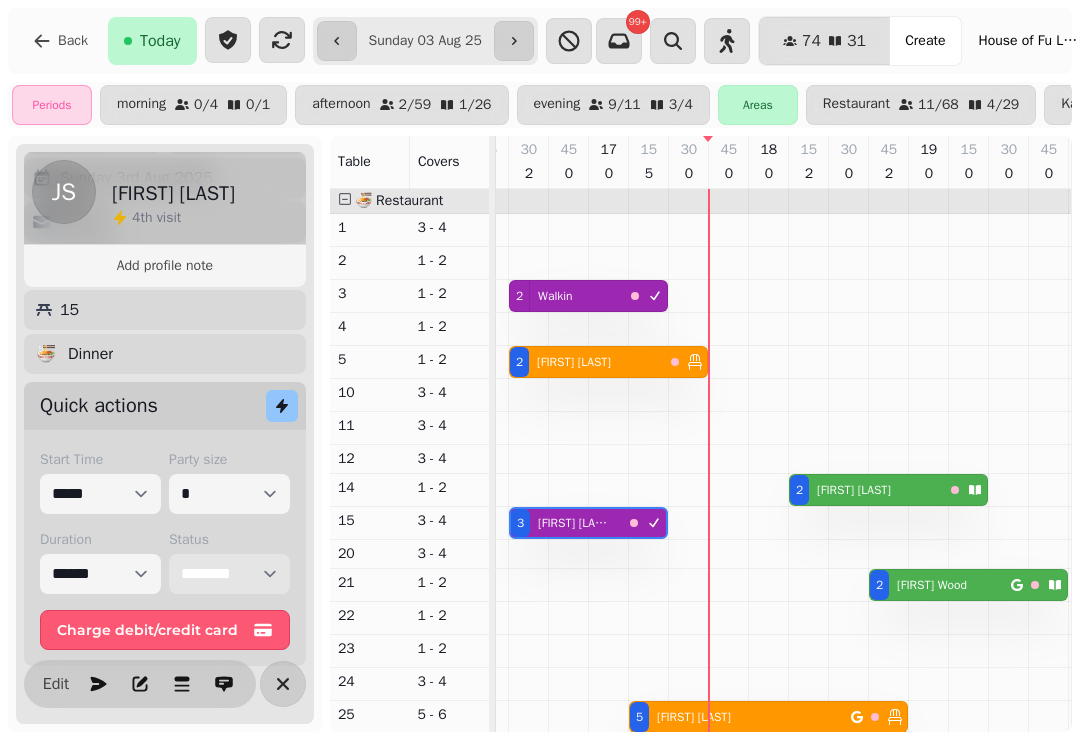 scroll, scrollTop: 0, scrollLeft: 2785, axis: horizontal 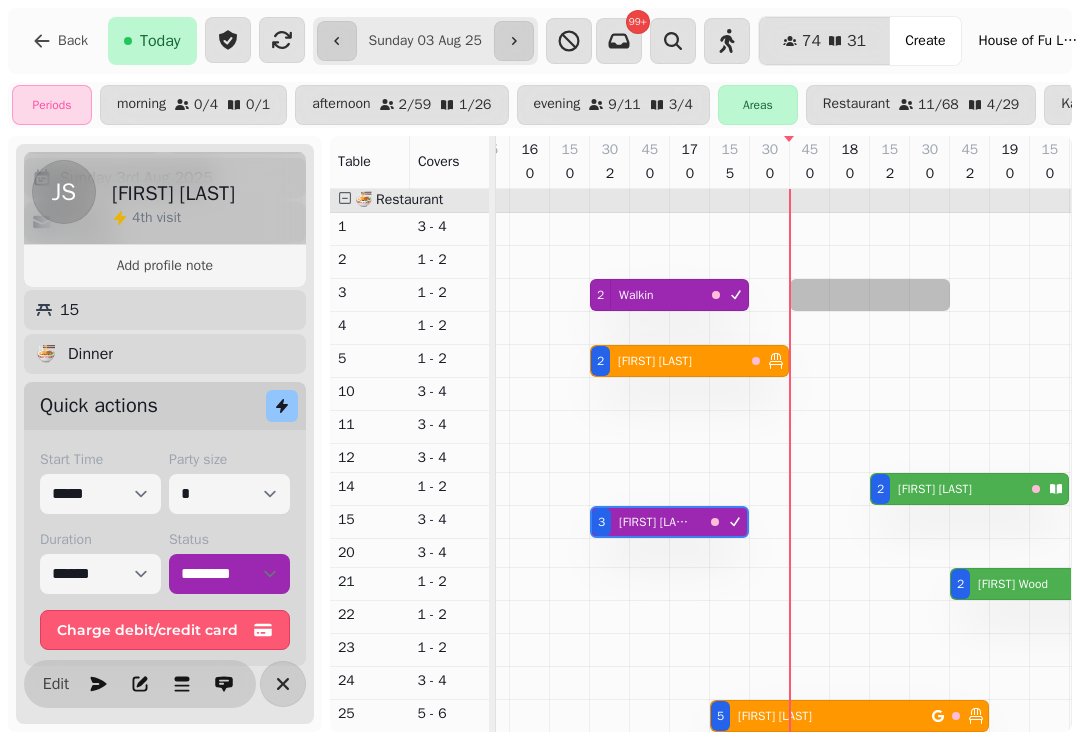 select on "**********" 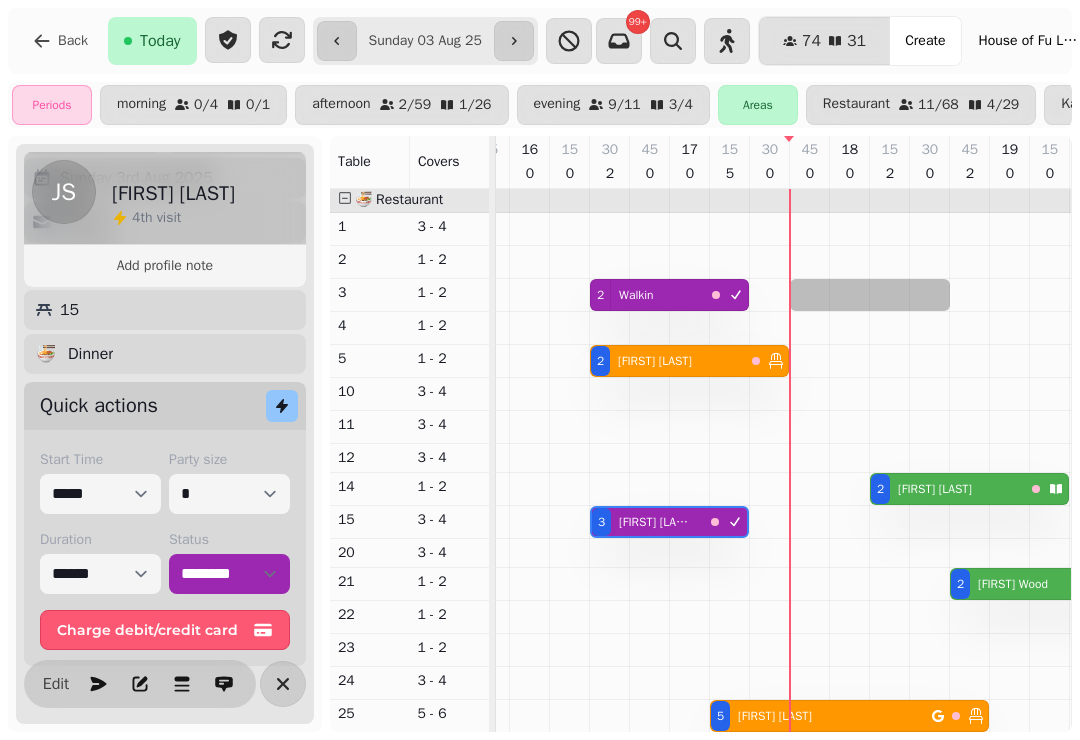 select on "*" 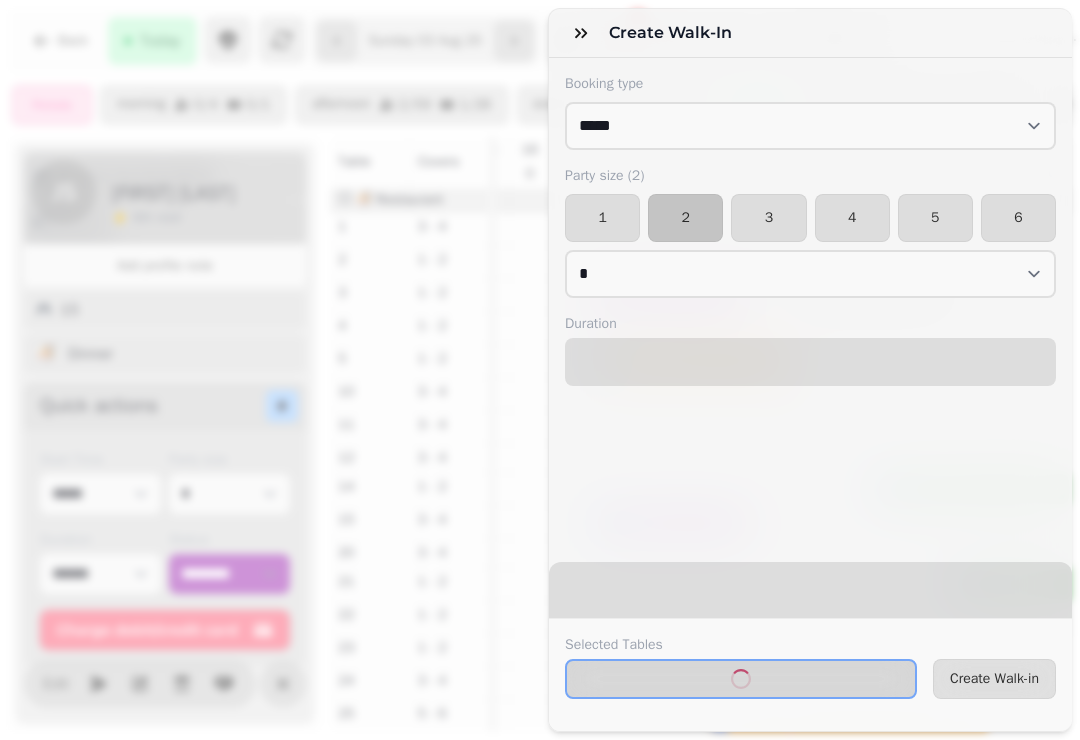 select on "****" 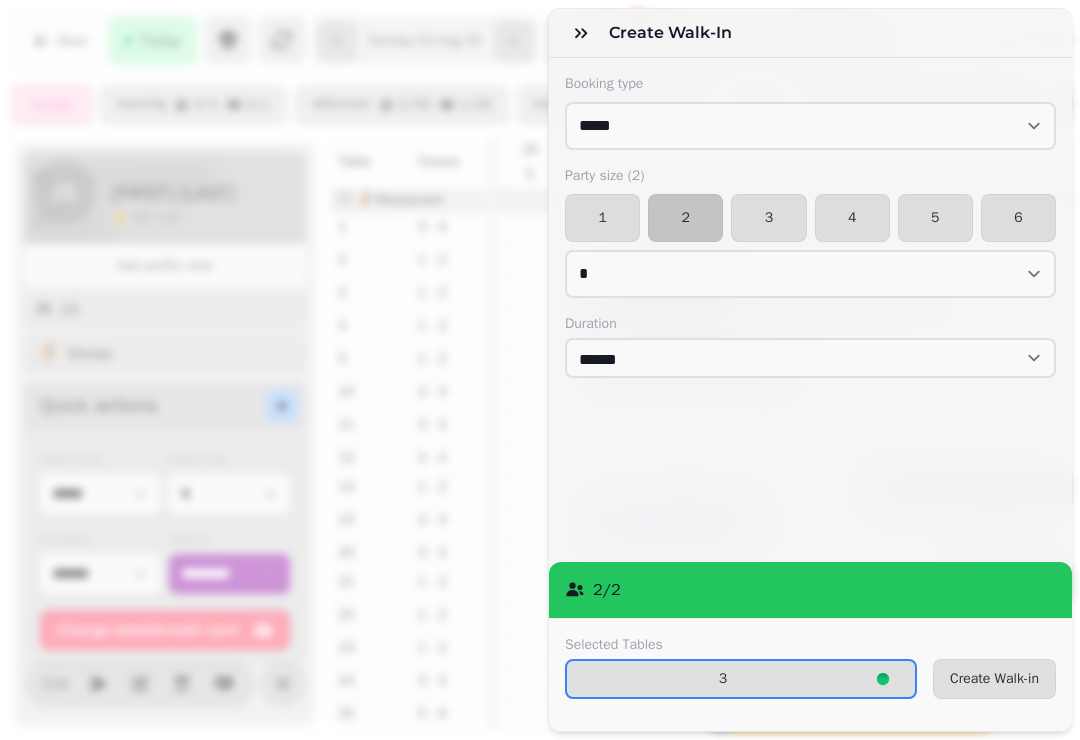 click on "Create Walk-in" at bounding box center [994, 679] 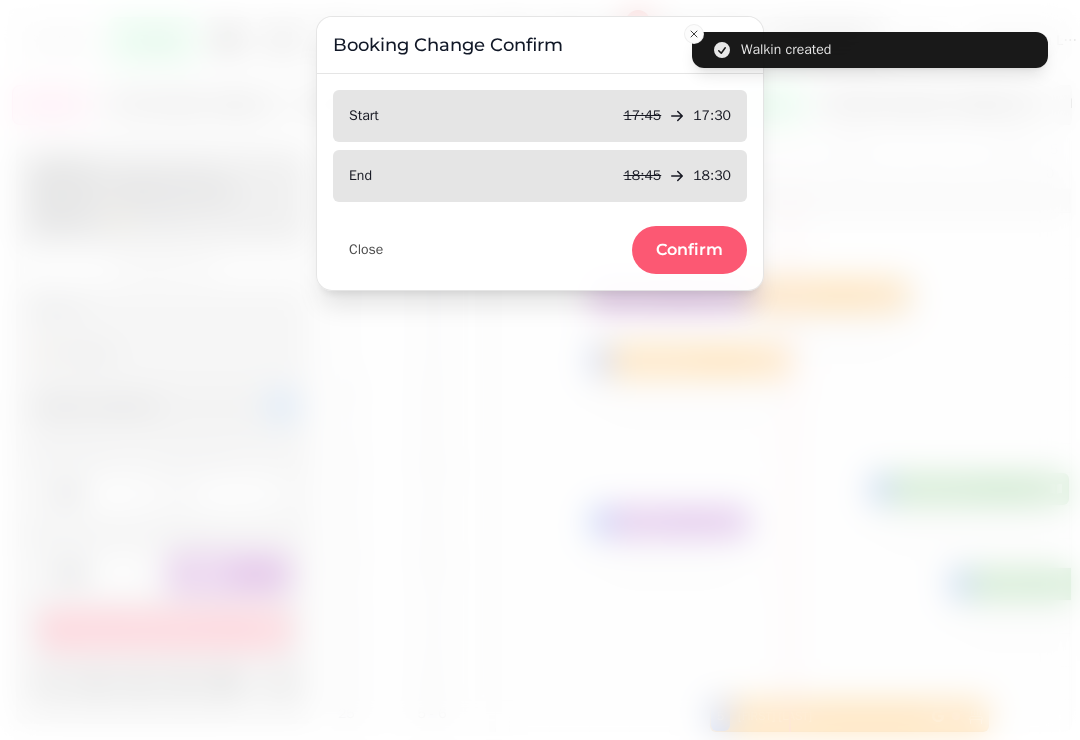 click on "Confirm" at bounding box center (689, 250) 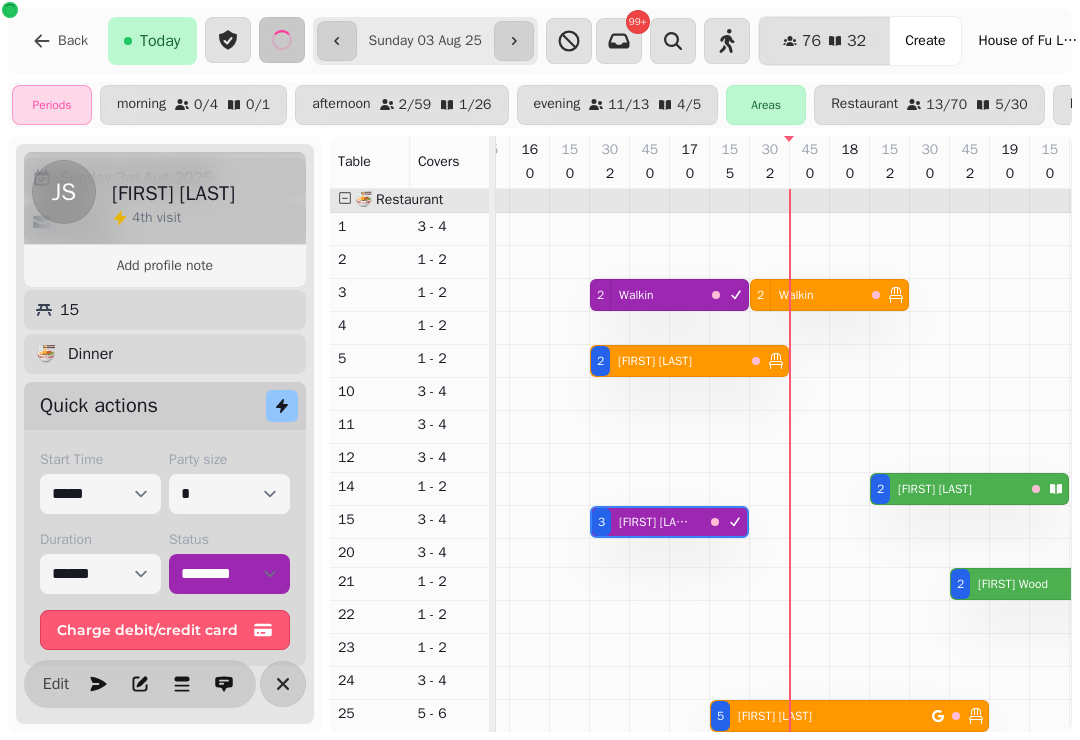 click on "[FIRST] [LAST]" at bounding box center [655, 361] 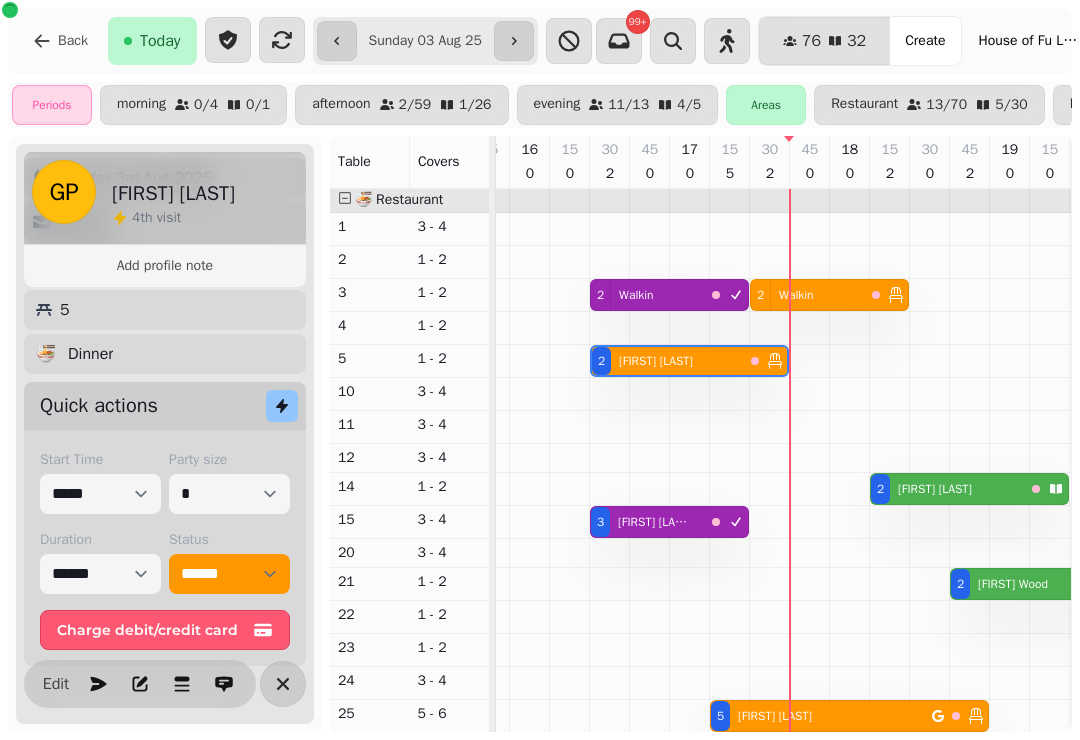 scroll, scrollTop: 0, scrollLeft: 2627, axis: horizontal 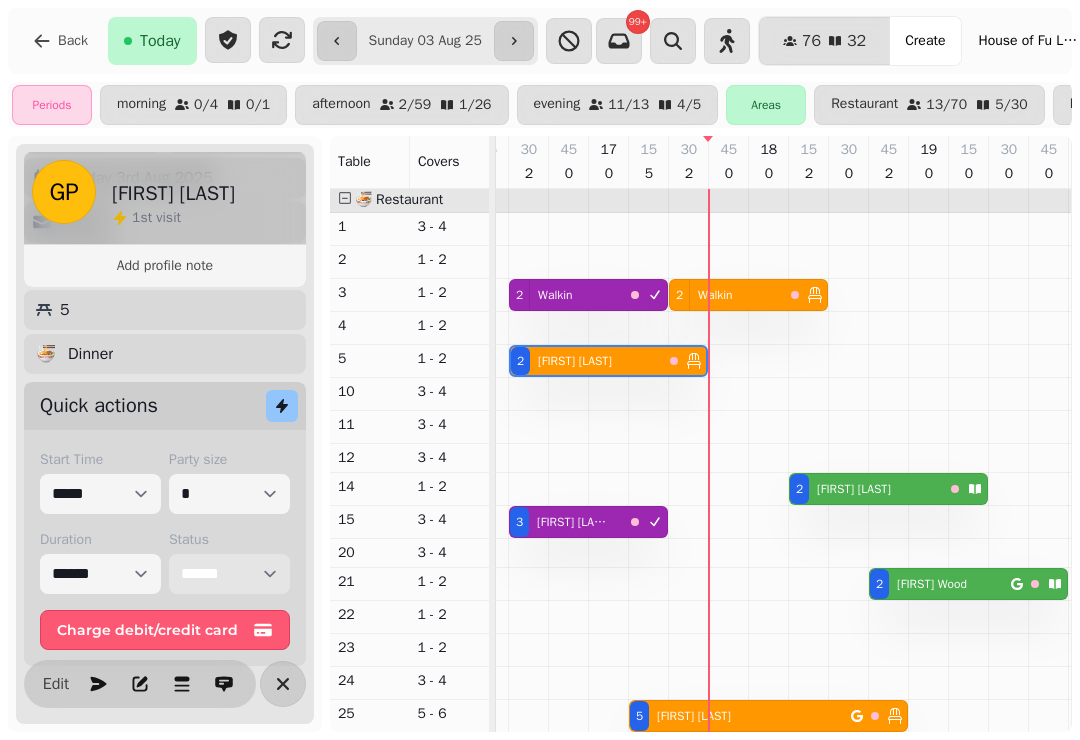 click on "**********" at bounding box center [229, 574] 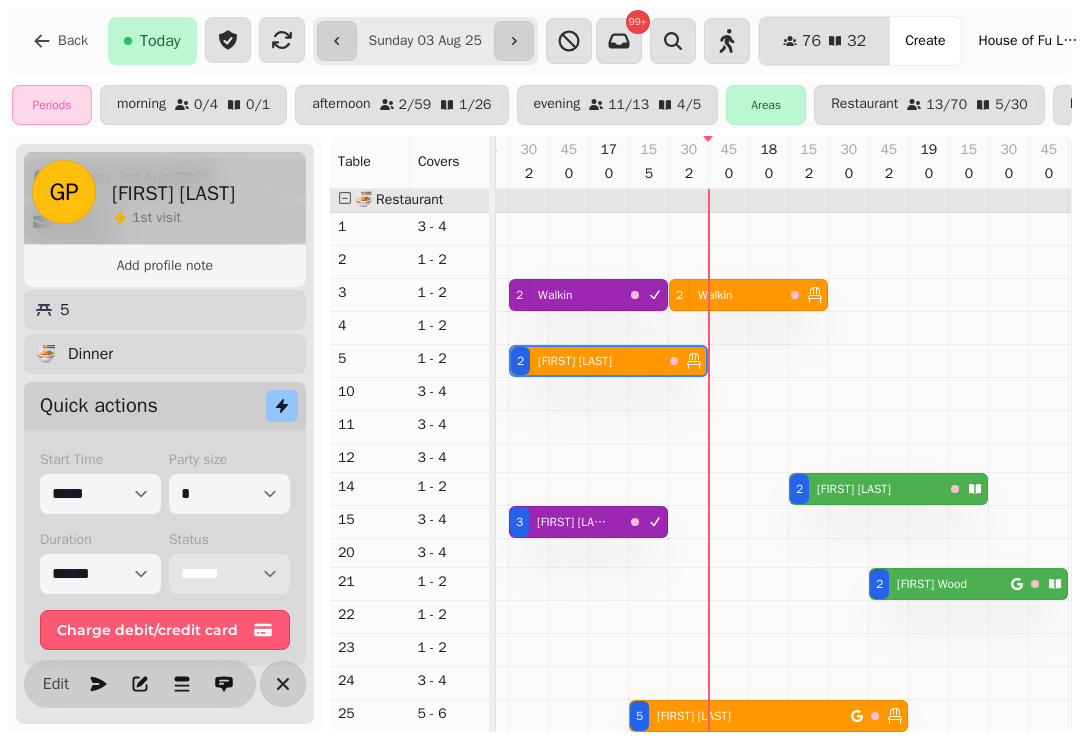 select on "********" 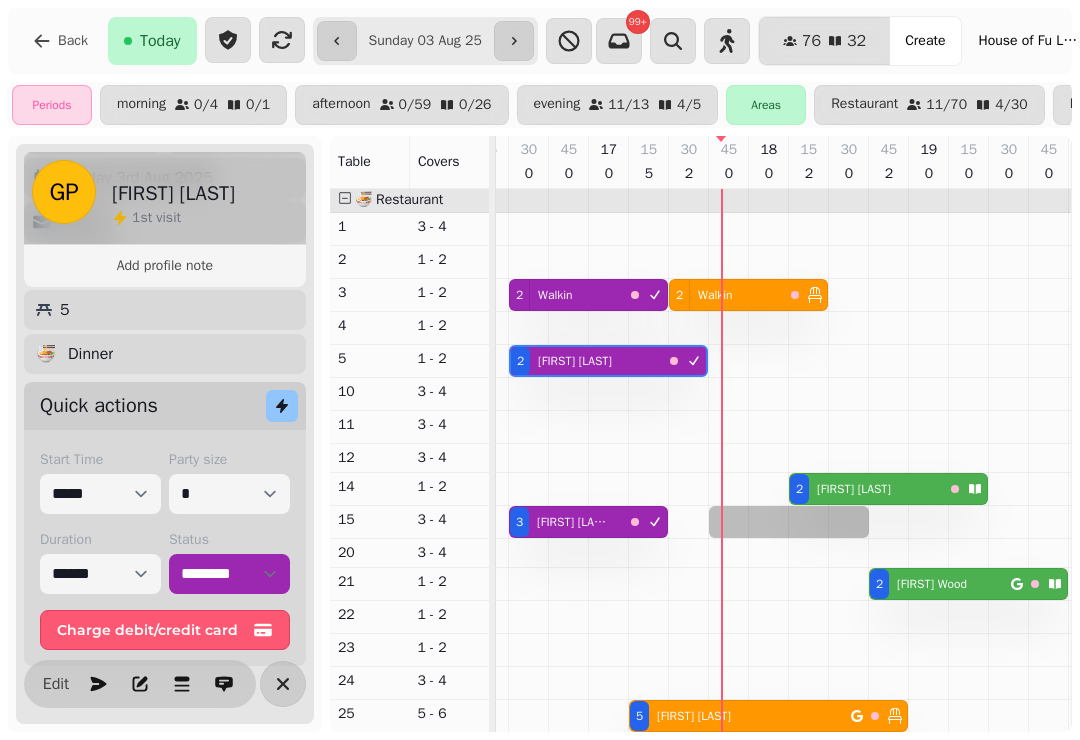 select on "**********" 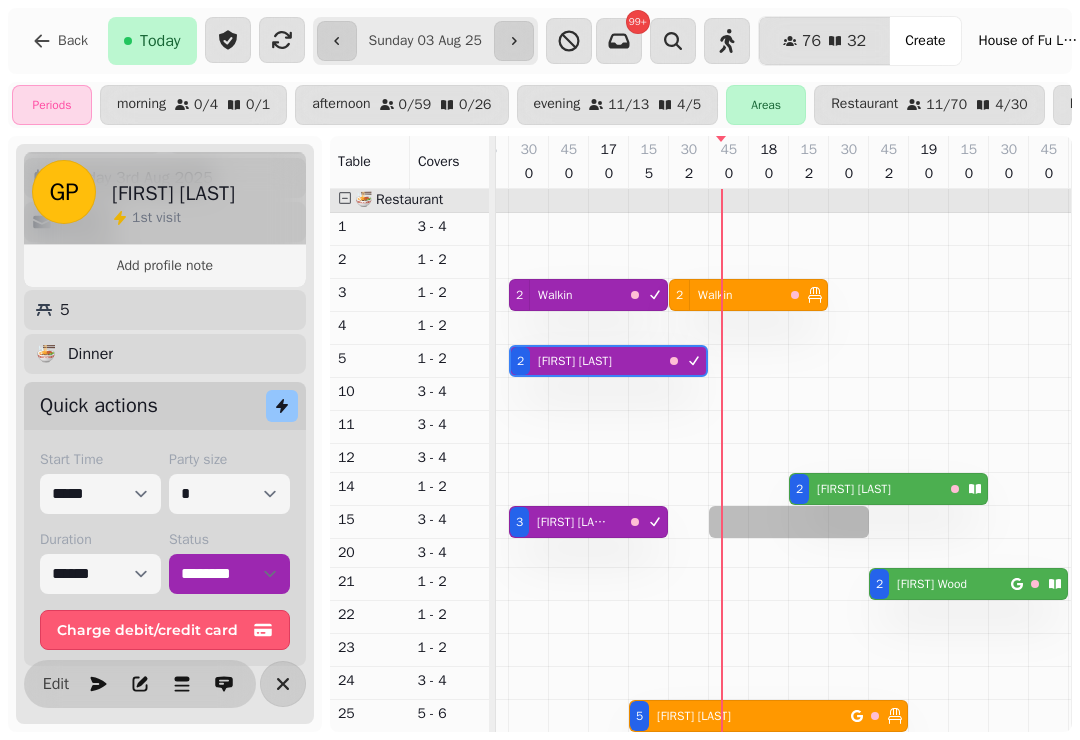 select on "*" 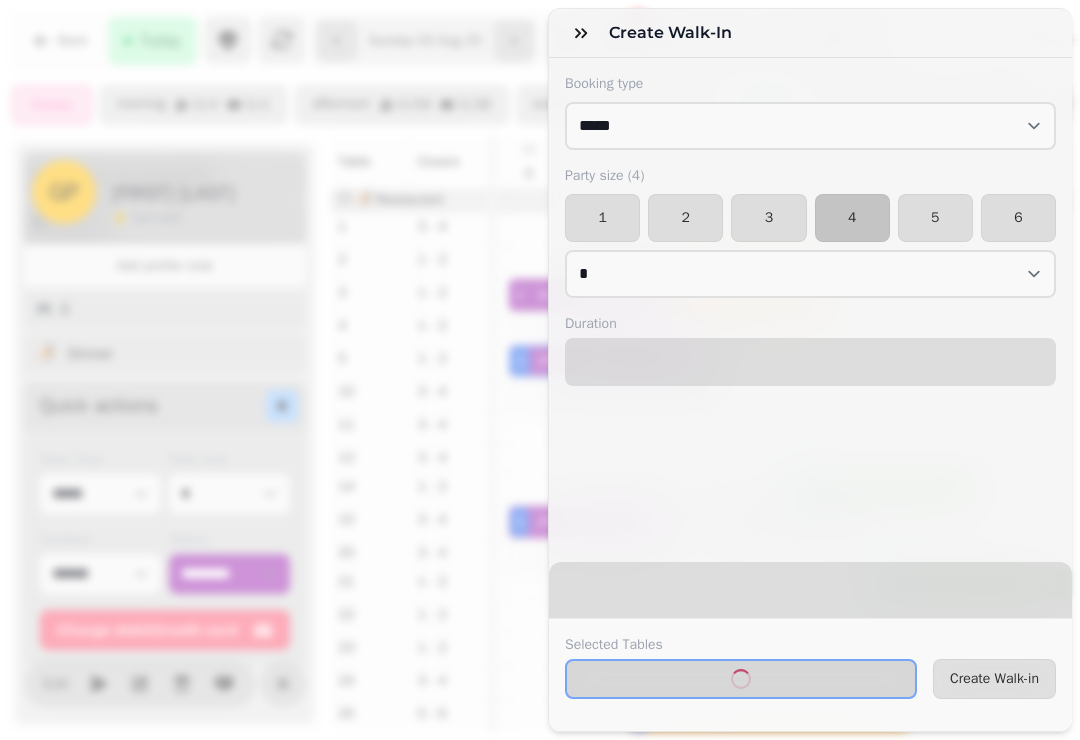 select on "****" 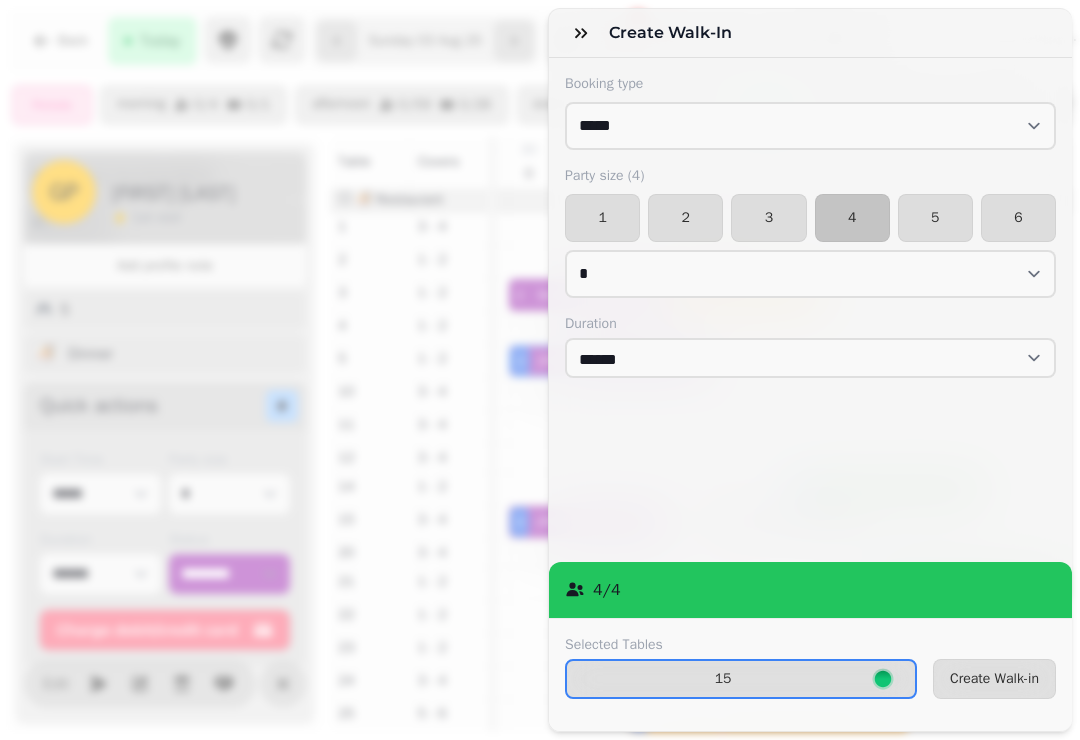 click on "Create Walk-in" at bounding box center [994, 679] 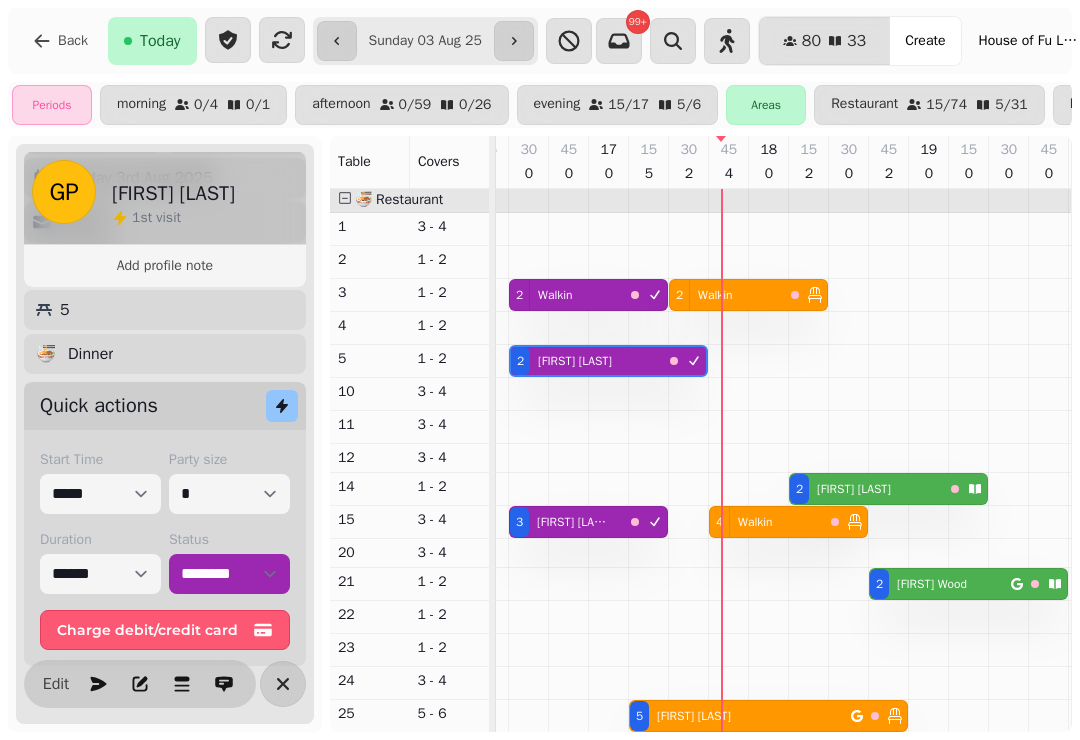 click on "[FIRST]   [LAST]" at bounding box center [690, 716] 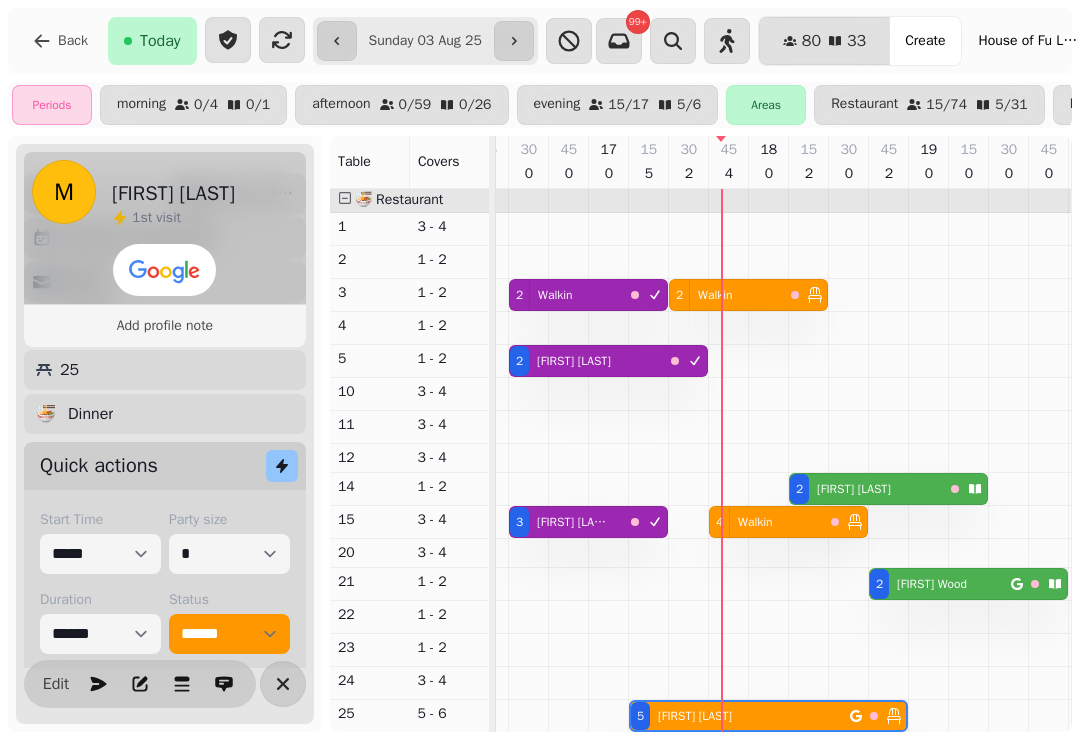 select on "**********" 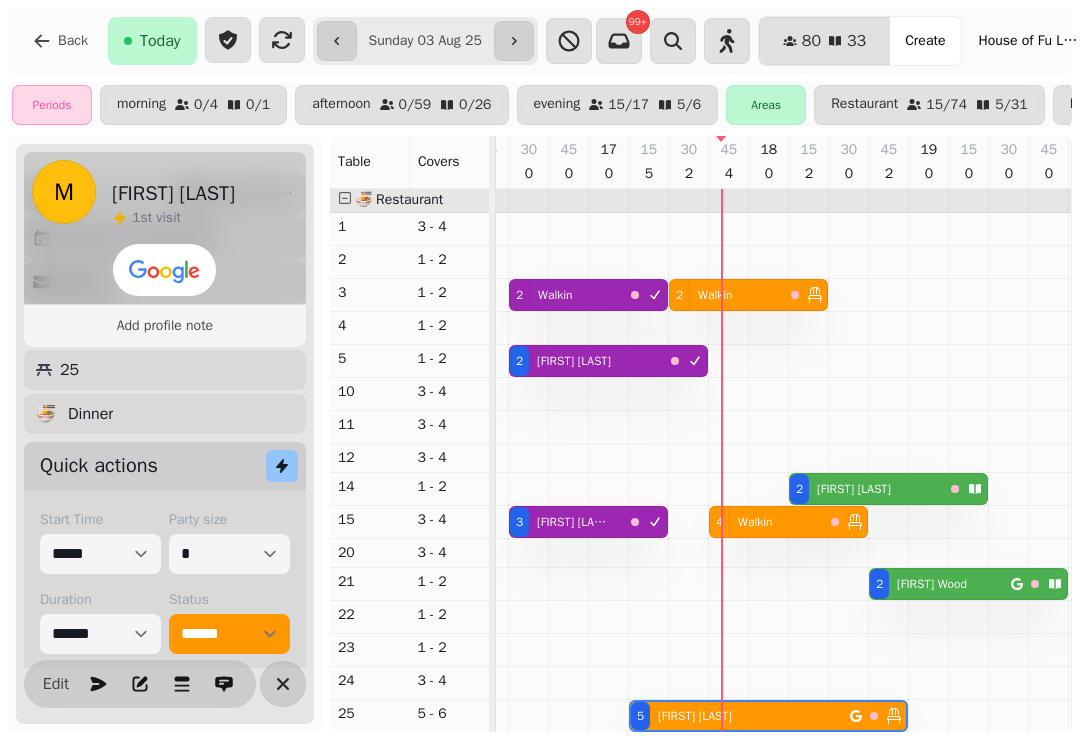 select on "*" 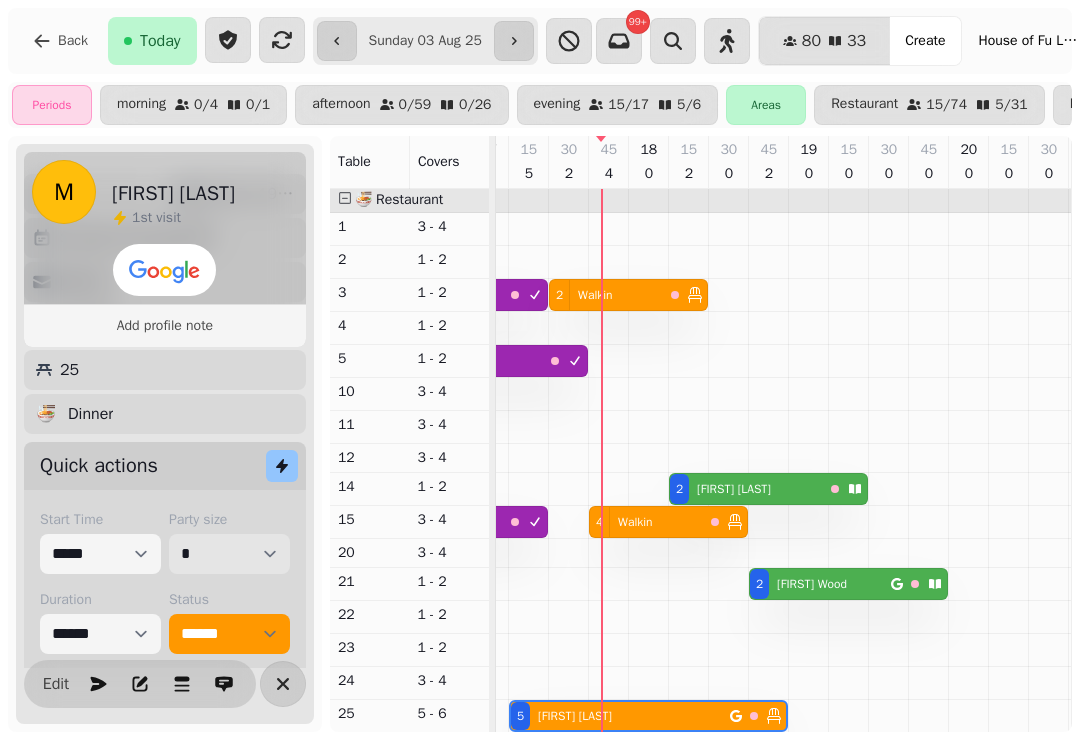 click on "* * * * * * * * * ** ** ** ** ** ** ** ** ** ** ** ** ** ** ** ** ** ** ** ** ** ** ** ** ** ** ** ** ** ** ** ** ** ** ** ** ** ** ** ** ** ** ** ** ** ** ** ** ** ** ** ** ** ** ** ** ** ** ** ** ** ** ** ** ** ** ** ** ** ** ** ** ** ** ** ** ** ** ** ** ** ** ** ** ** ** ** ** ** ** *** *** *** *** *** *** *** *** *** *** *** *** *** *** *** *** *** *** *** *** *** *** *** *** *** *** *** *** *** *** *** *** *** *** *** *** *** *** *** *** *** *** *** *** *** *** *** *** *** *** *** *** *** *** *** *** *** *** *** *** *** *** *** *** *** *** *** *** *** *** *** *** *** *** *** *** *** *** *** *** *** *** *** *** *** *** *** *** *** *** *** *** *** *** *** *** *** *** *** *** *** *** *** *** *** *** *** *** *** *** *** *** *** *** *** *** *** *** *** *** *** *** *** *** *** *** *** *** *** *** *** *** *** *** *** *** *** *** *** *** *** *** *** *** *** *** *** *** *** *** ***" at bounding box center [229, 554] 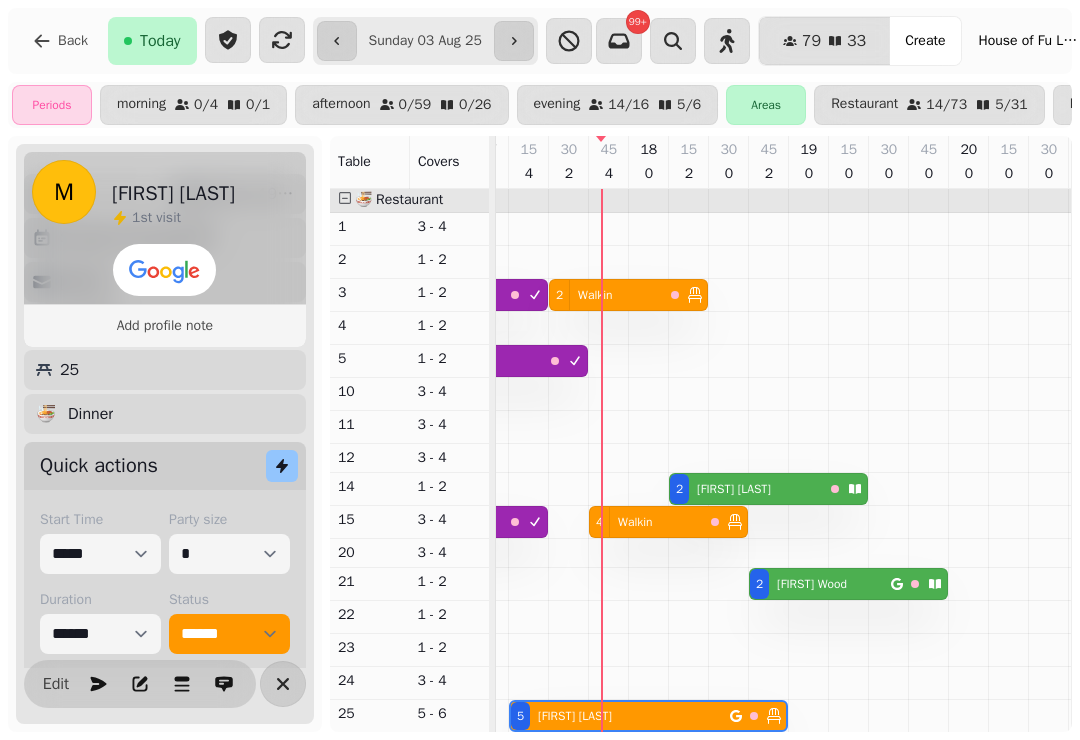 click on "[FIRST]   [LAST]" at bounding box center (812, 584) 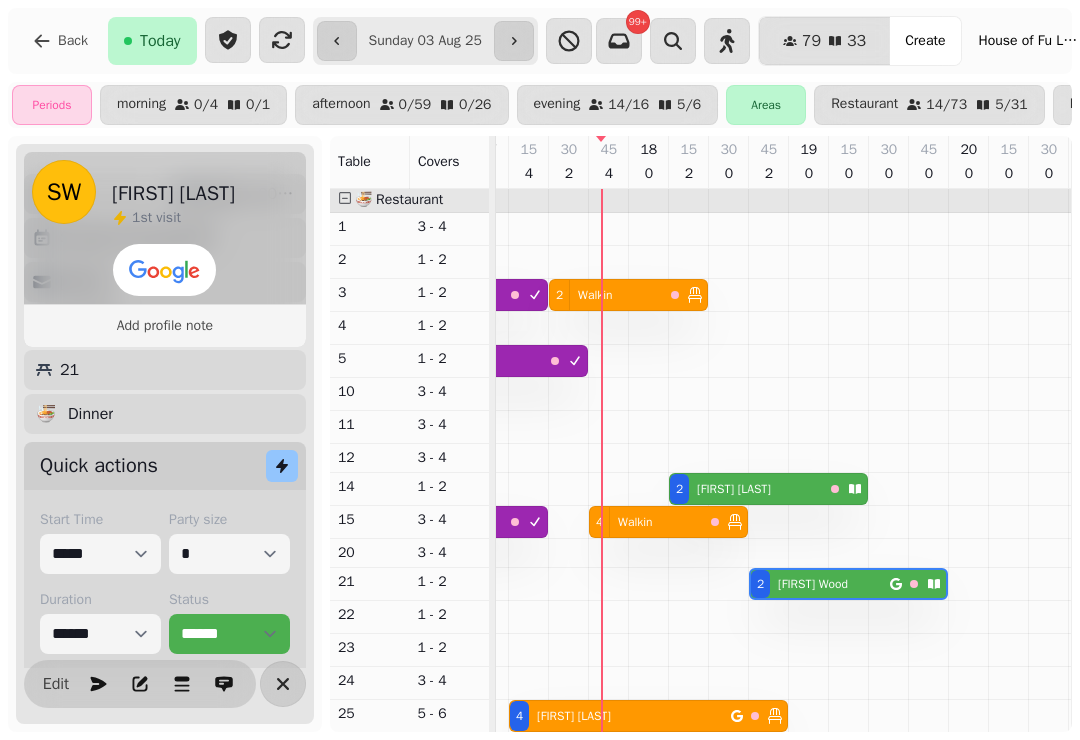 select on "**********" 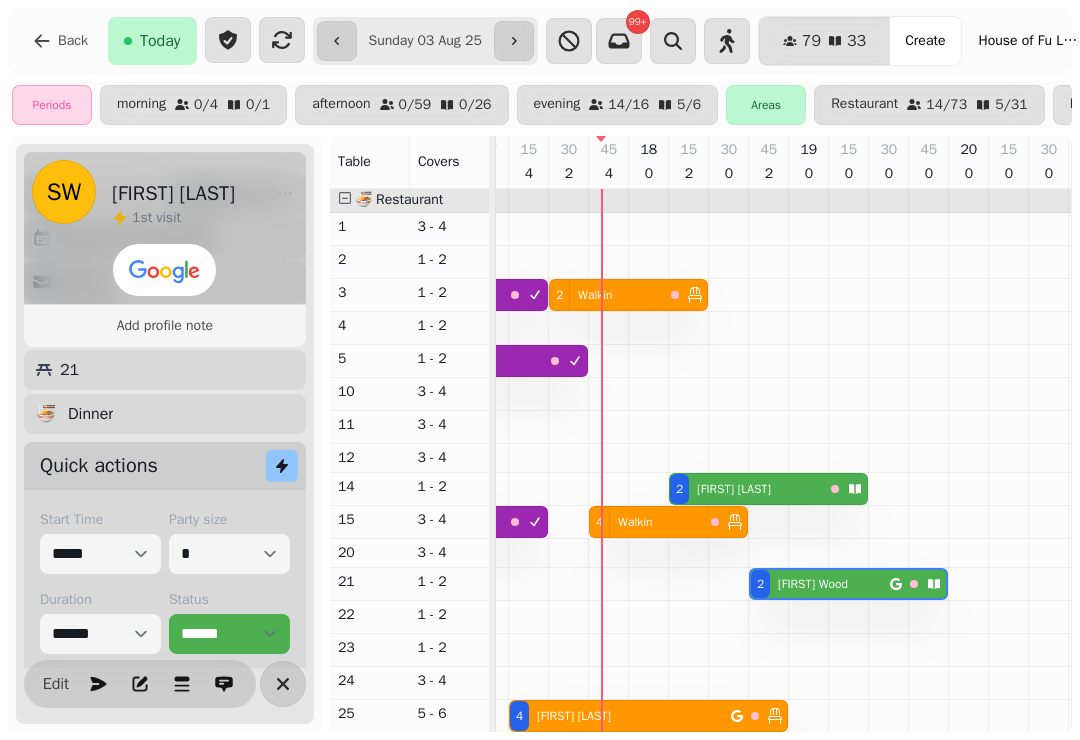 select on "*" 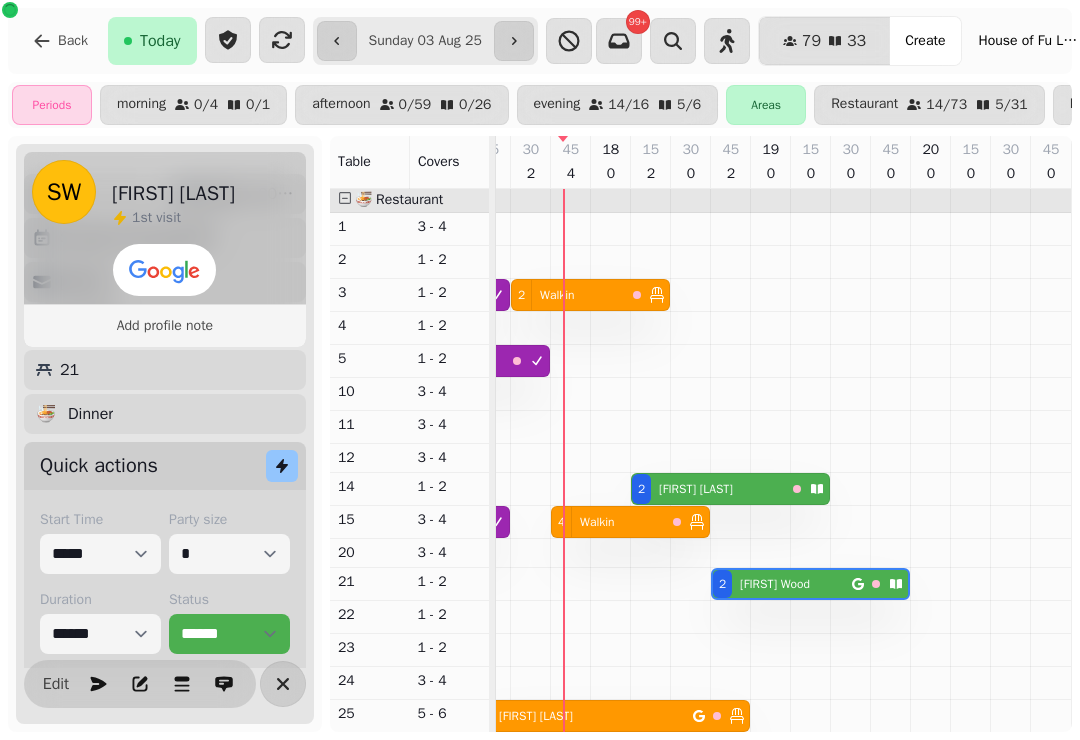 scroll, scrollTop: 2, scrollLeft: 2612, axis: both 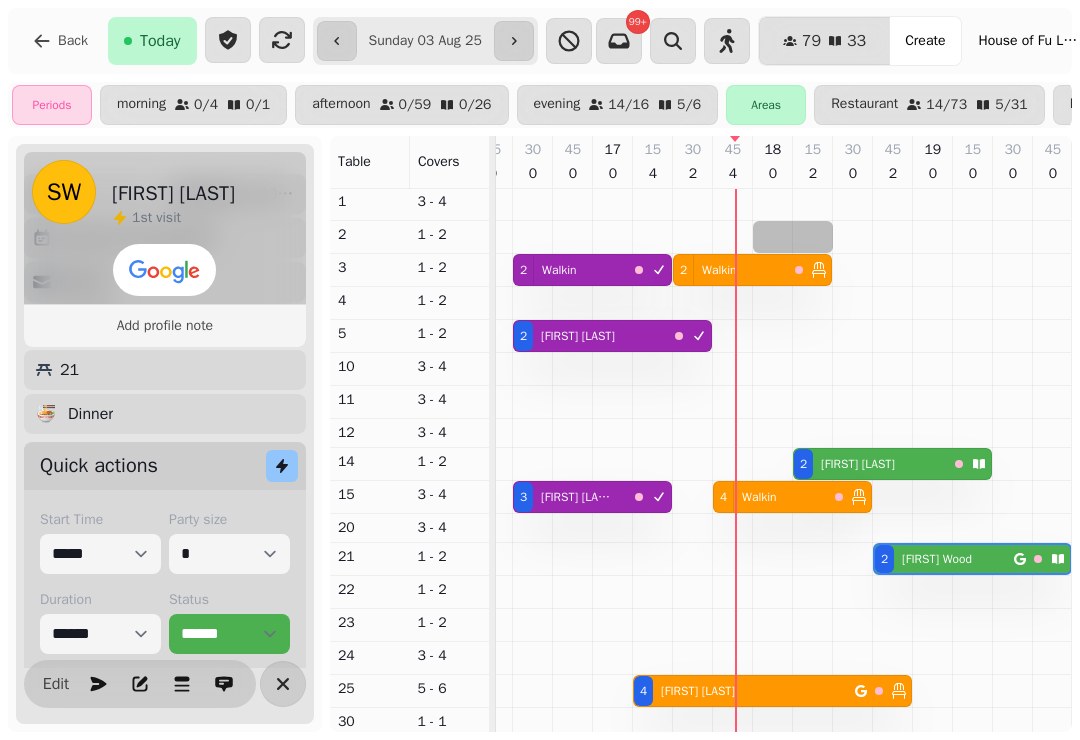 select on "**********" 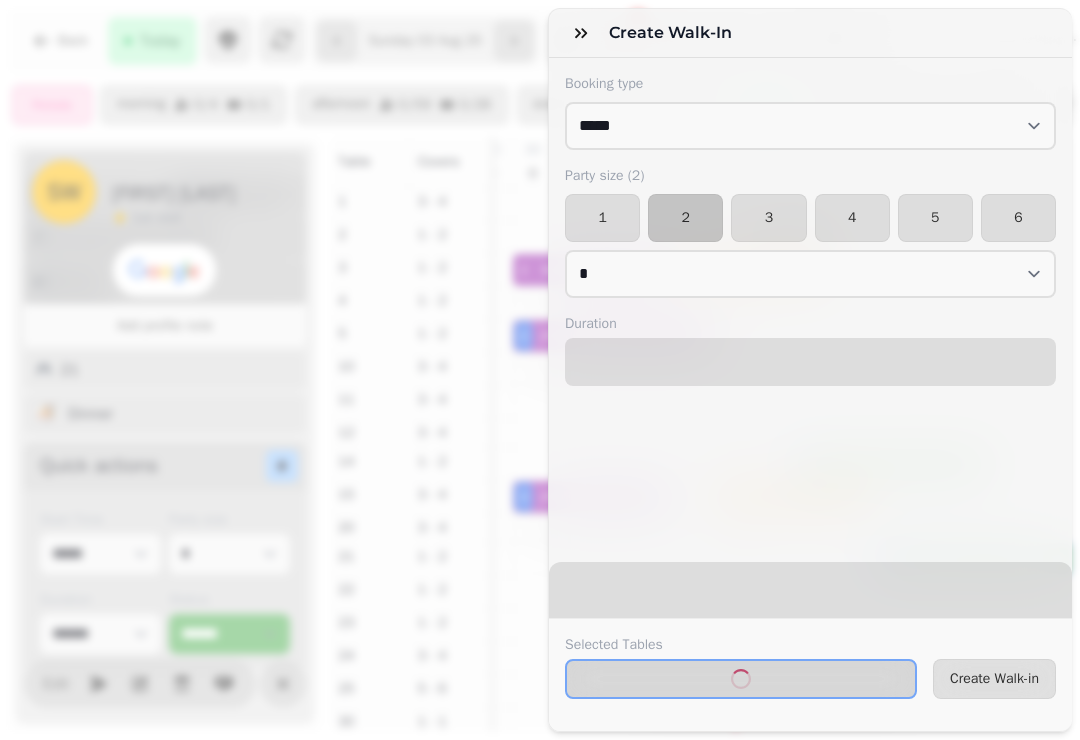 select on "****" 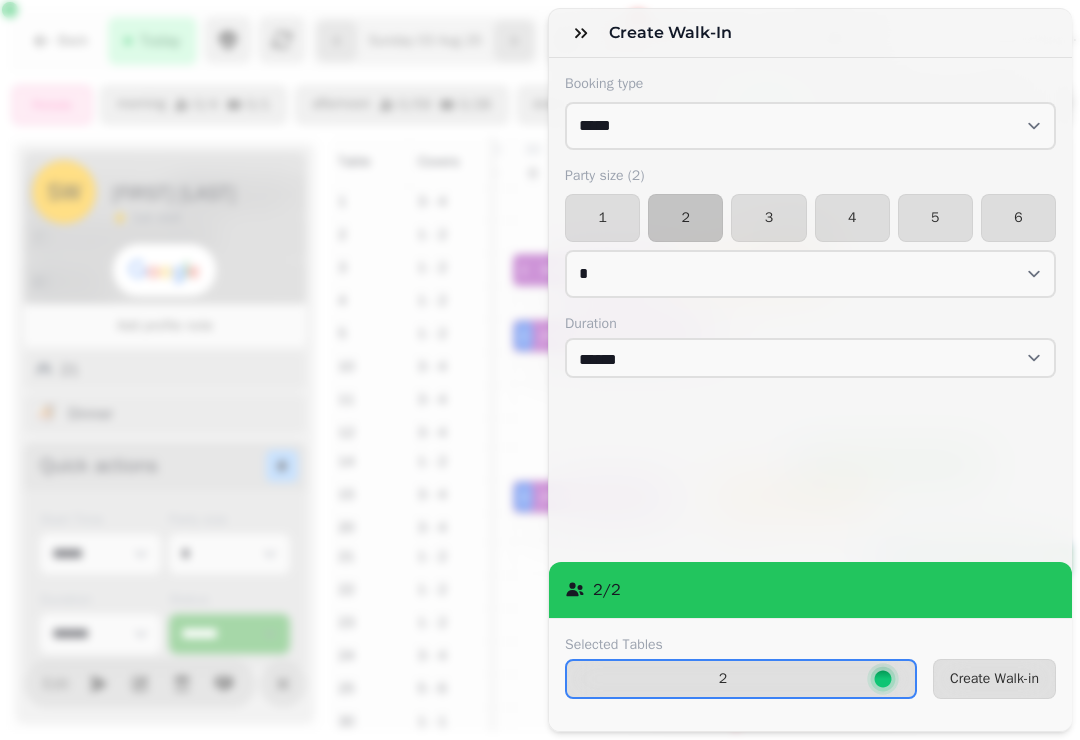 click on "1" at bounding box center [602, 218] 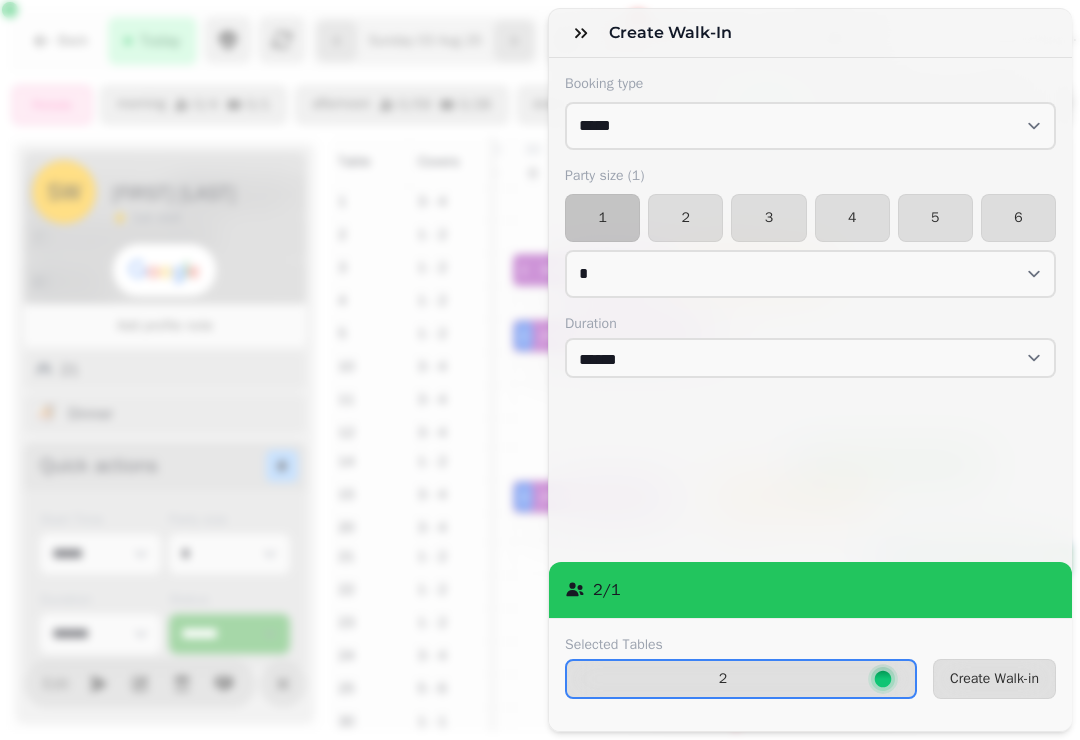 click on "Create Walk-in" at bounding box center (994, 679) 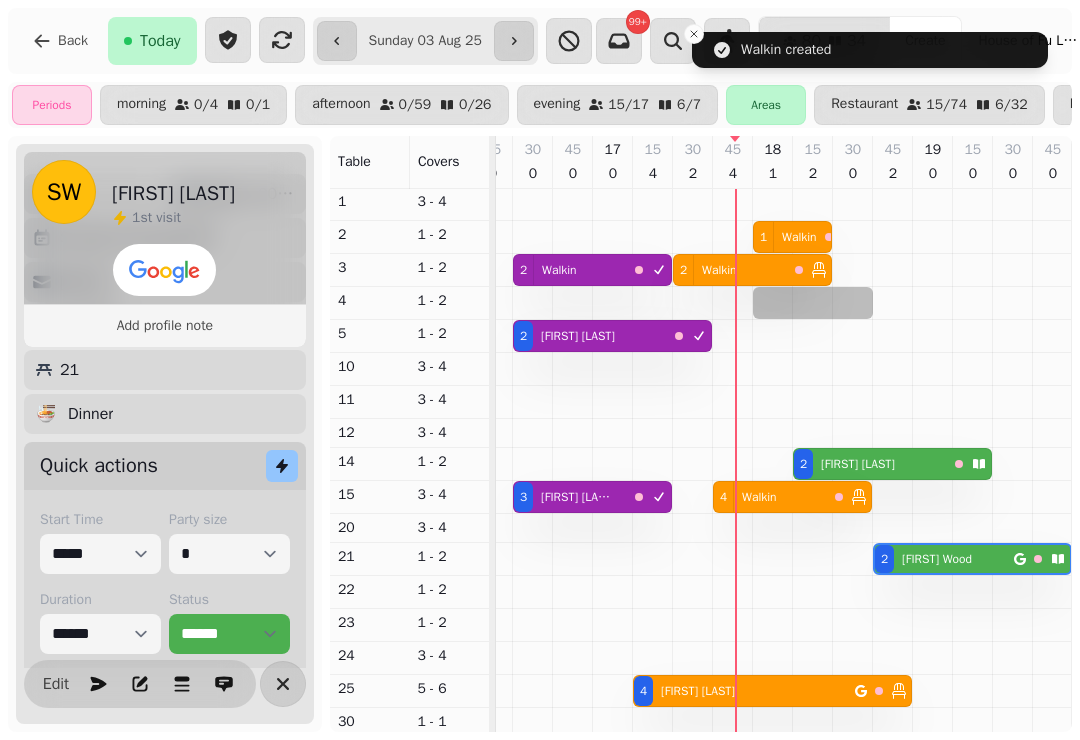 select on "**********" 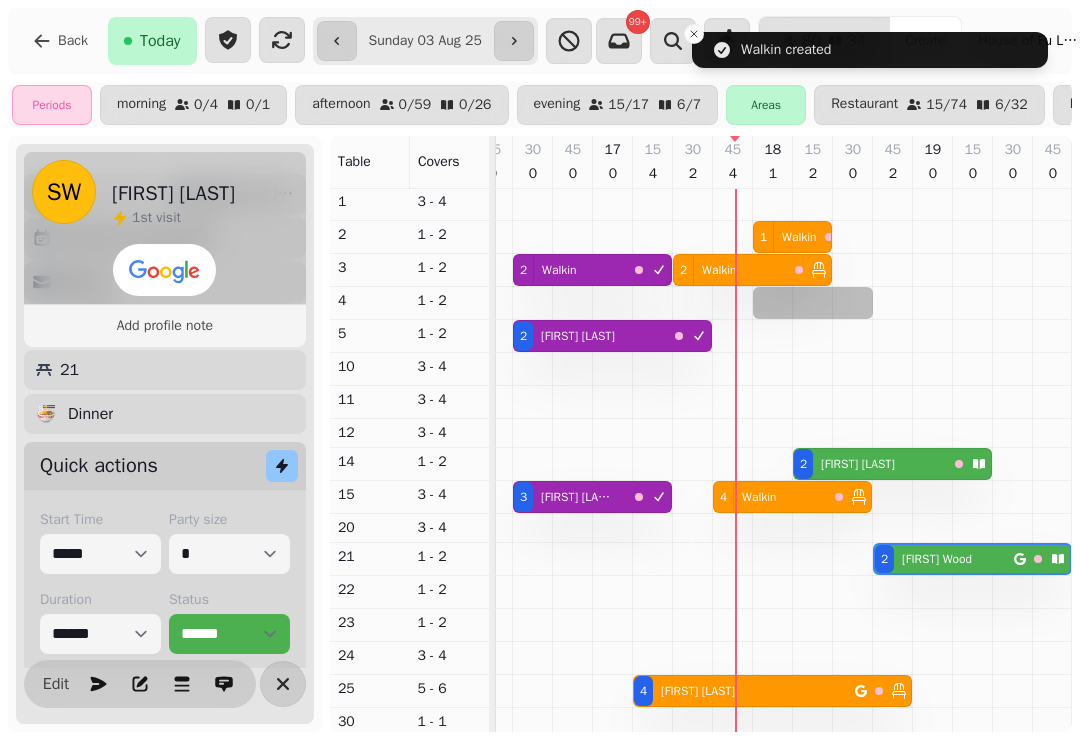 select on "*" 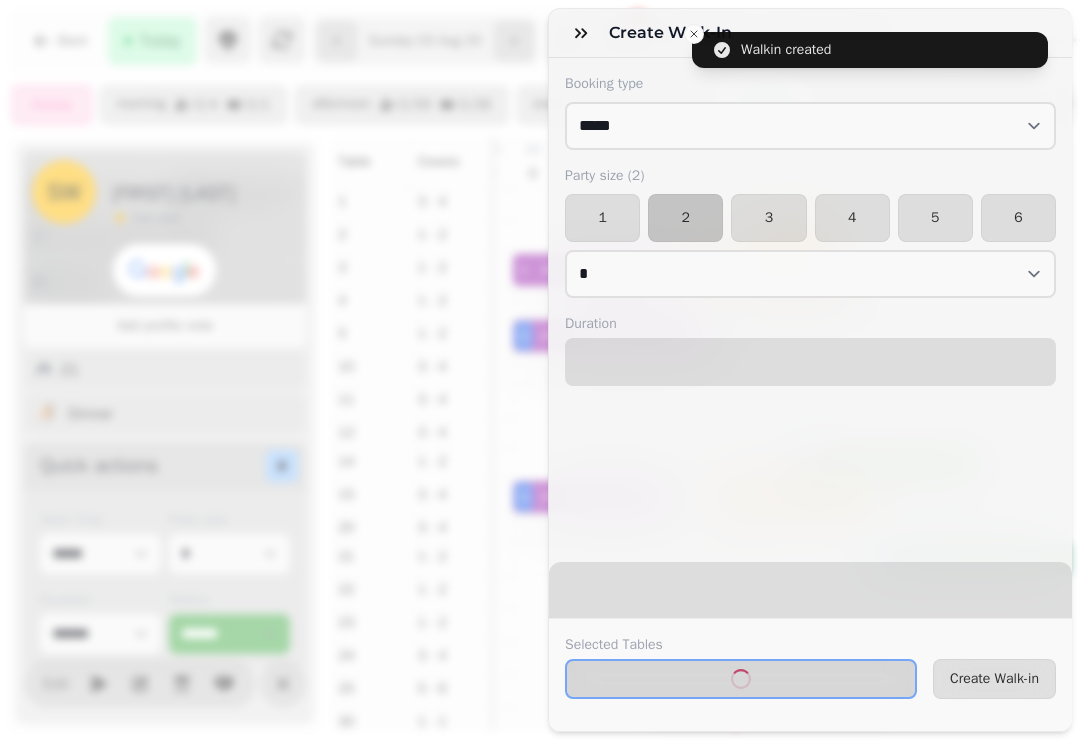 select on "****" 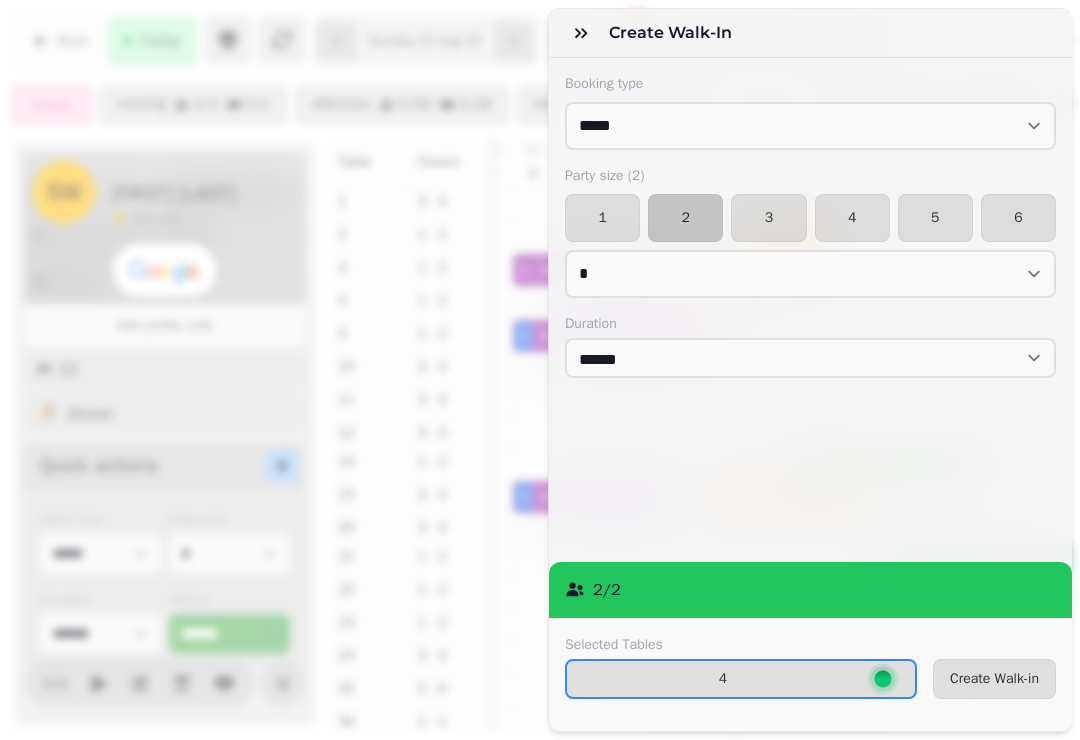 click on "Create Walk-in" at bounding box center [994, 679] 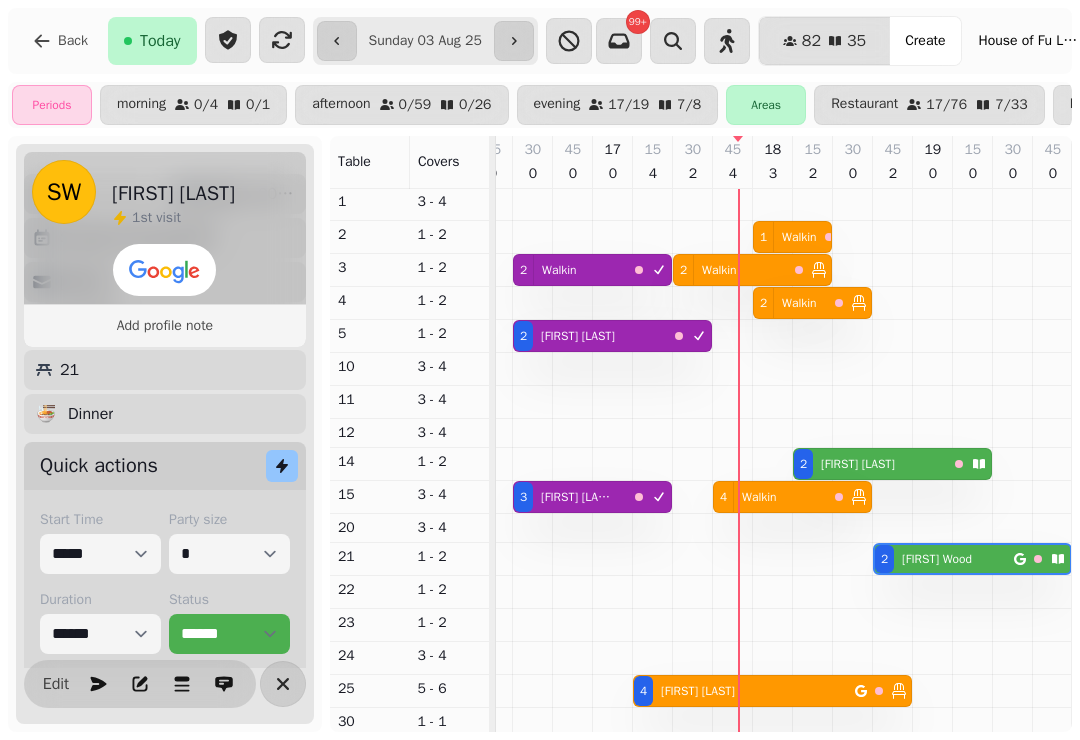 scroll, scrollTop: 0, scrollLeft: 2686, axis: horizontal 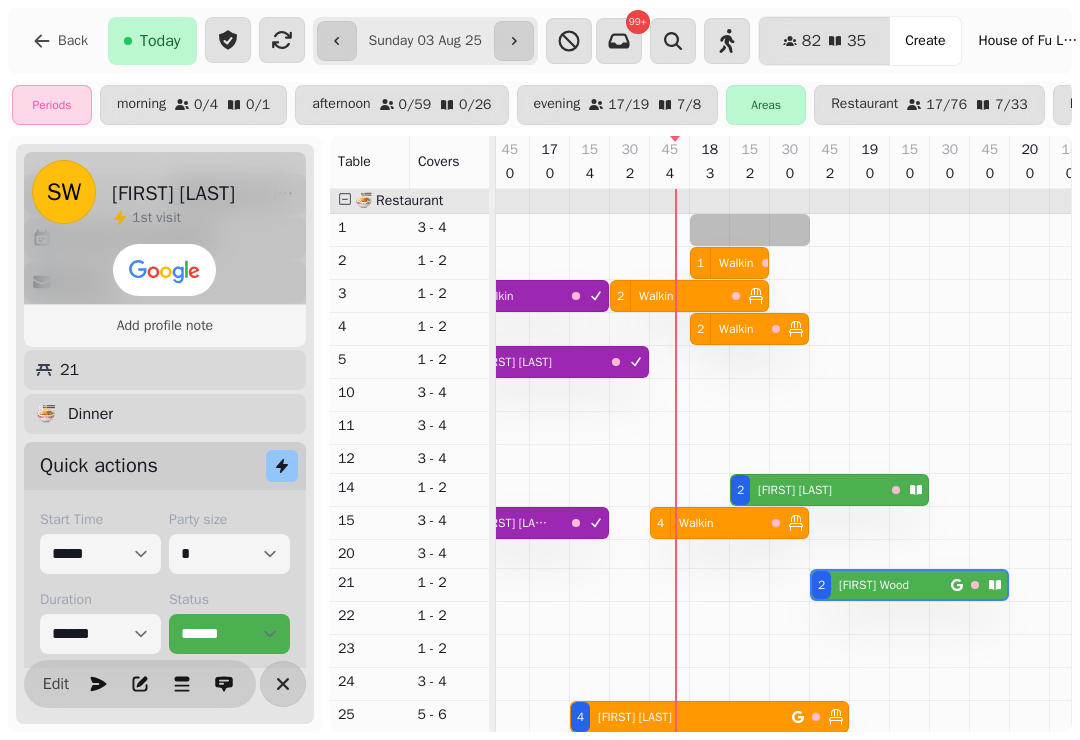 select on "**********" 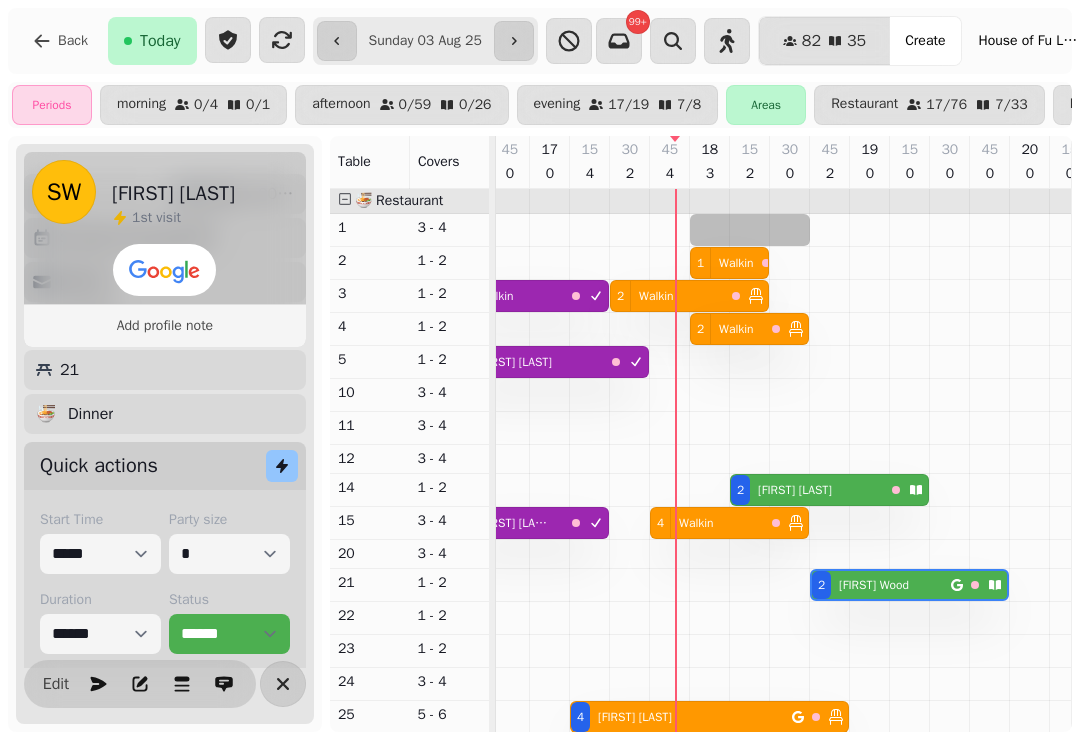 select on "*" 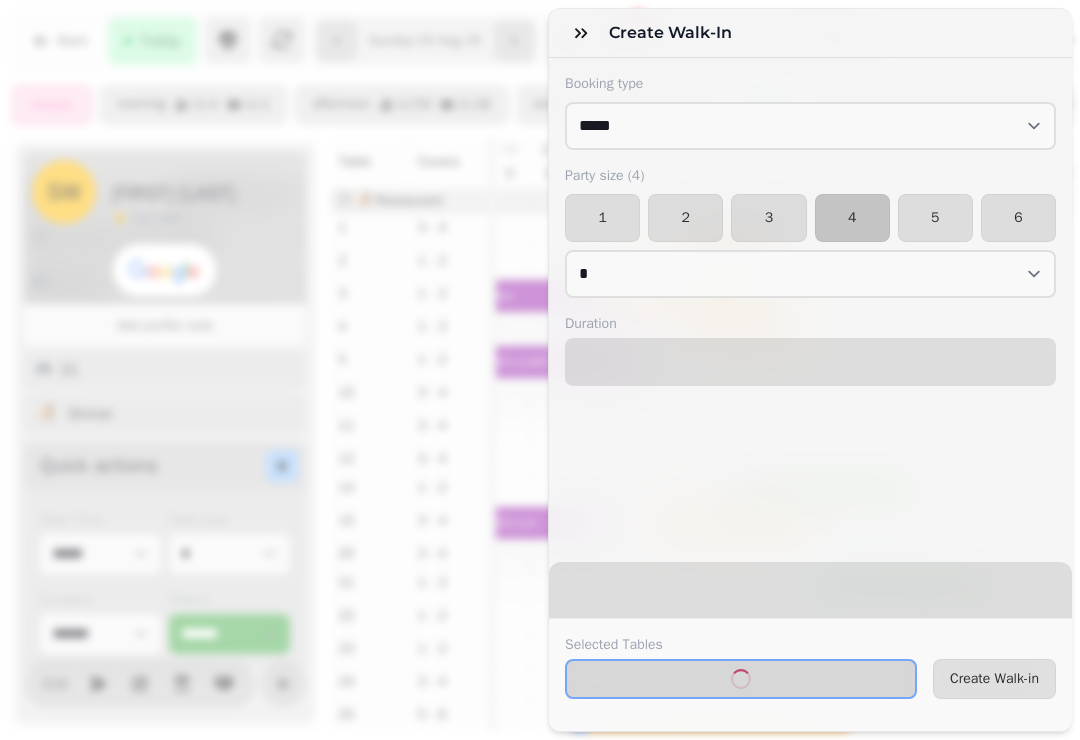 select on "****" 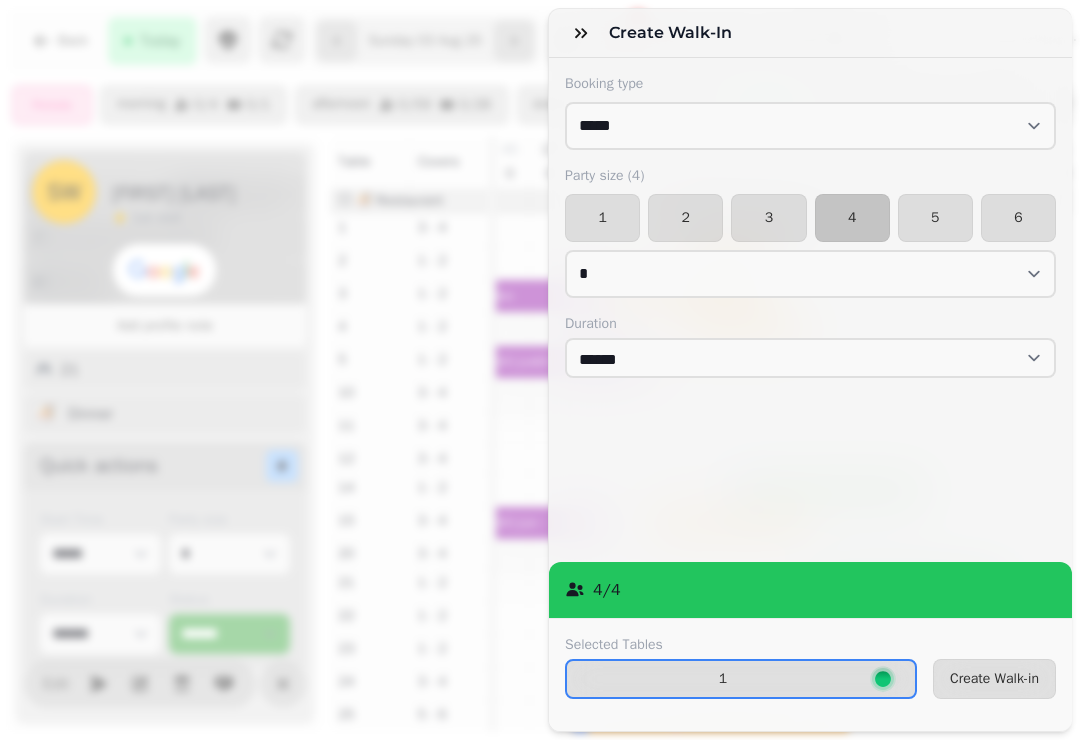 click on "3" at bounding box center [768, 218] 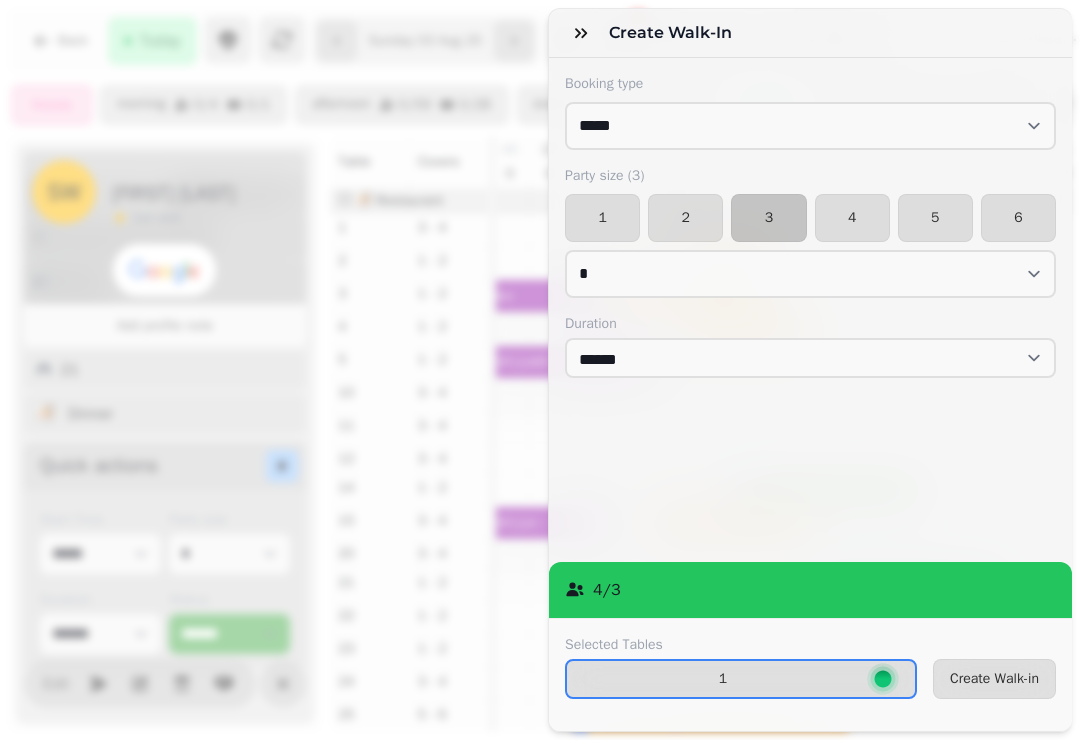 click on "Create Walk-in" at bounding box center [994, 679] 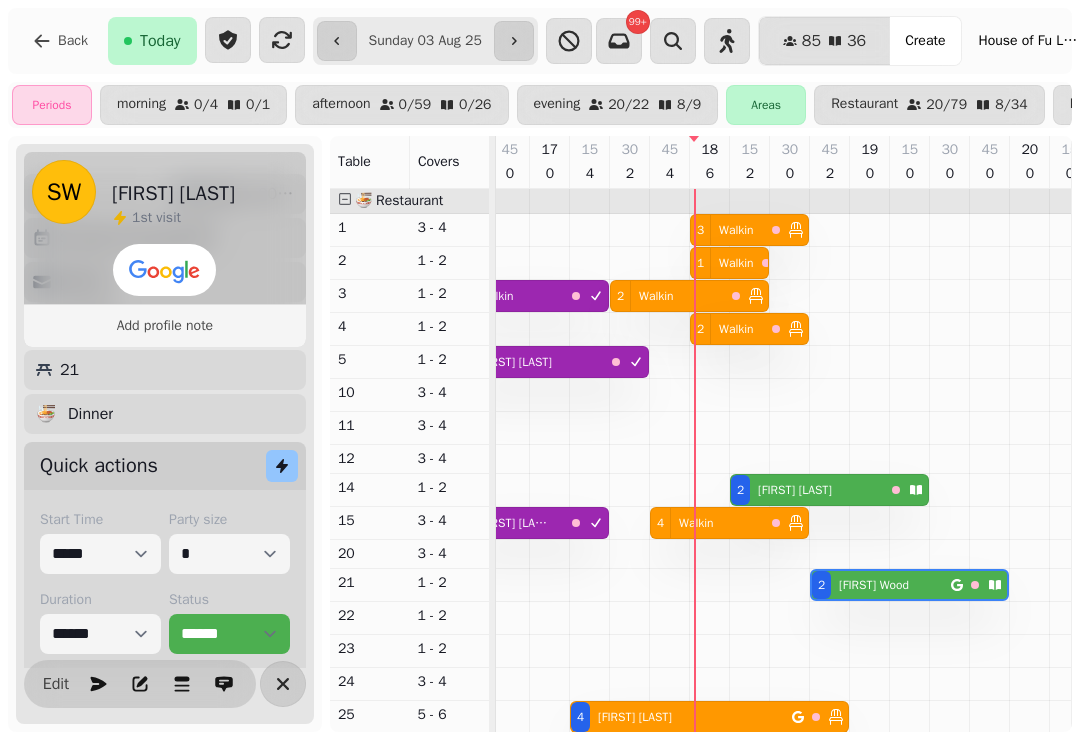 select on "**********" 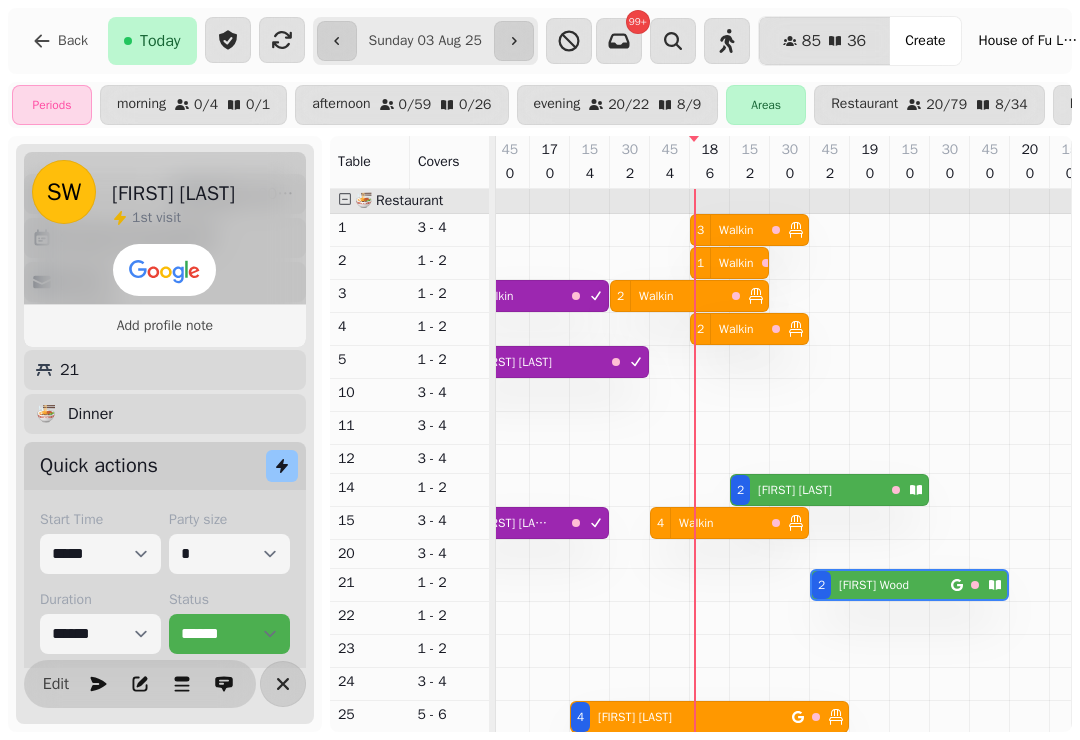 select on "*" 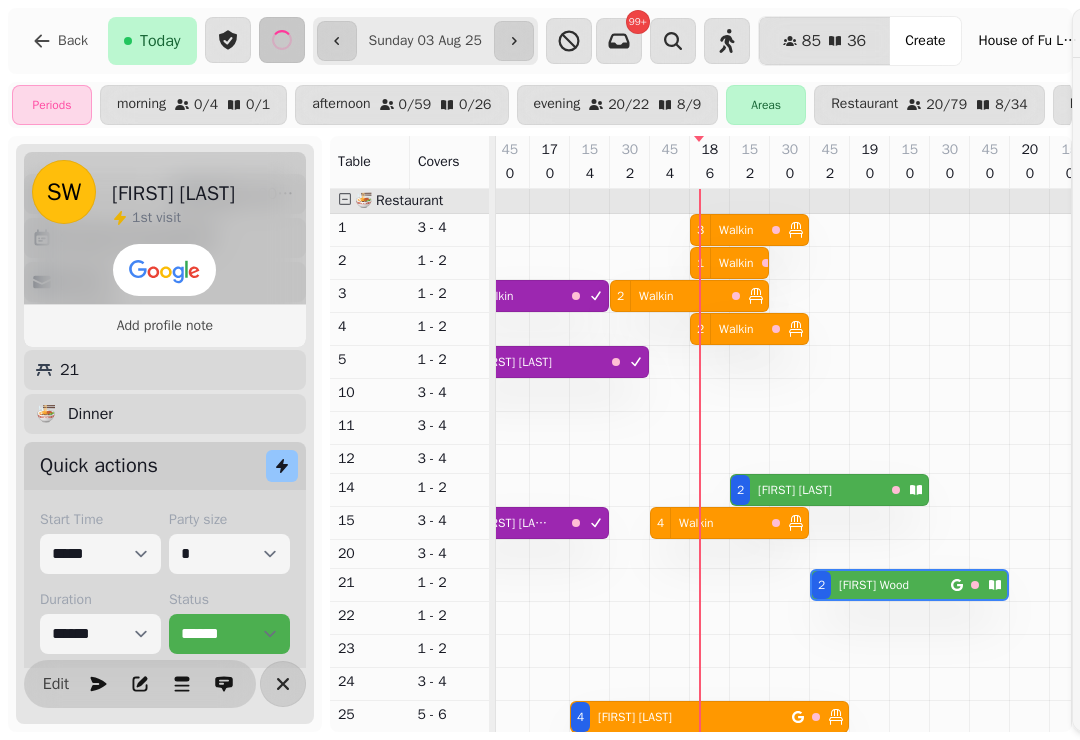 scroll, scrollTop: 0, scrollLeft: 2686, axis: horizontal 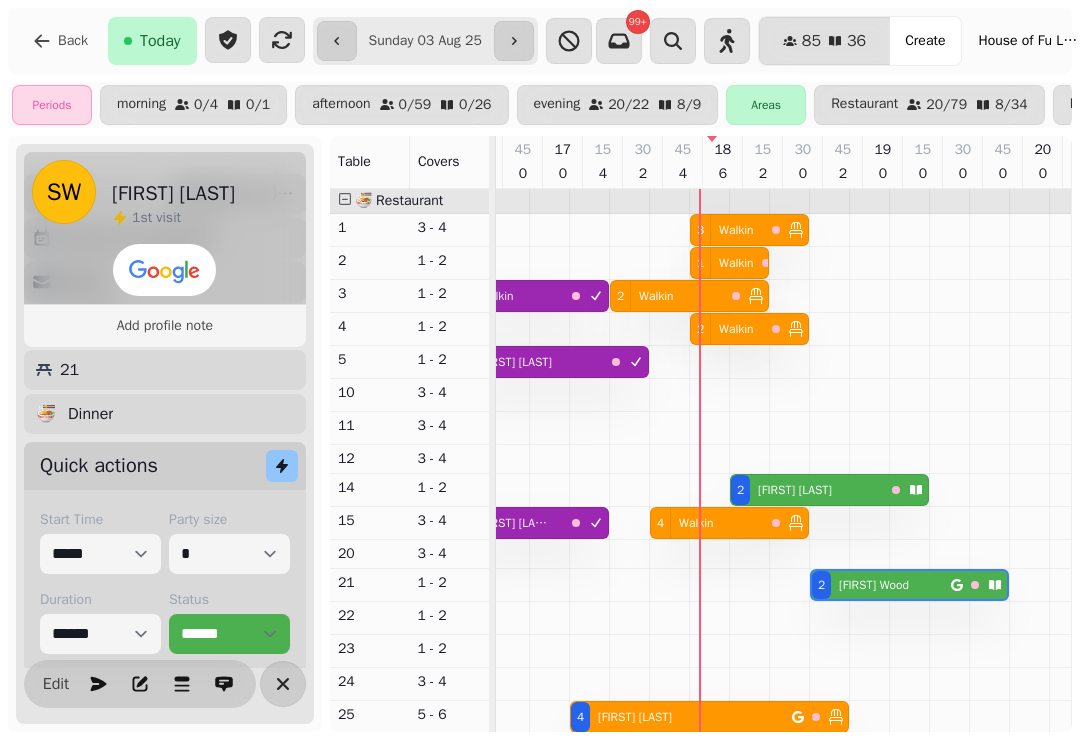 click 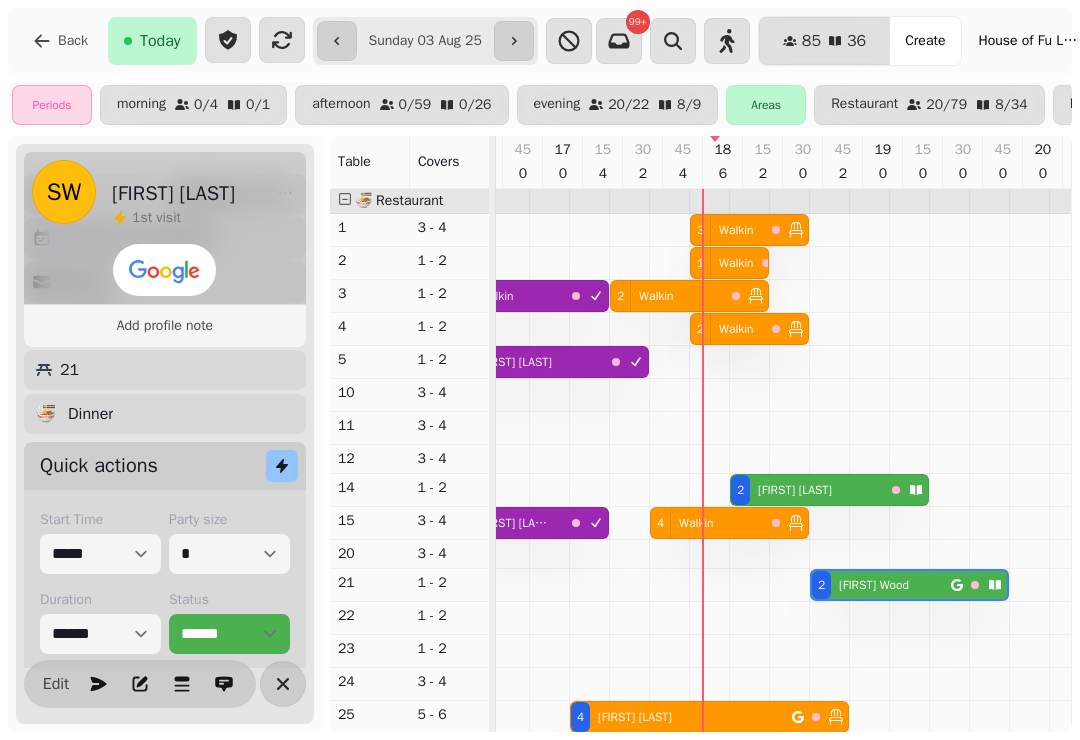 click 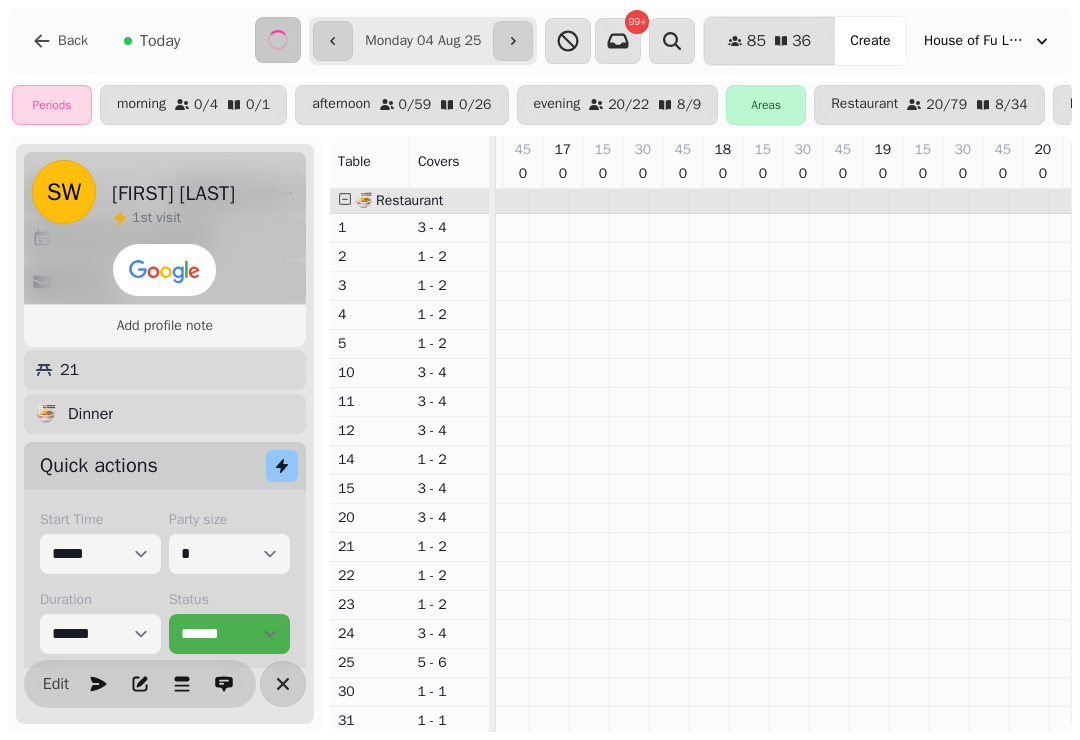 scroll, scrollTop: 0, scrollLeft: 2308, axis: horizontal 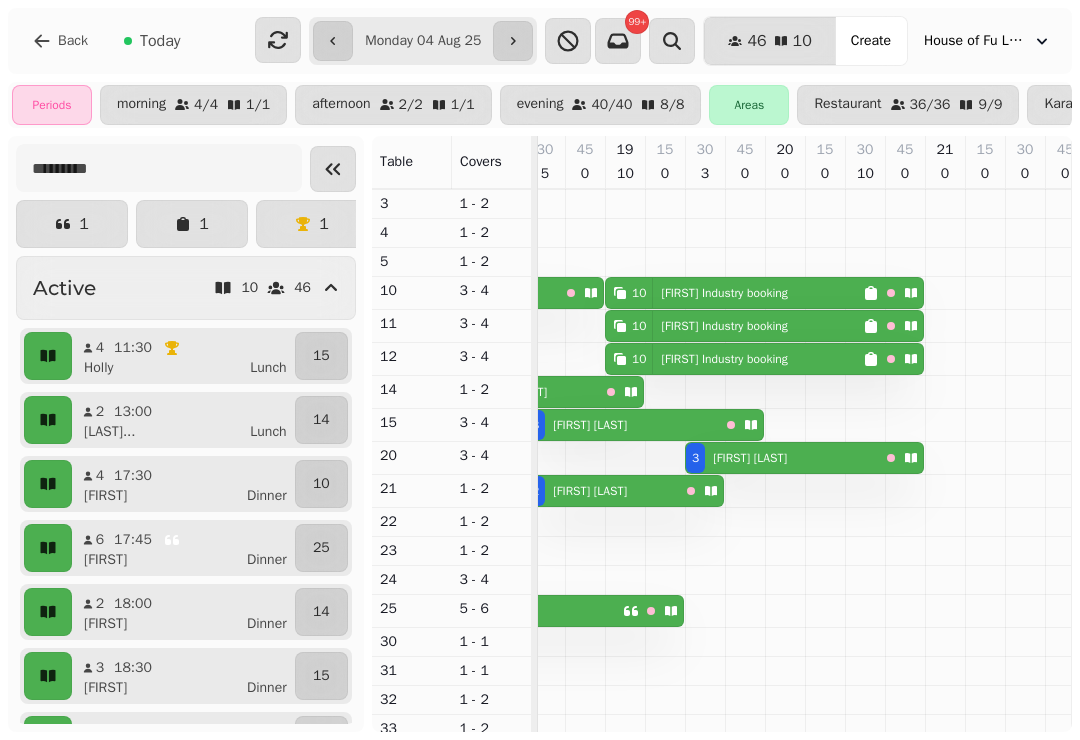 click on "[NUMBER] [FIRST] Industry booking" at bounding box center (734, 293) 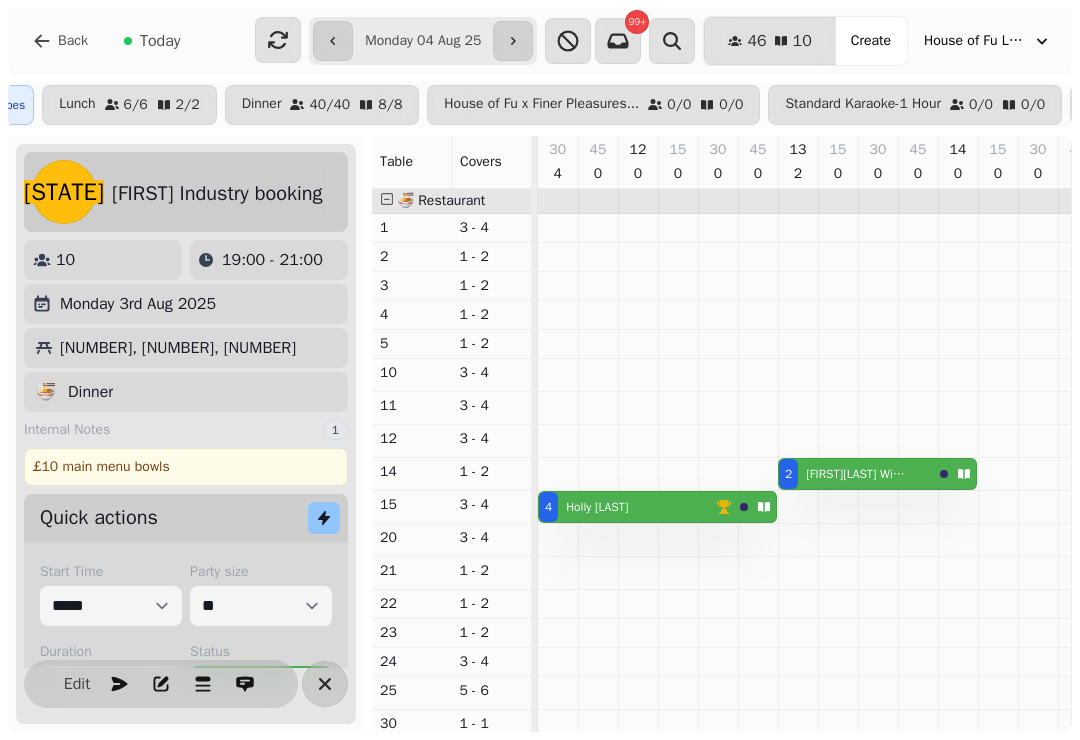 click 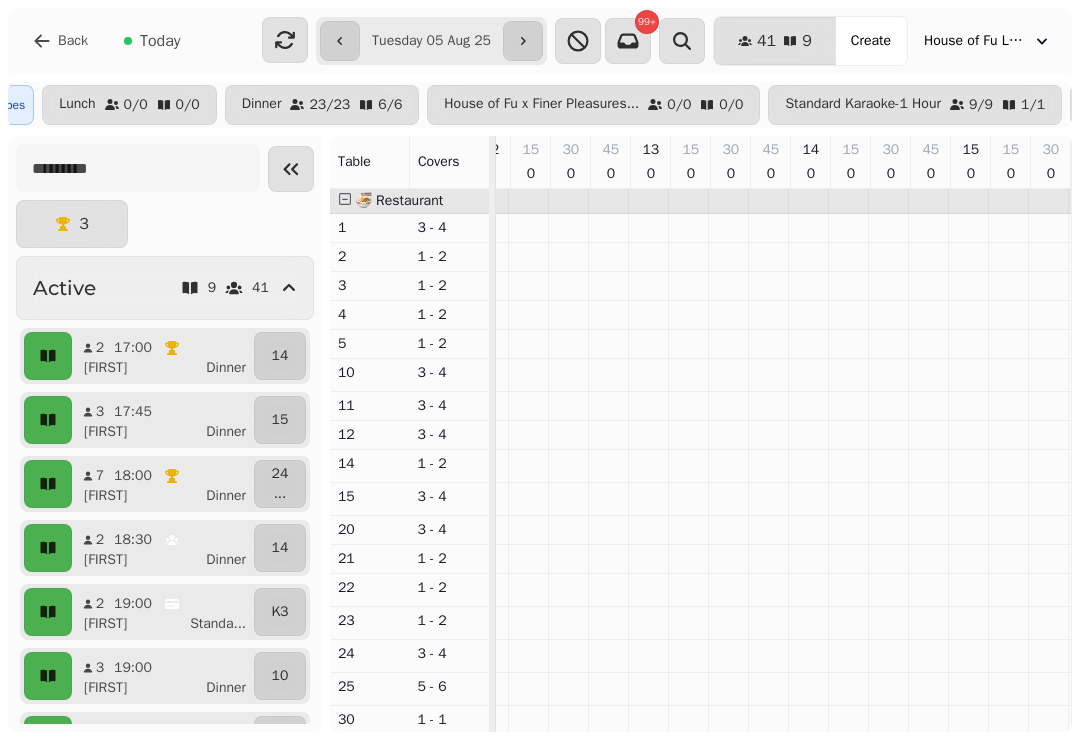 click 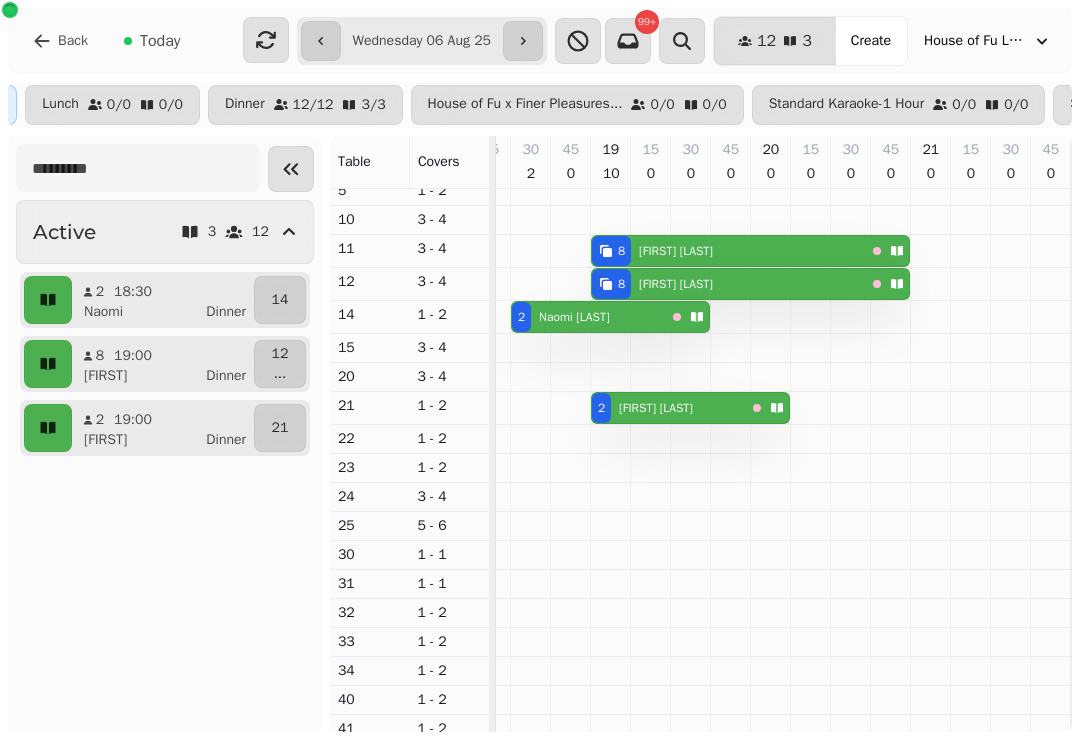 click at bounding box center [523, 41] 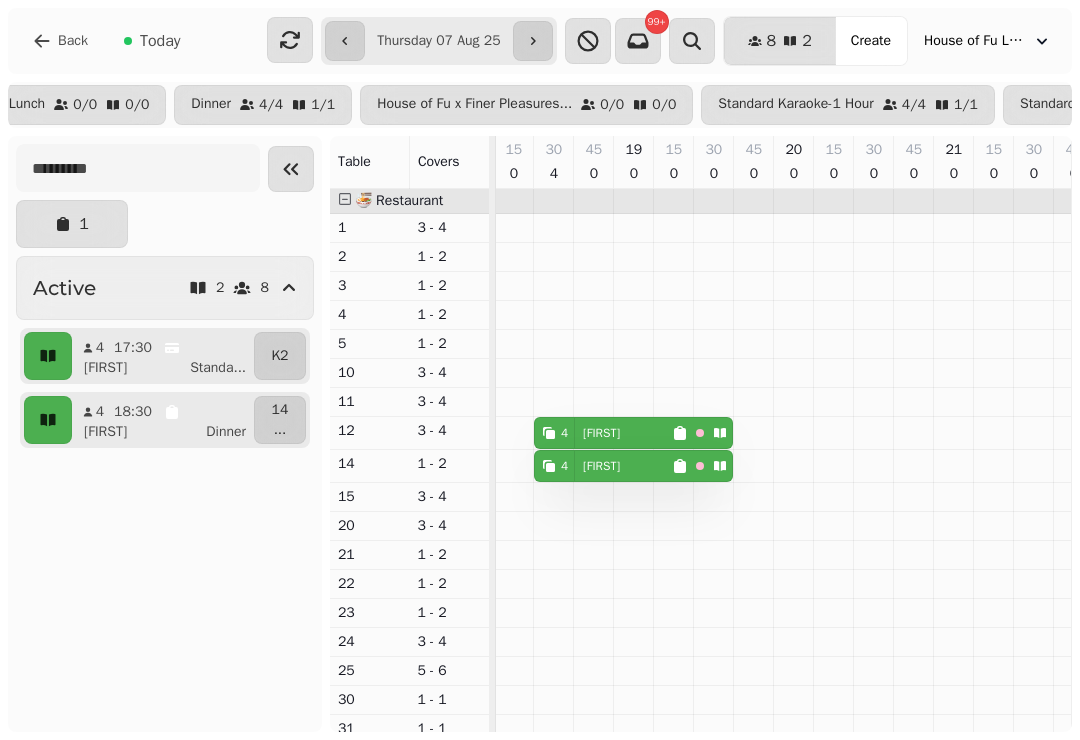 click on "[FIRST]" at bounding box center [597, 433] 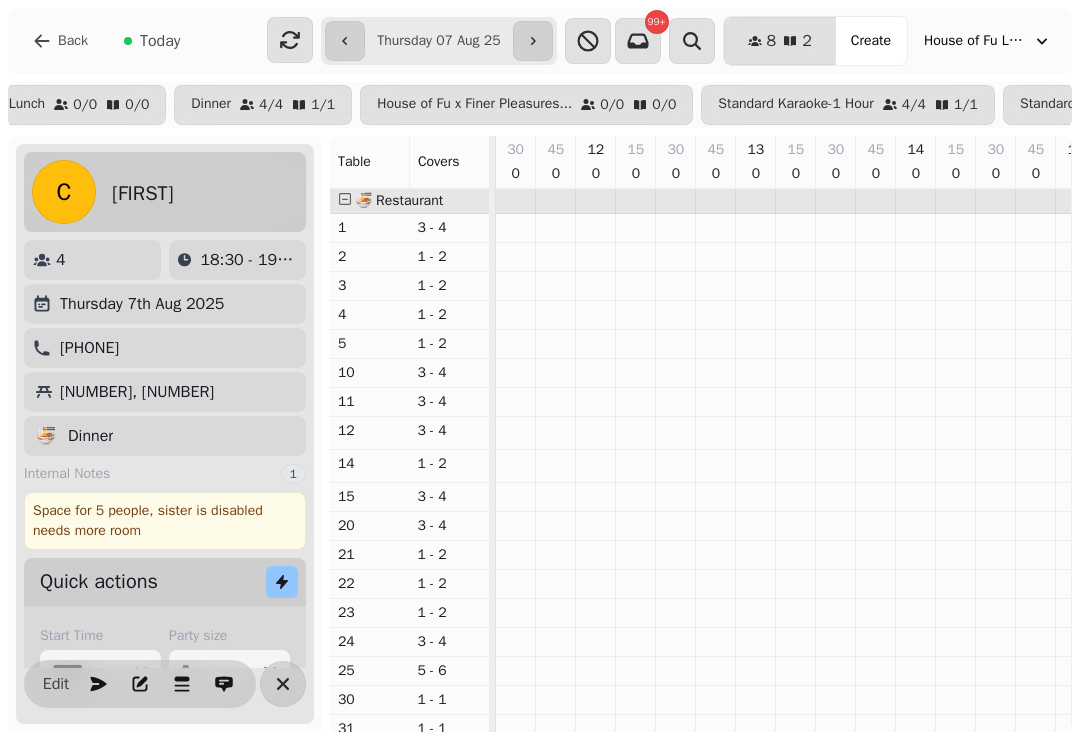 click at bounding box center (533, 41) 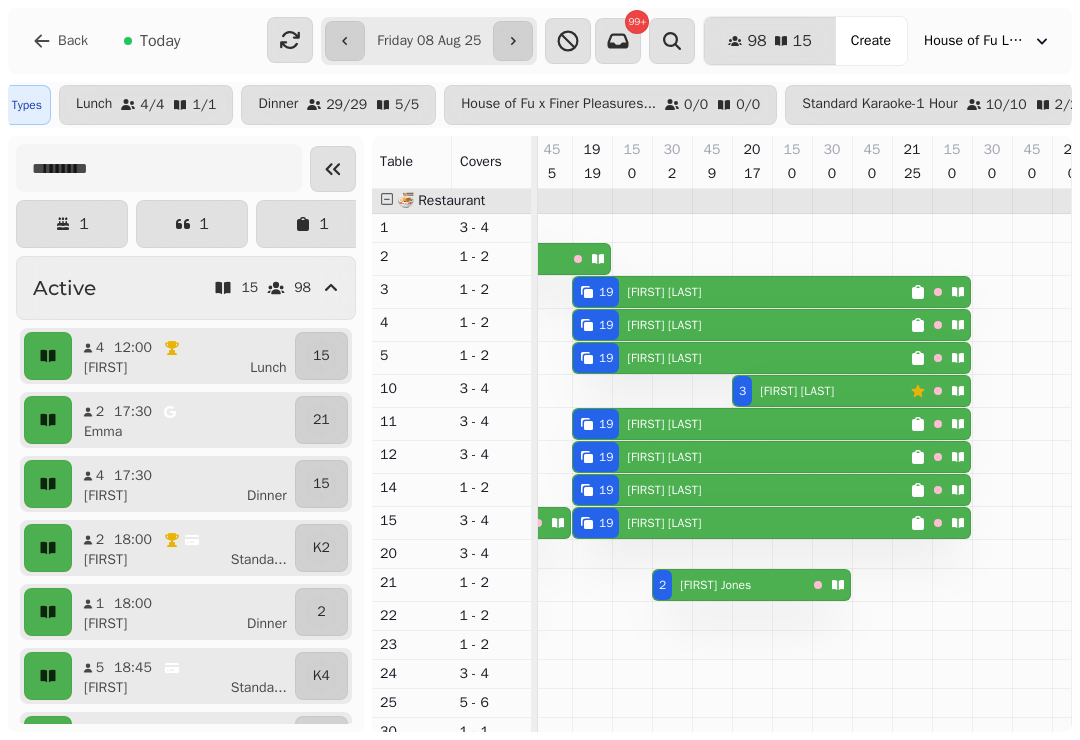 click on "Today" at bounding box center (160, 41) 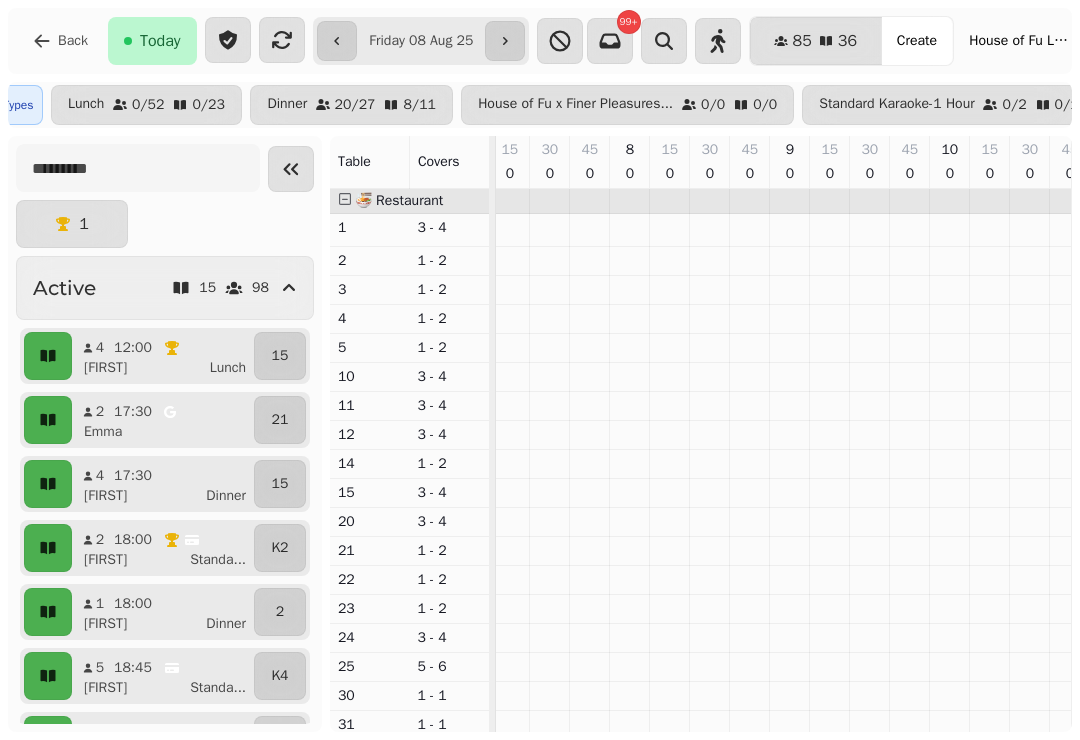 scroll, scrollTop: 0, scrollLeft: 2308, axis: horizontal 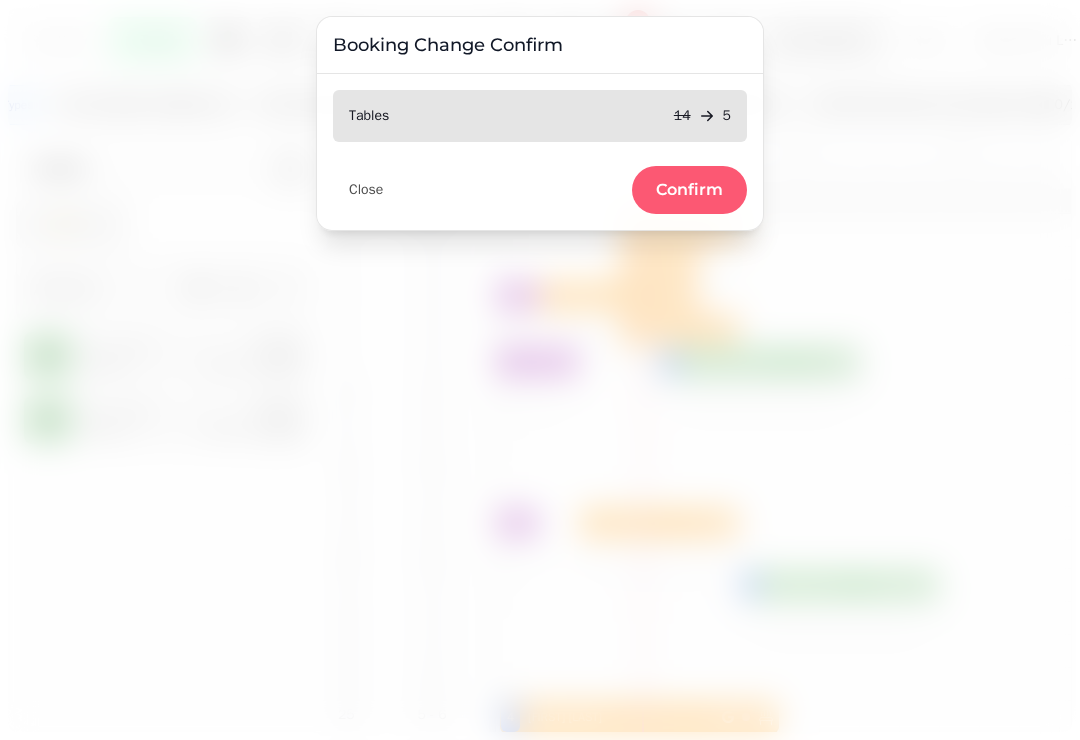 click on "Confirm" at bounding box center [689, 190] 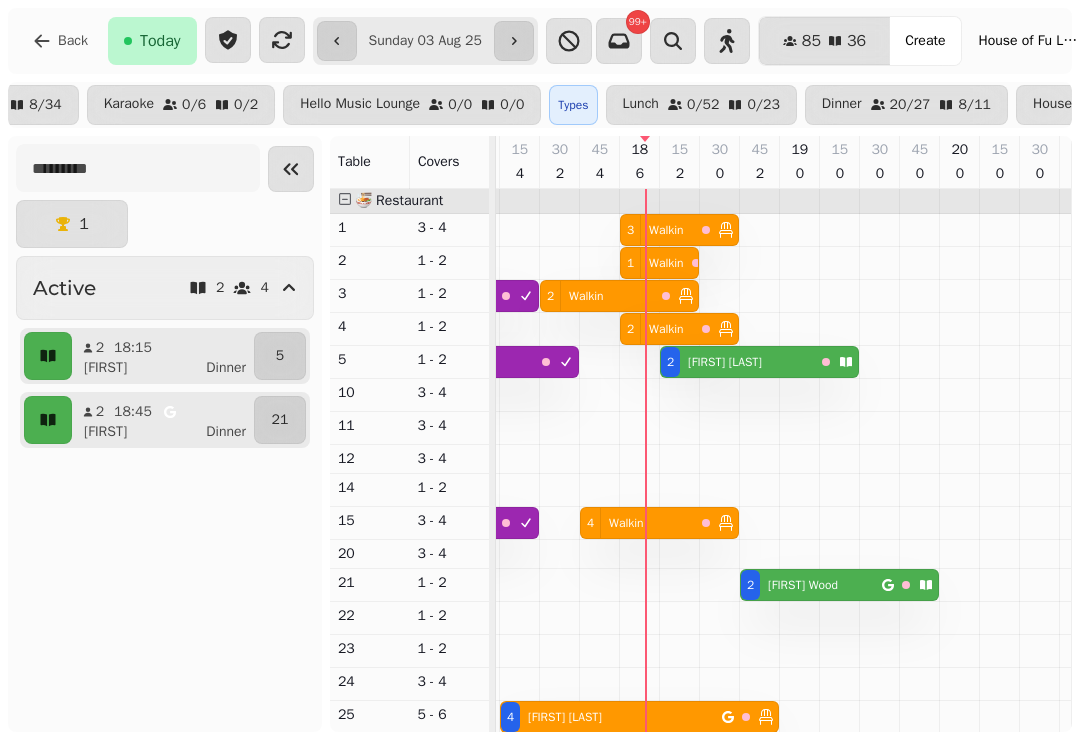 scroll, scrollTop: 0, scrollLeft: 968, axis: horizontal 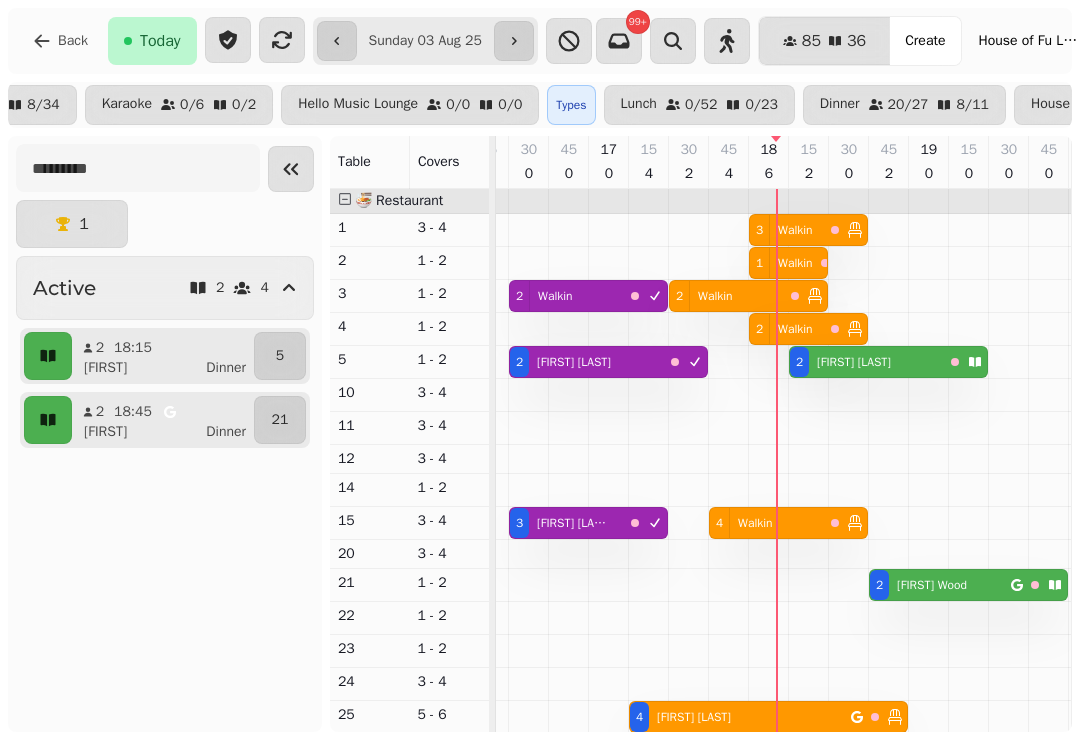click on "2 Walkin" at bounding box center (566, 296) 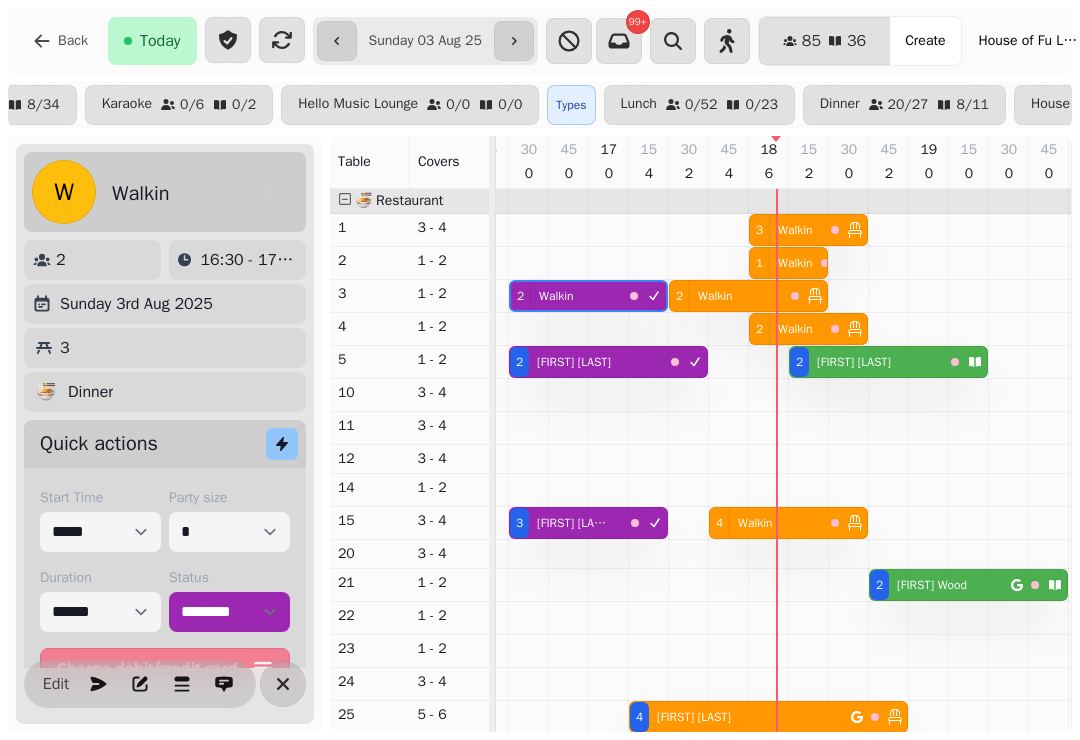 click on "2 Walkin" at bounding box center [726, 296] 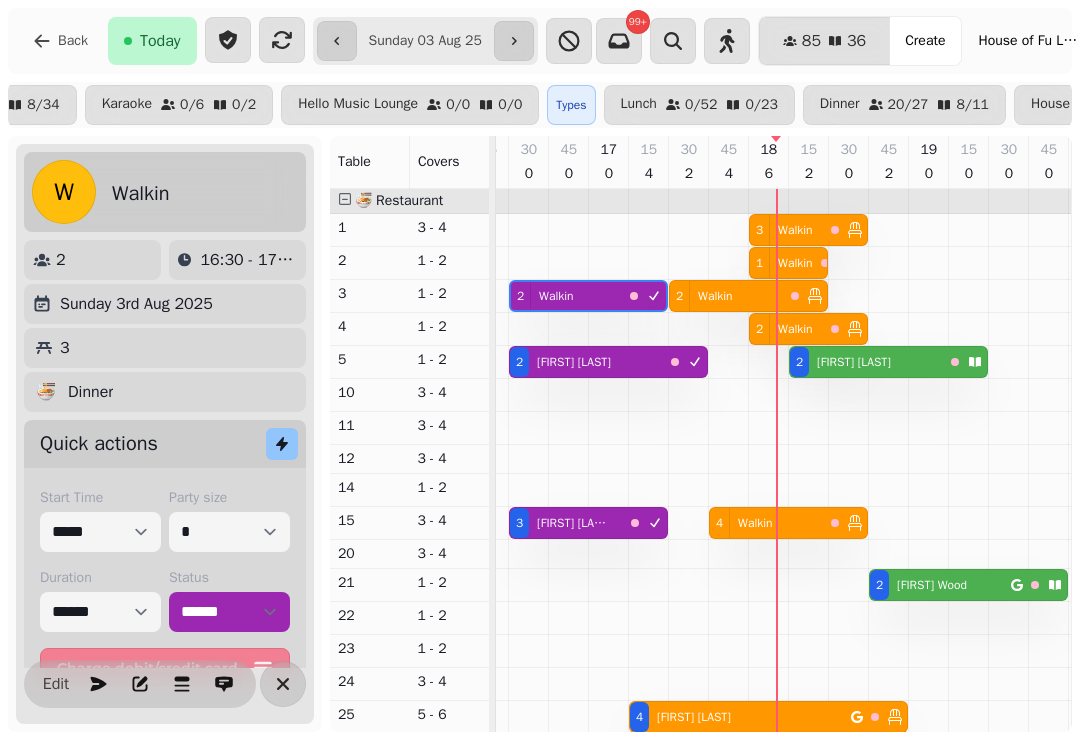 select on "**********" 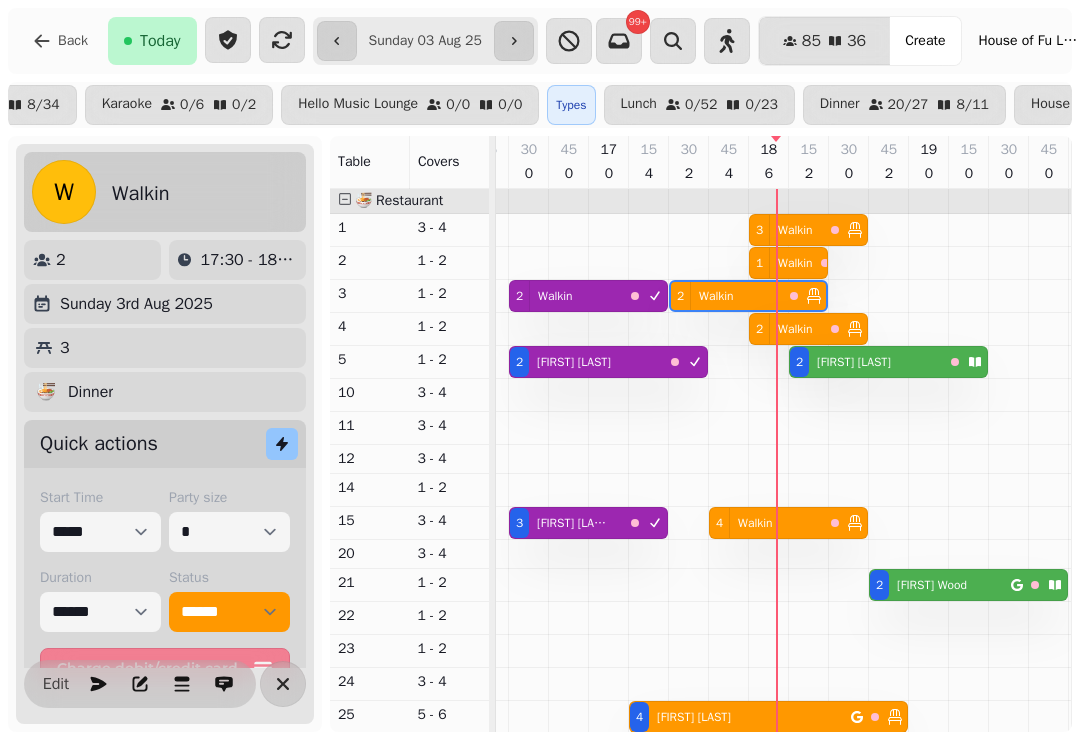 scroll, scrollTop: 0, scrollLeft: 2785, axis: horizontal 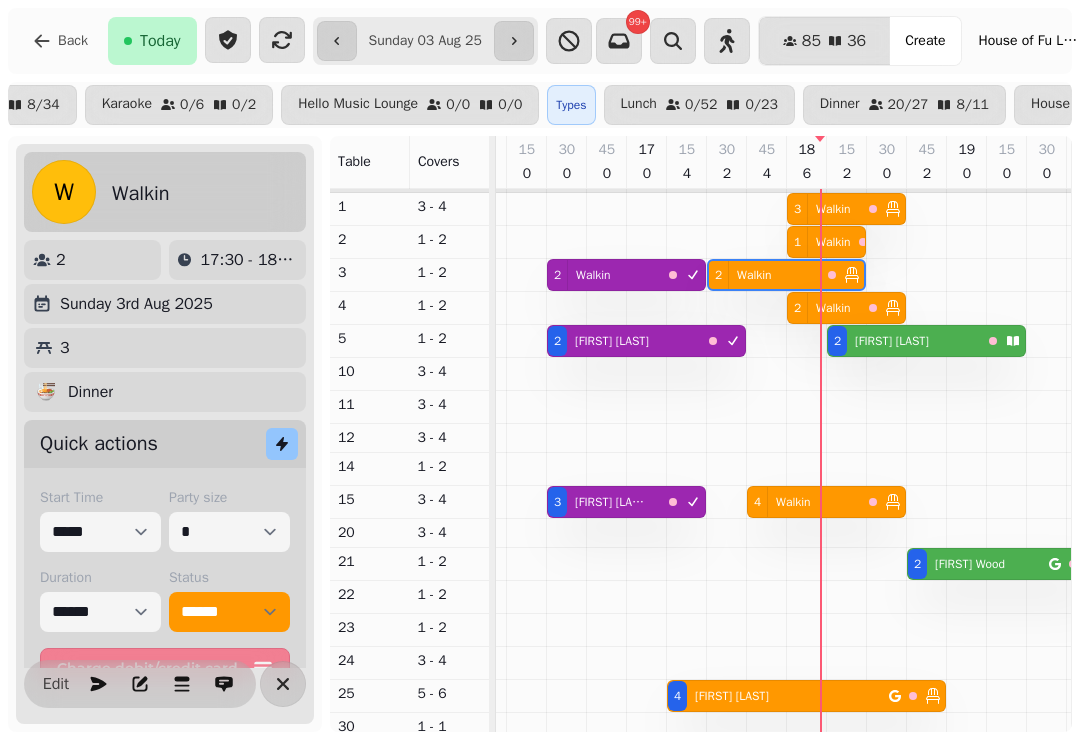 click on "[FIRST]   [LAST]" at bounding box center [892, 341] 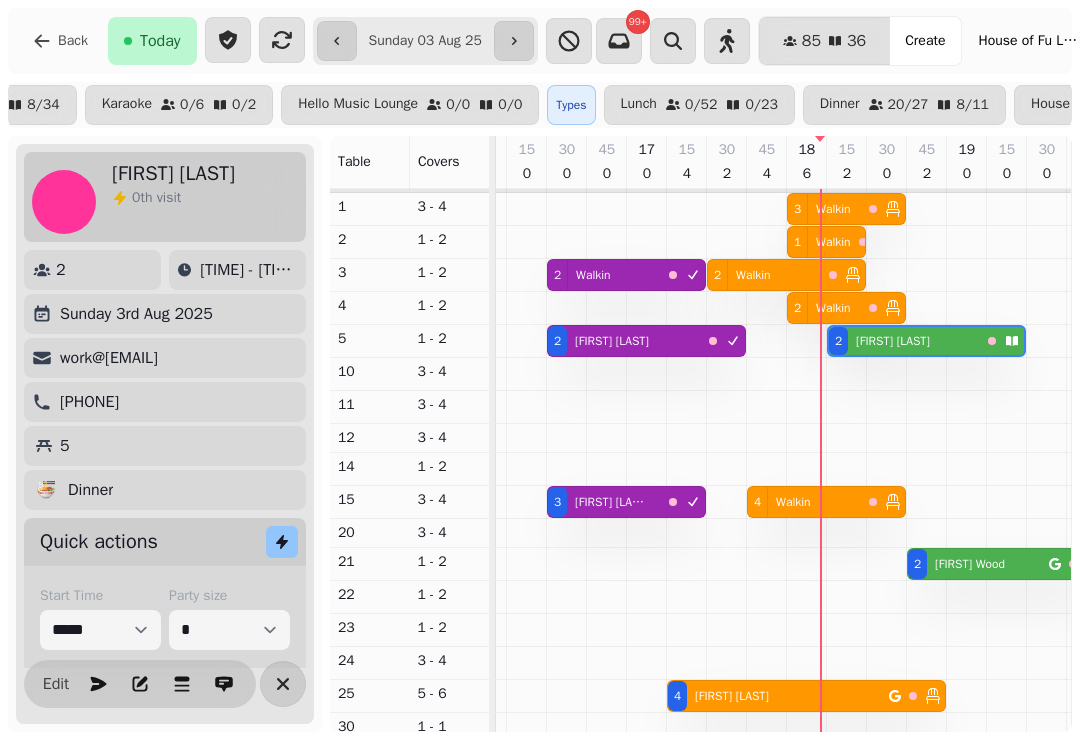 select on "**********" 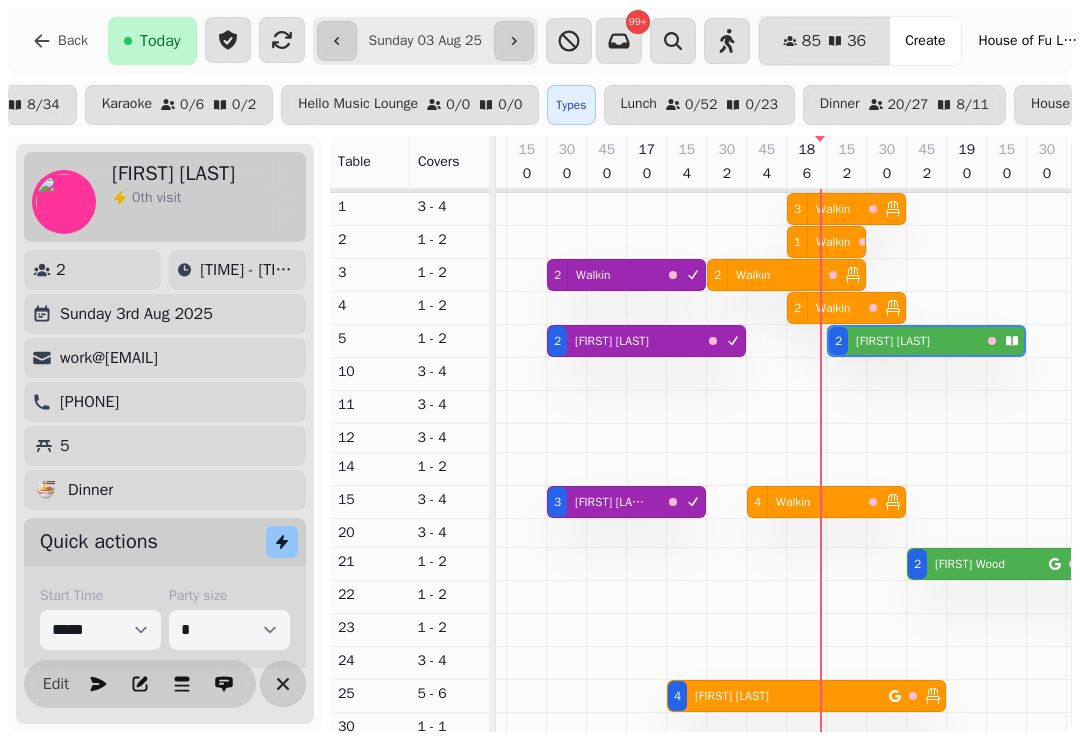 select on "****" 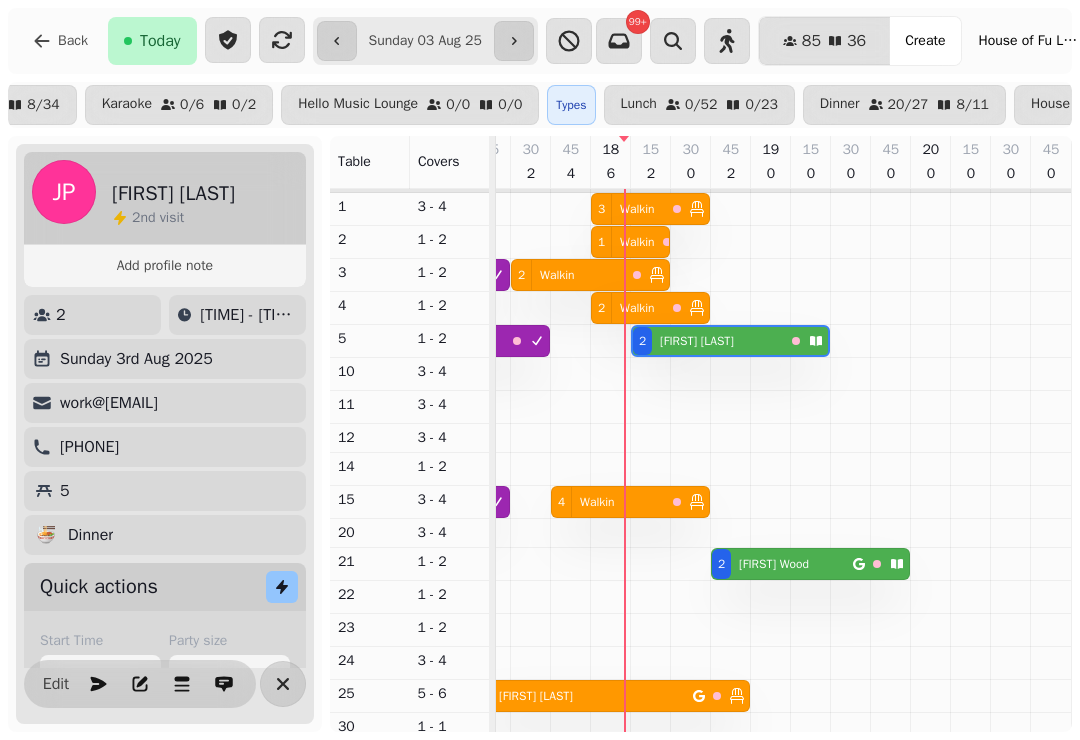 click on "[FIRST]   [LAST]" at bounding box center [697, 341] 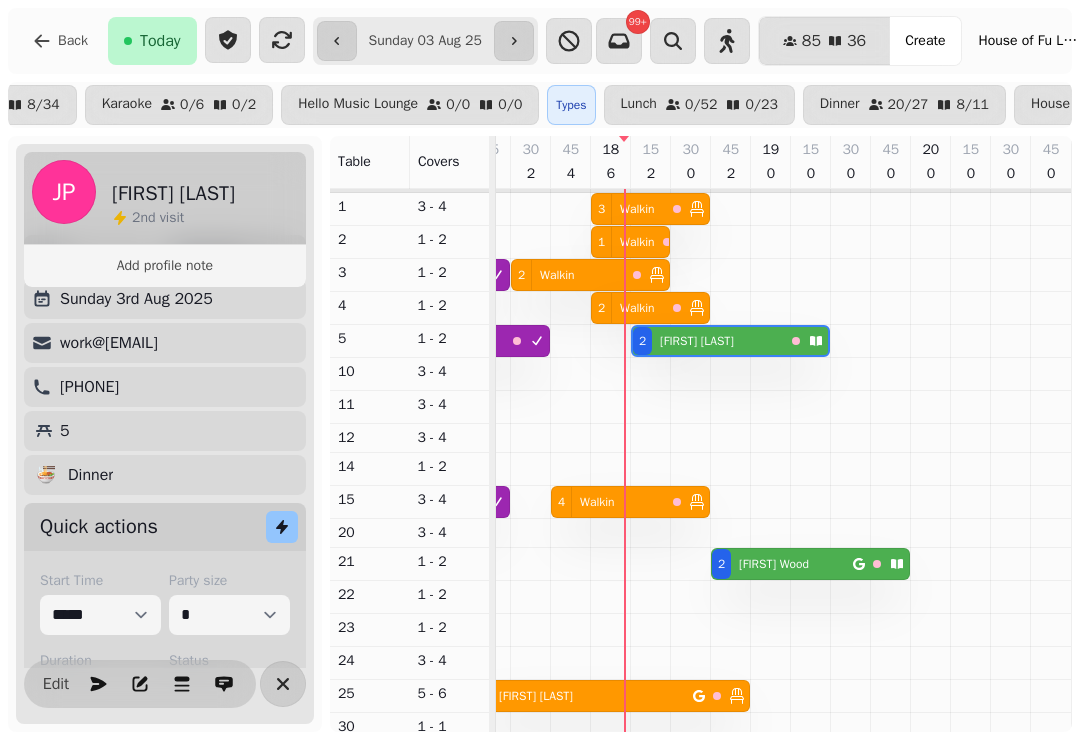 scroll, scrollTop: 134, scrollLeft: 0, axis: vertical 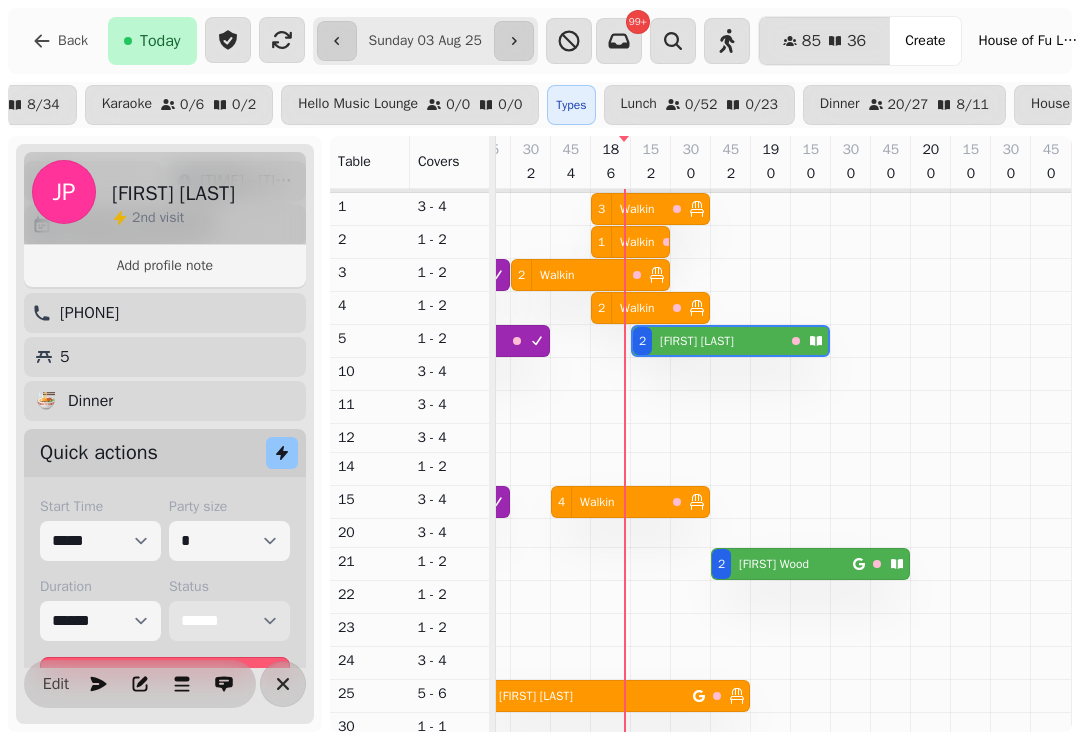 click on "**********" at bounding box center [229, 621] 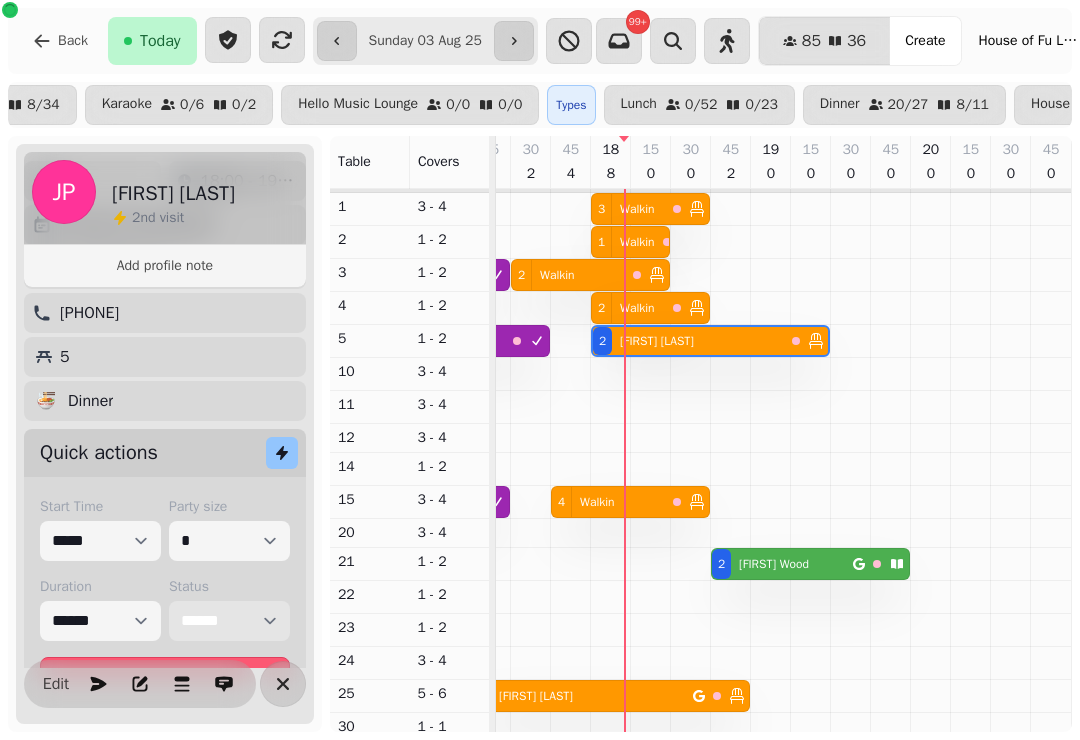 select on "**********" 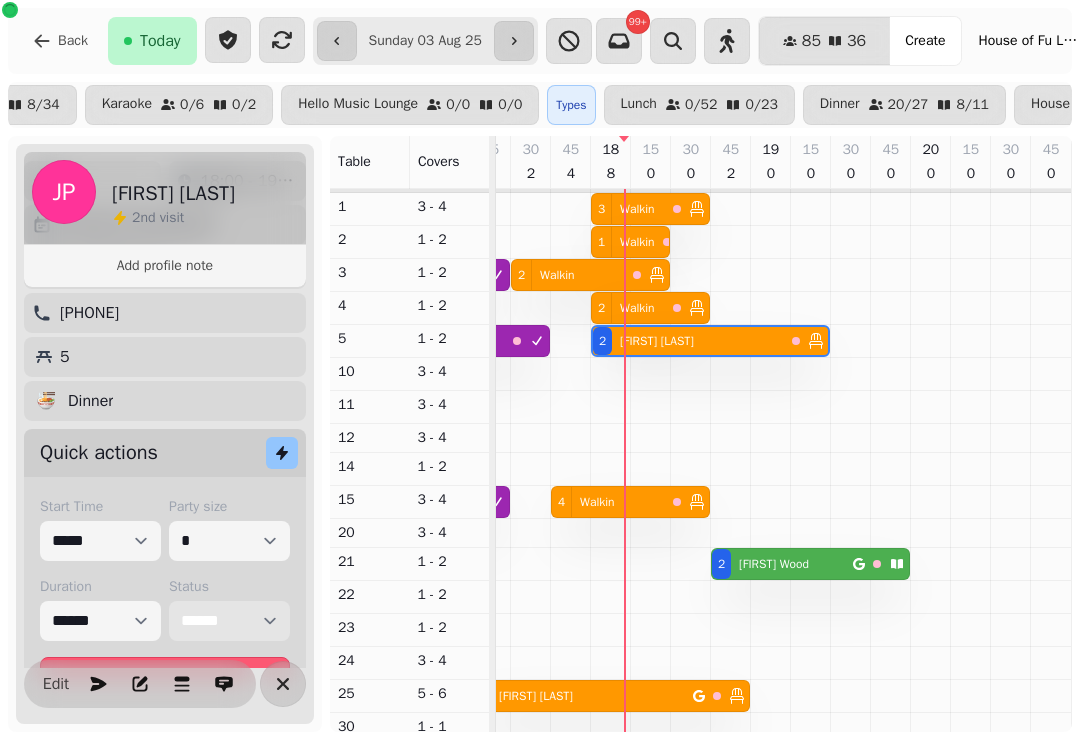 select on "****" 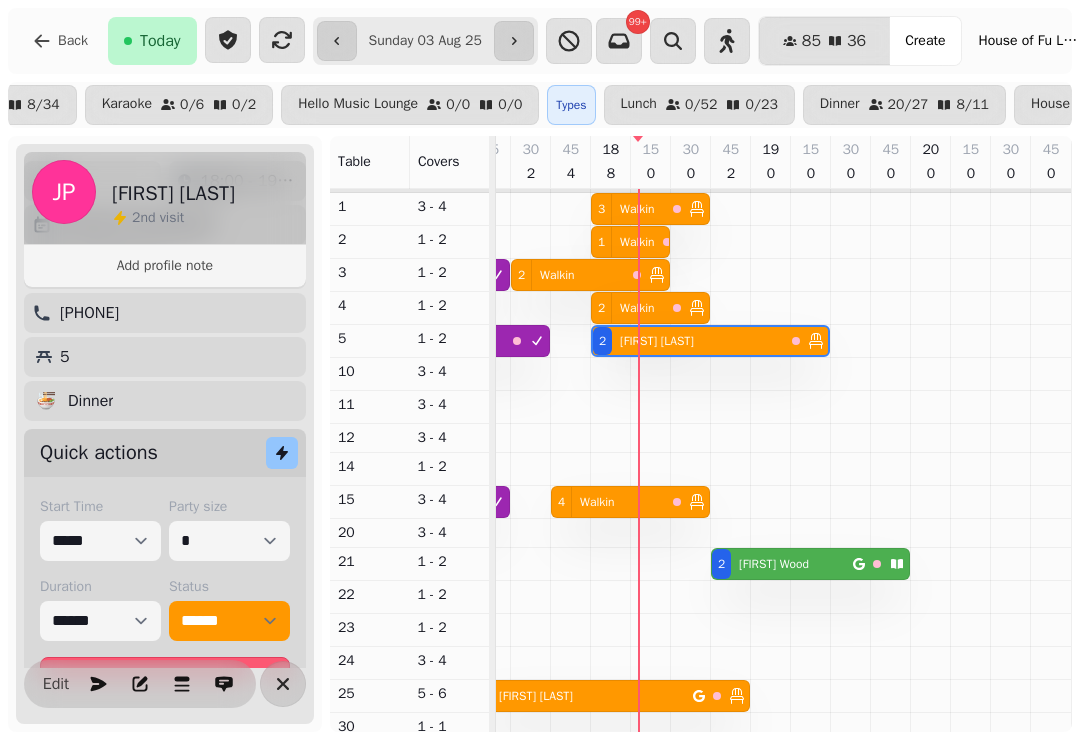 select on "**********" 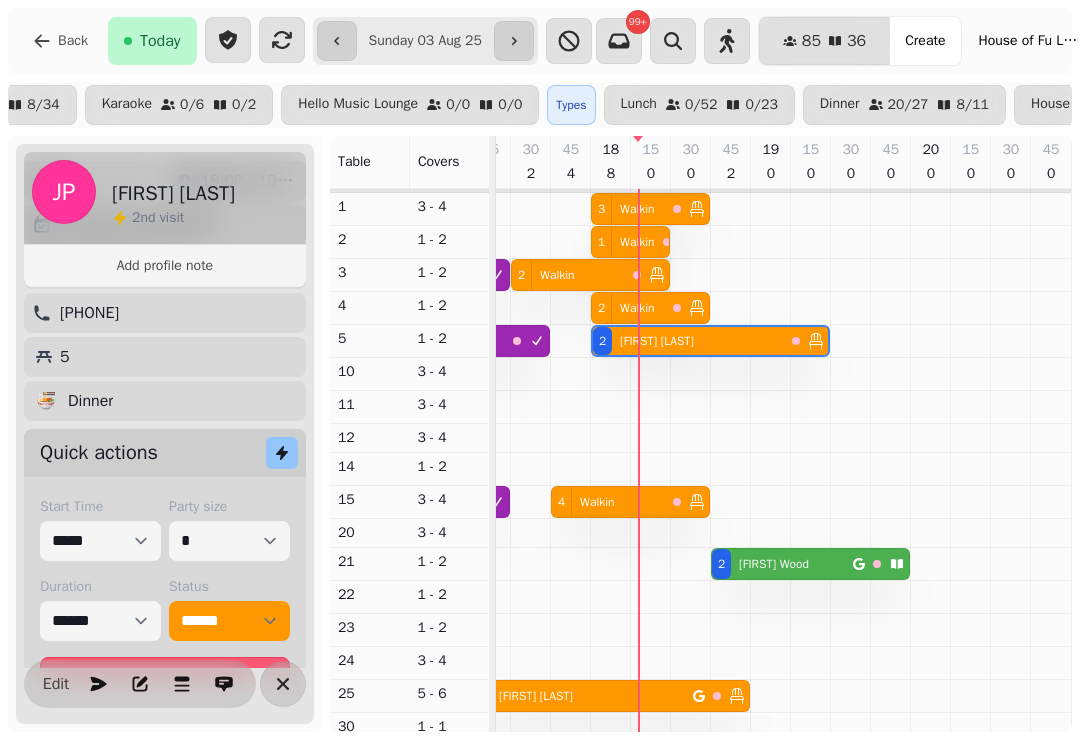 select on "*" 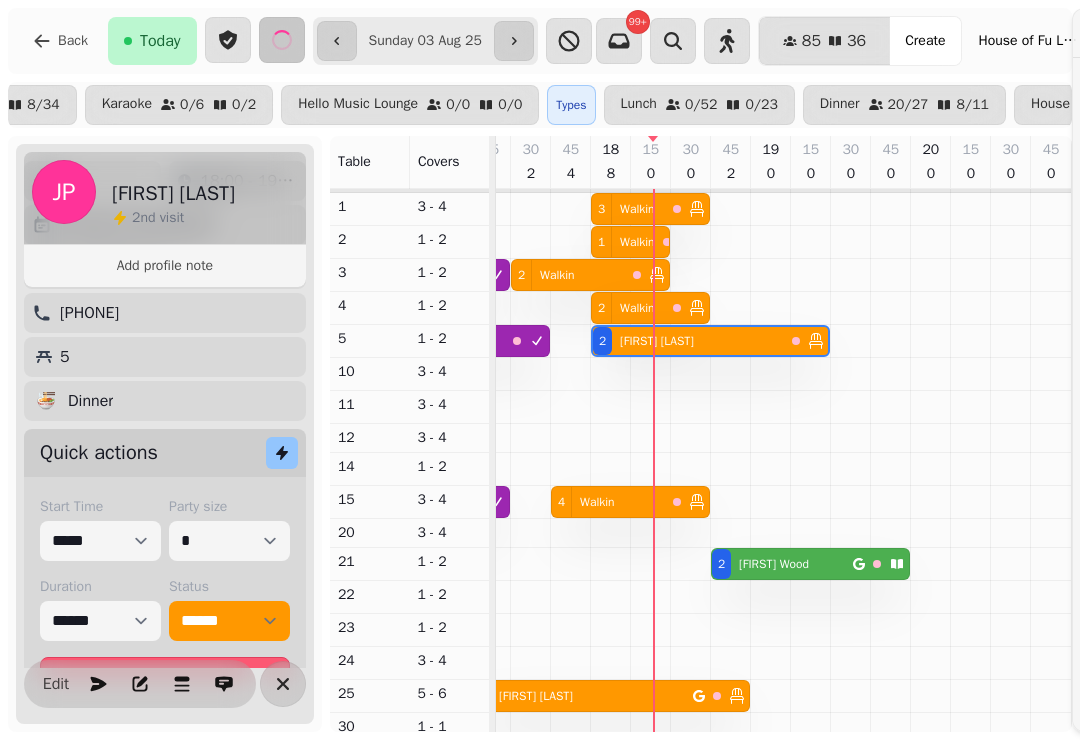 scroll, scrollTop: 21, scrollLeft: 2785, axis: both 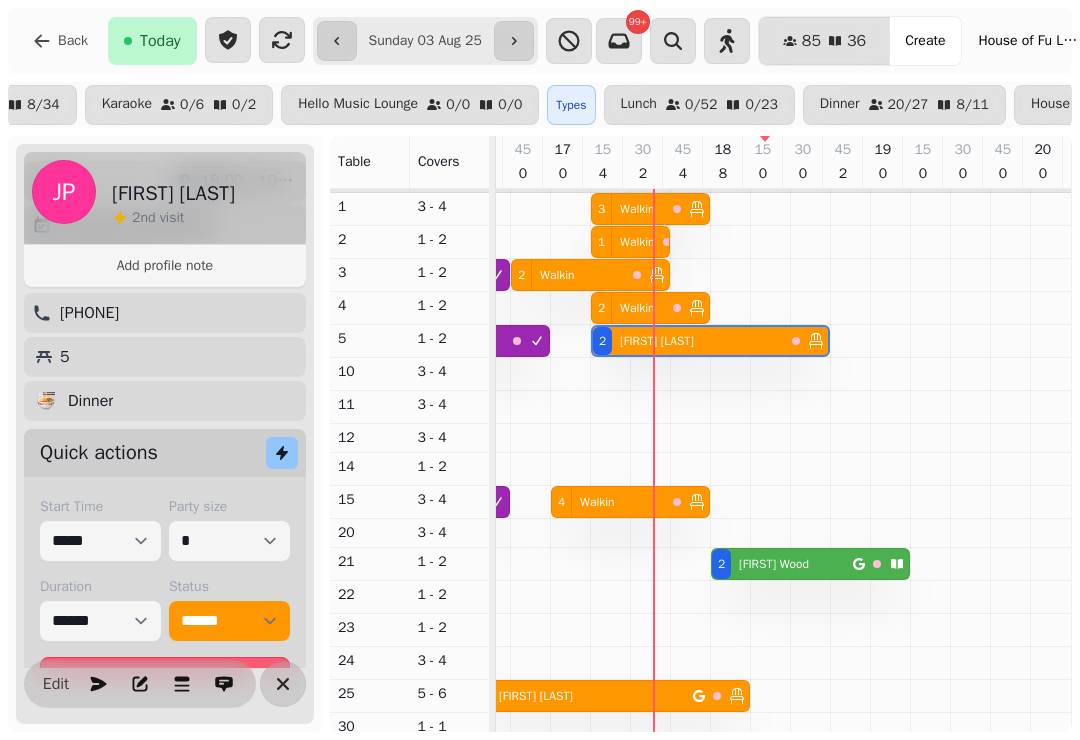 click on "Walkin" at bounding box center (633, 242) 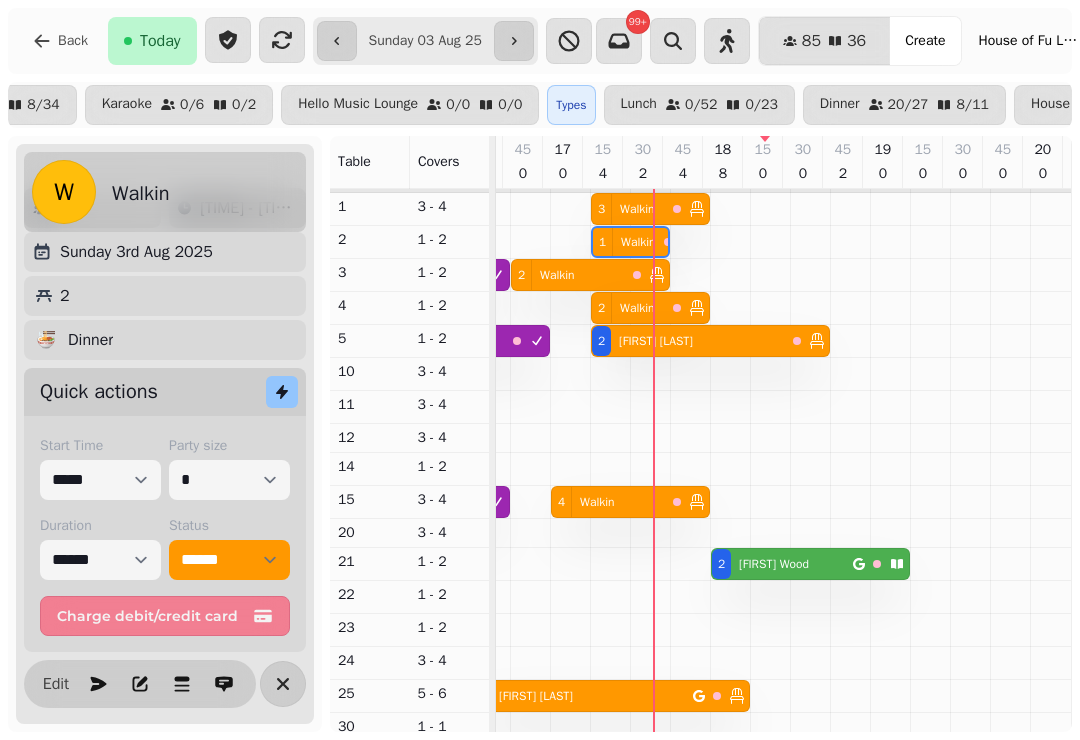 select on "*" 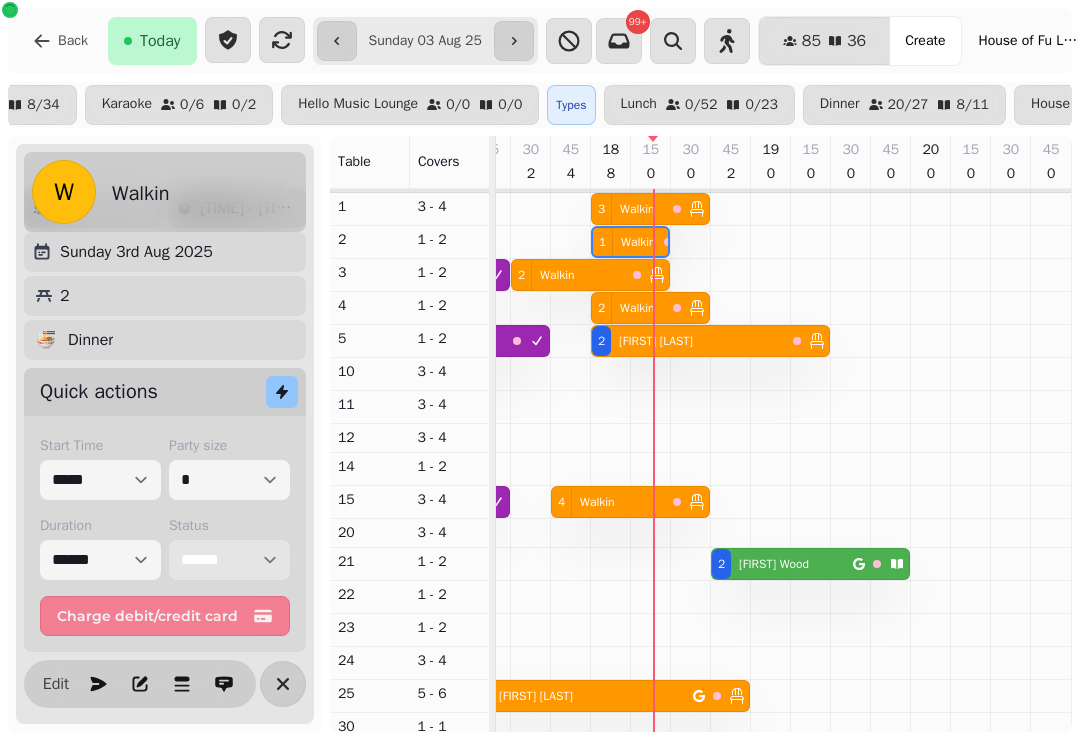 click on "**********" at bounding box center (229, 560) 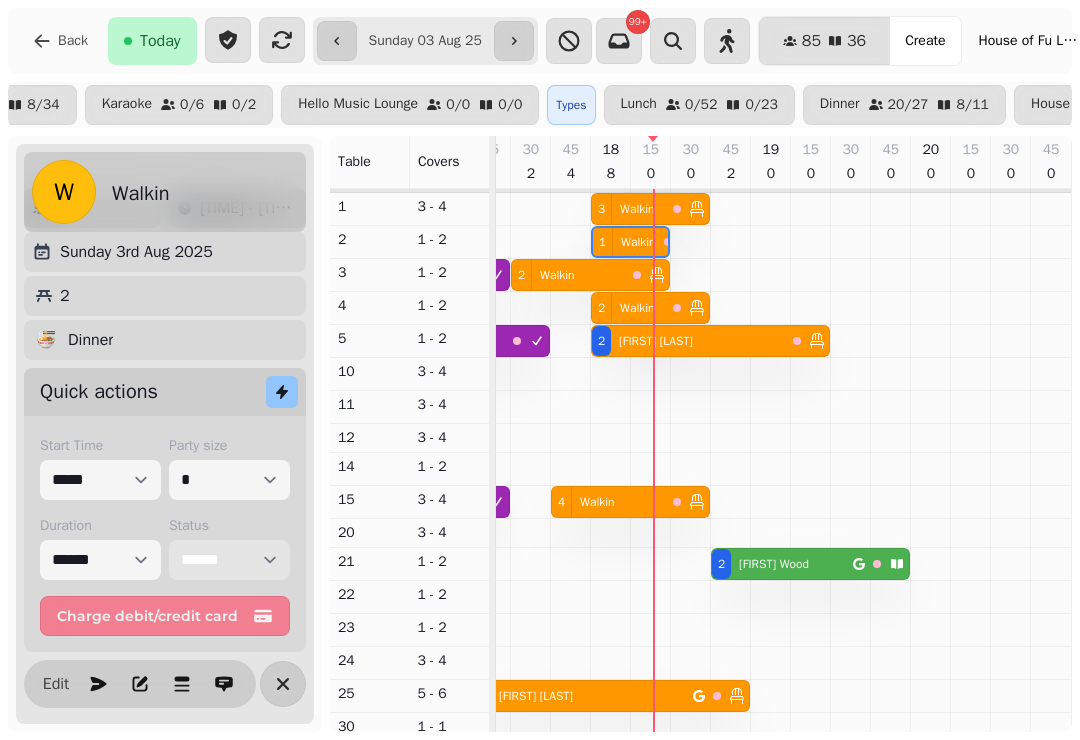select on "********" 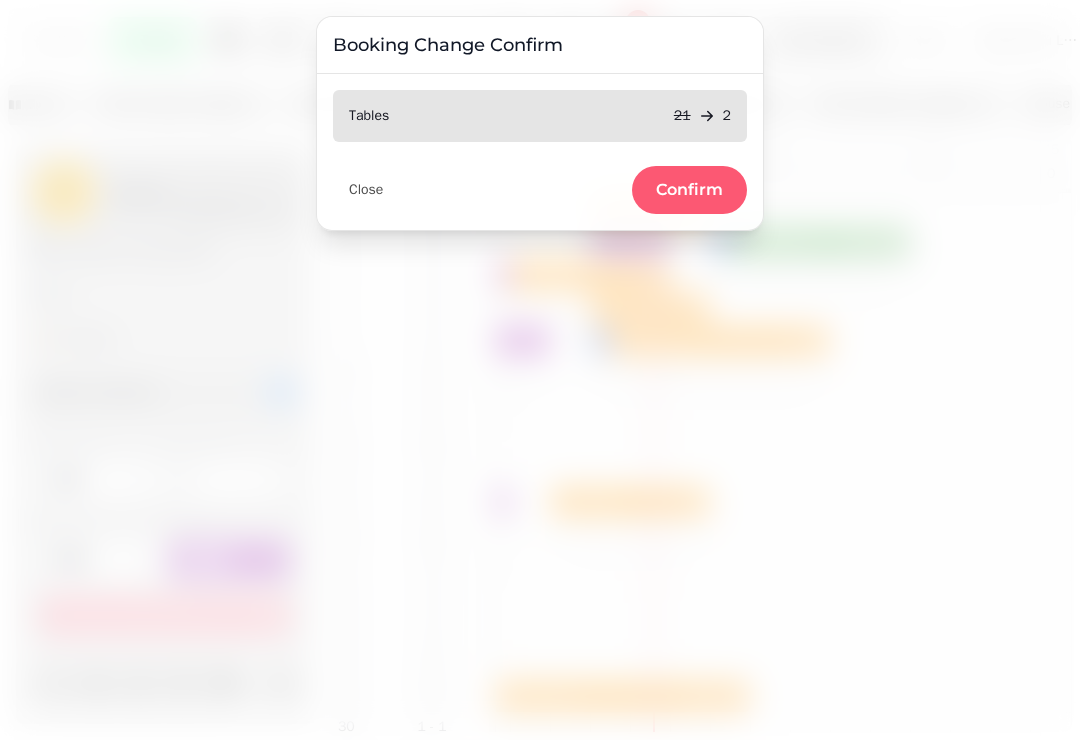 click on "Confirm" at bounding box center (689, 190) 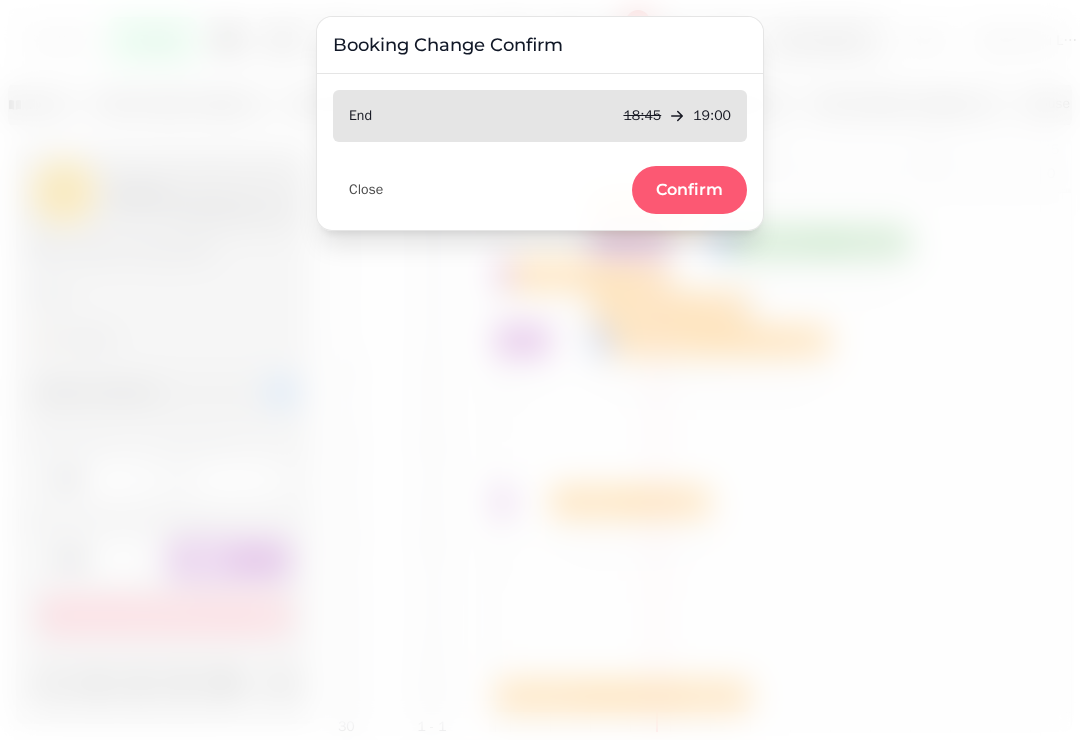 click on "Confirm" at bounding box center [689, 190] 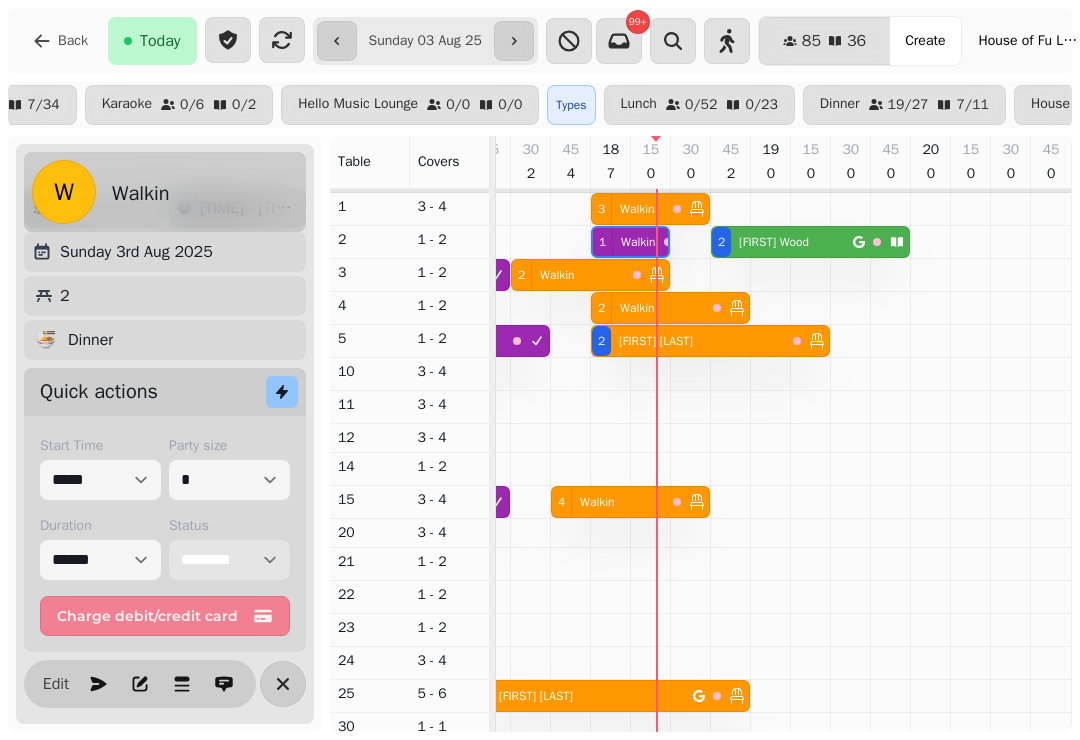 scroll, scrollTop: 23, scrollLeft: 2659, axis: both 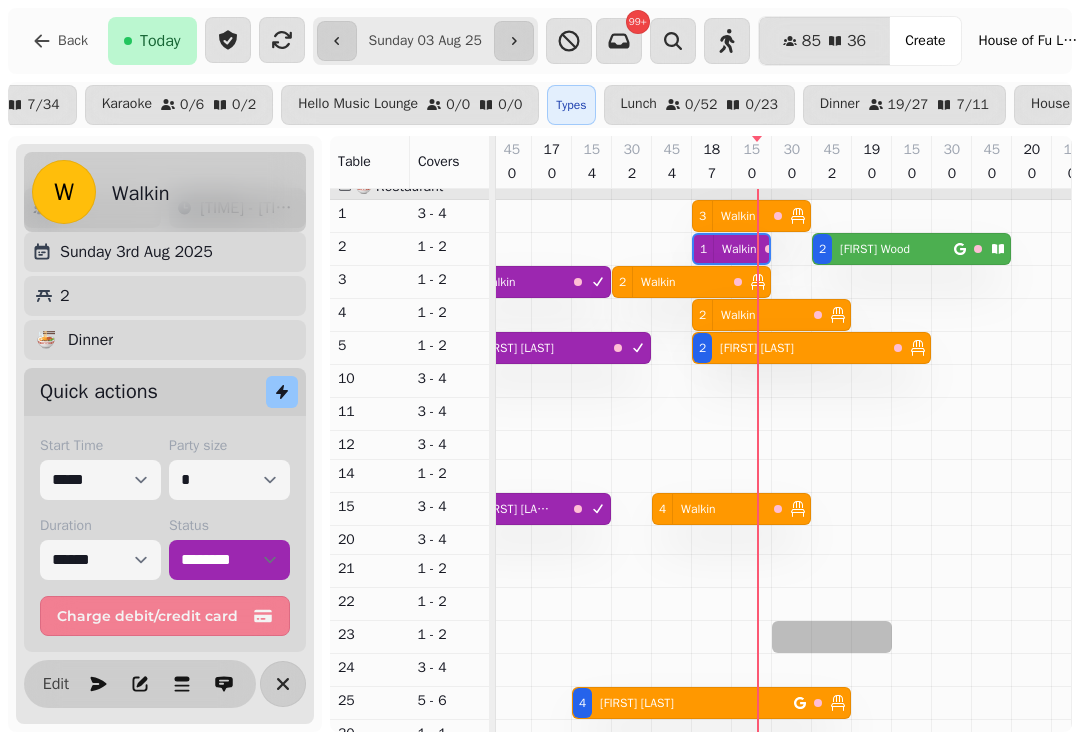 select on "**********" 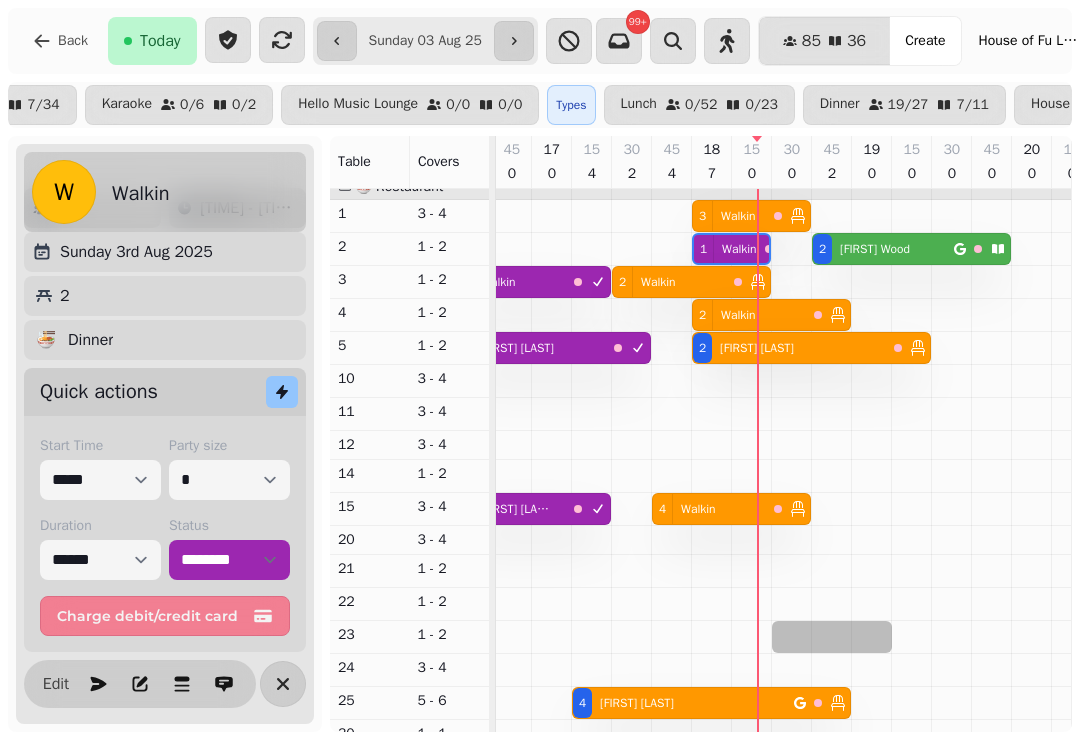 select on "*" 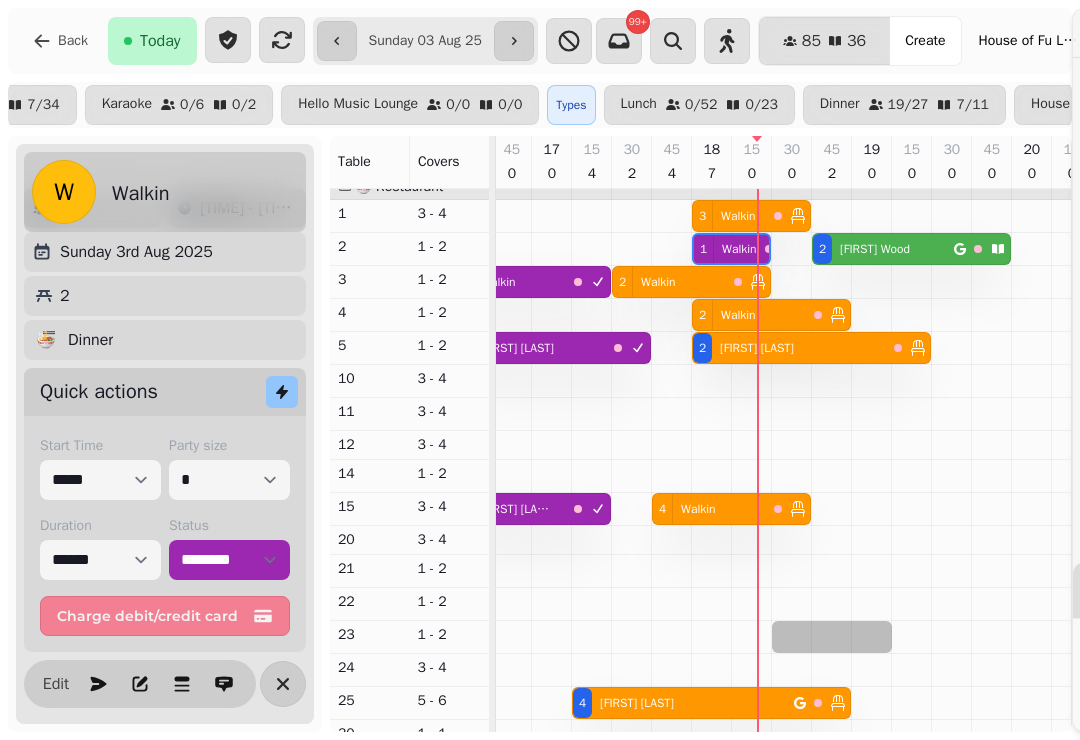 select on "****" 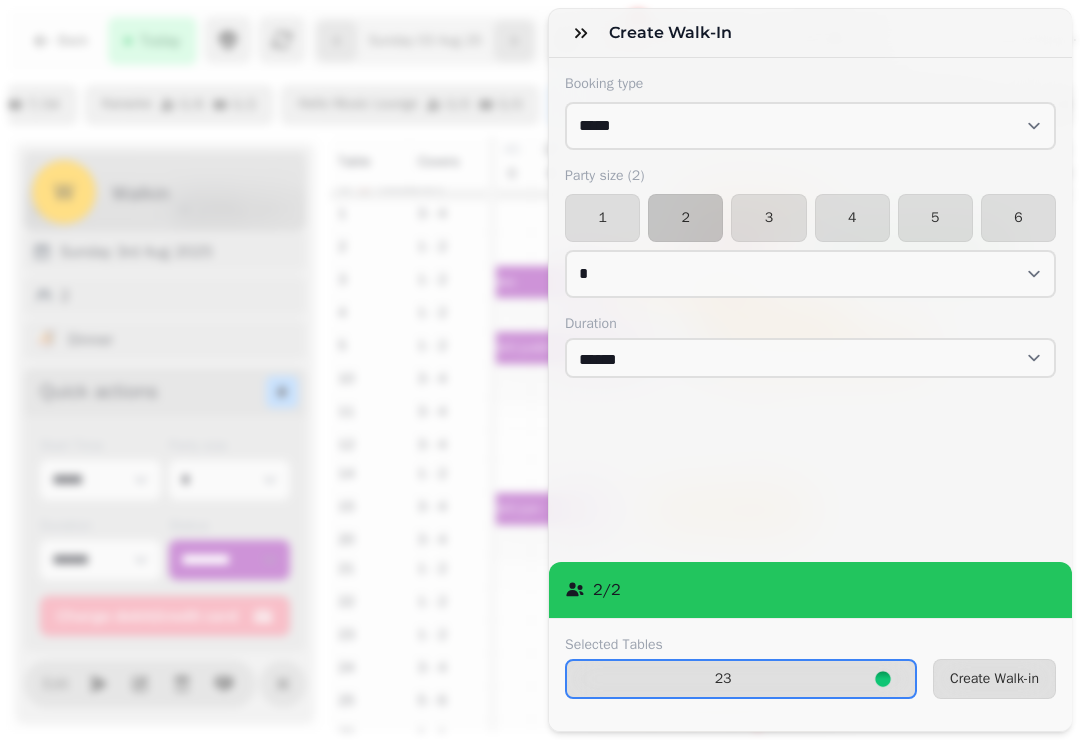 click on "Create Walk-in" at bounding box center (994, 679) 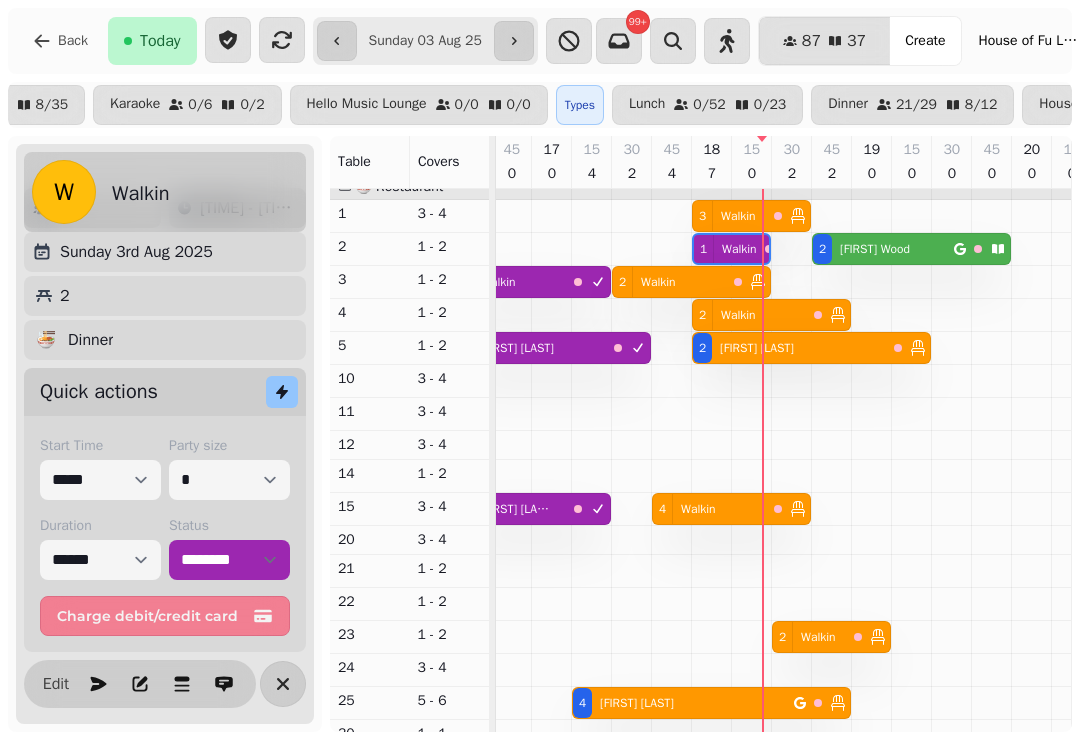 select on "**********" 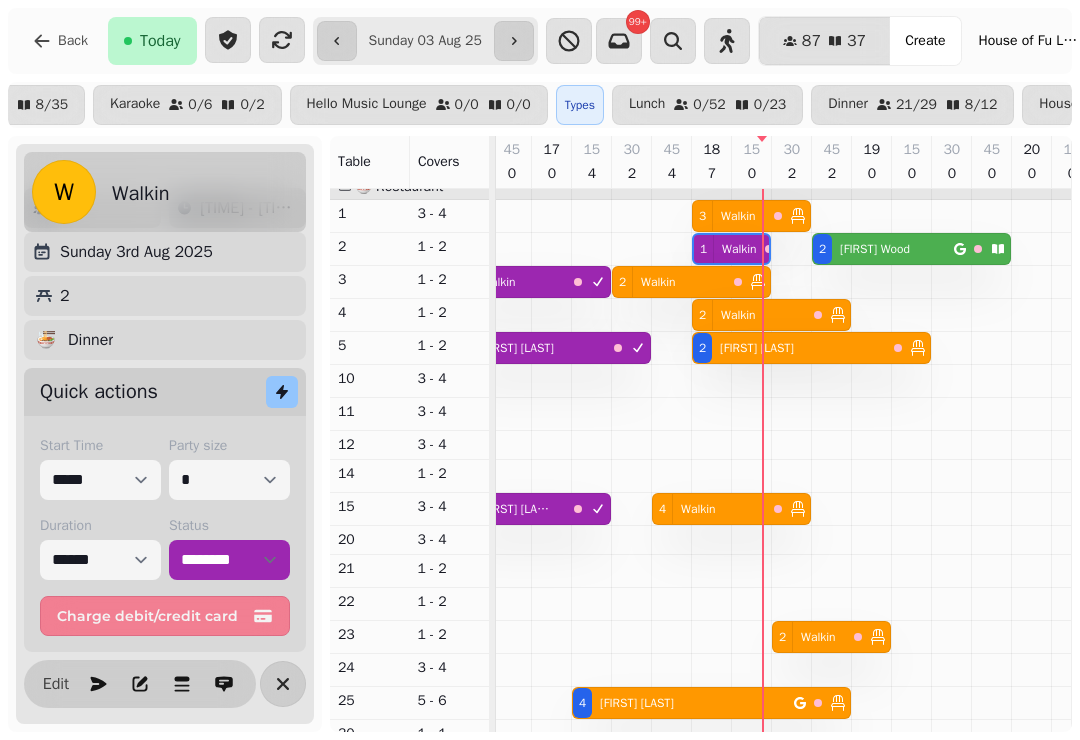 select on "****" 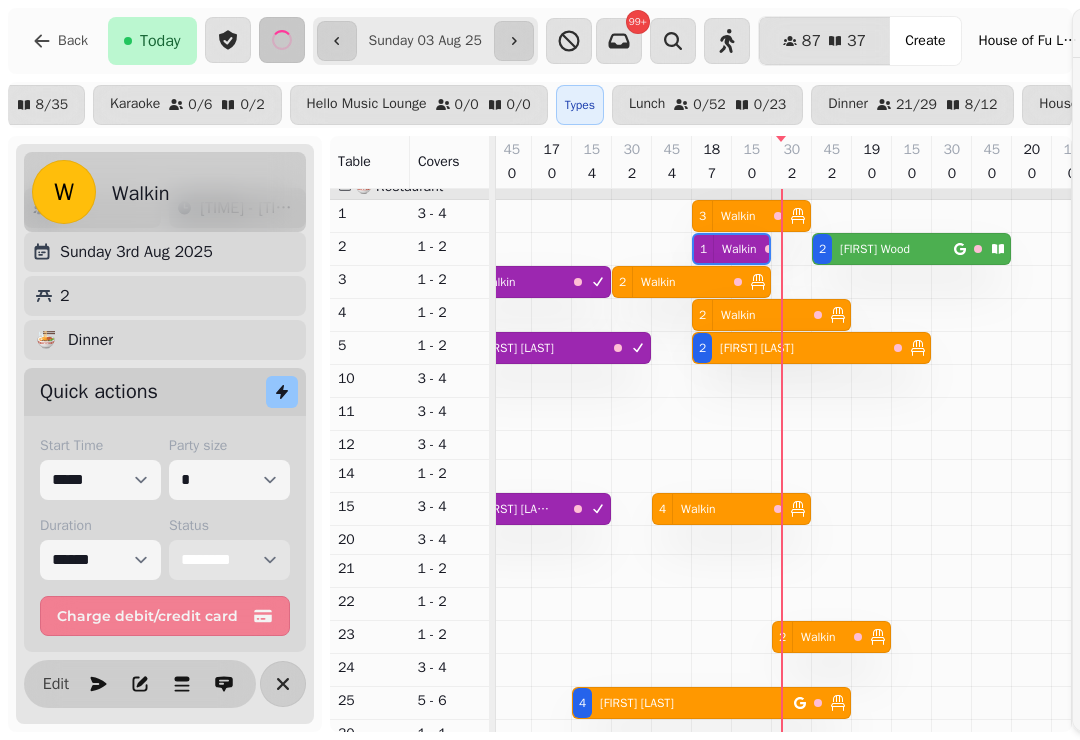 scroll, scrollTop: 14, scrollLeft: 2684, axis: both 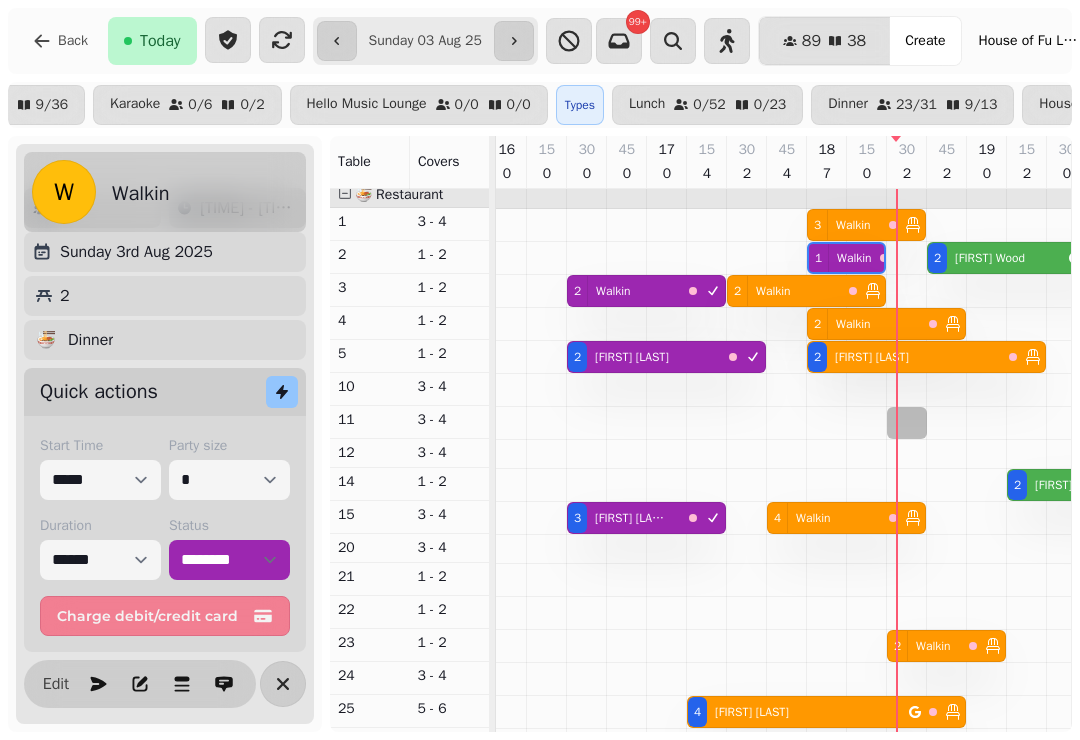 select on "**********" 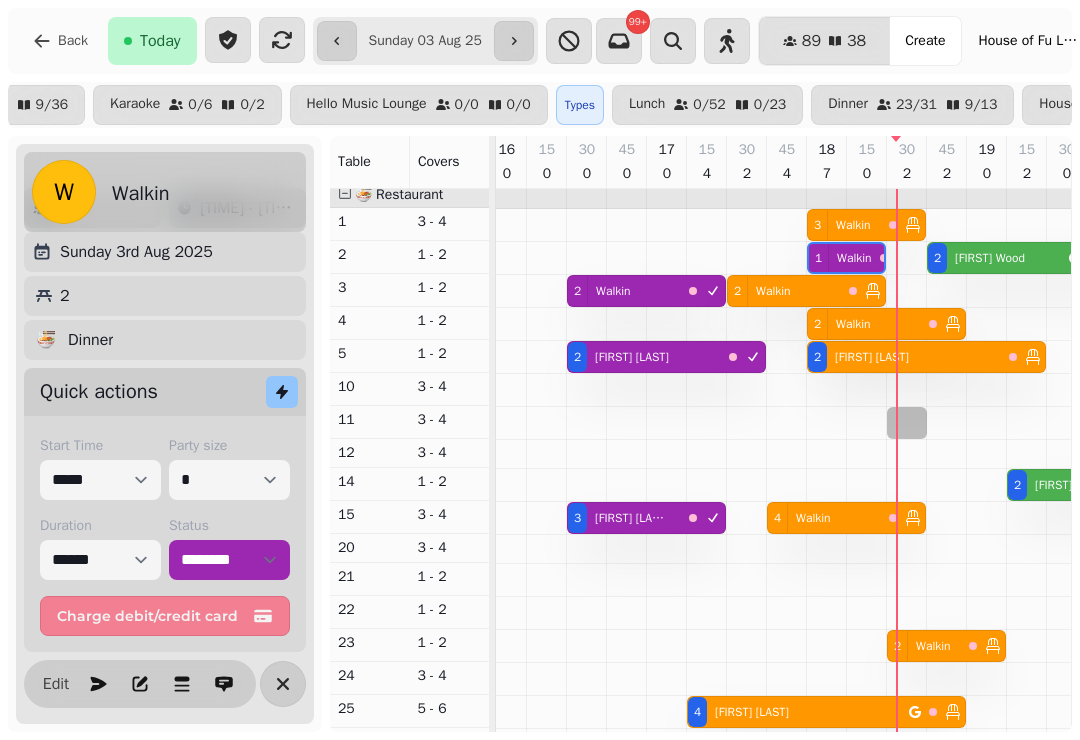 select on "*" 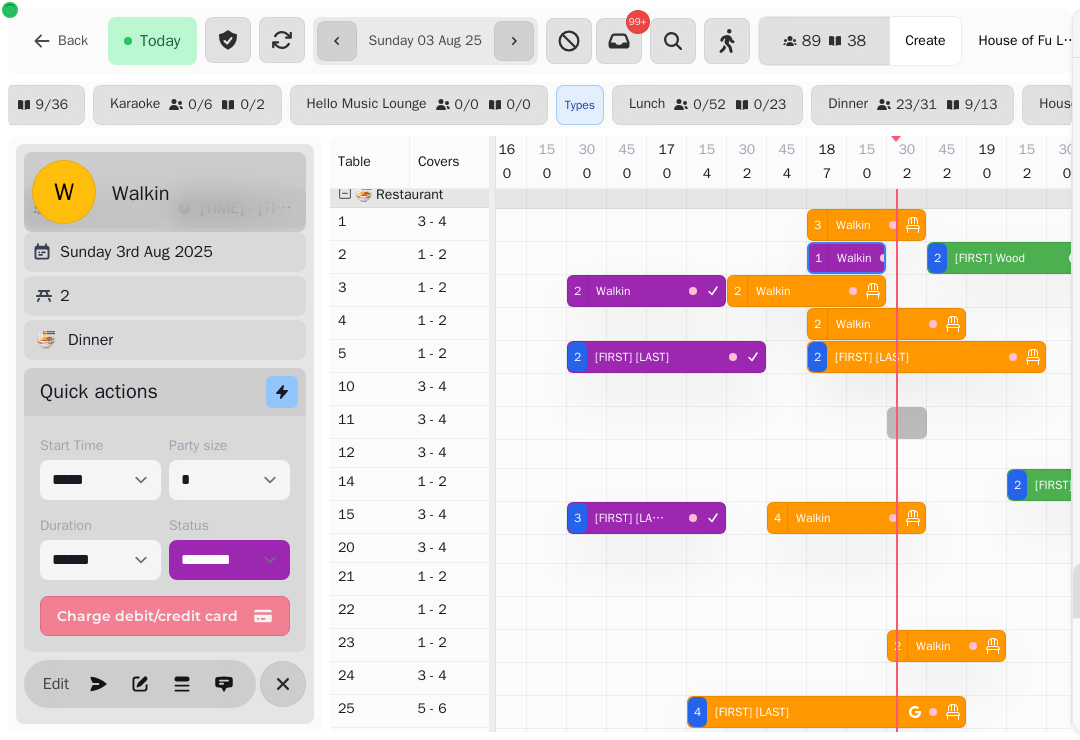 scroll, scrollTop: 5, scrollLeft: 0, axis: vertical 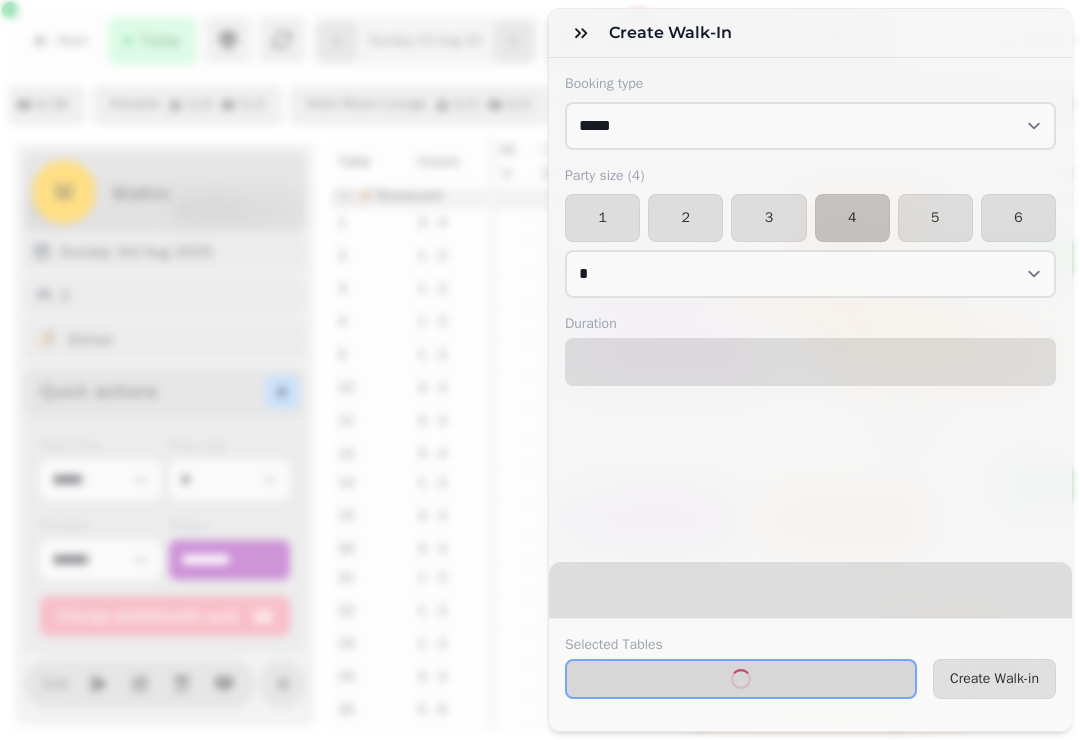 select on "****" 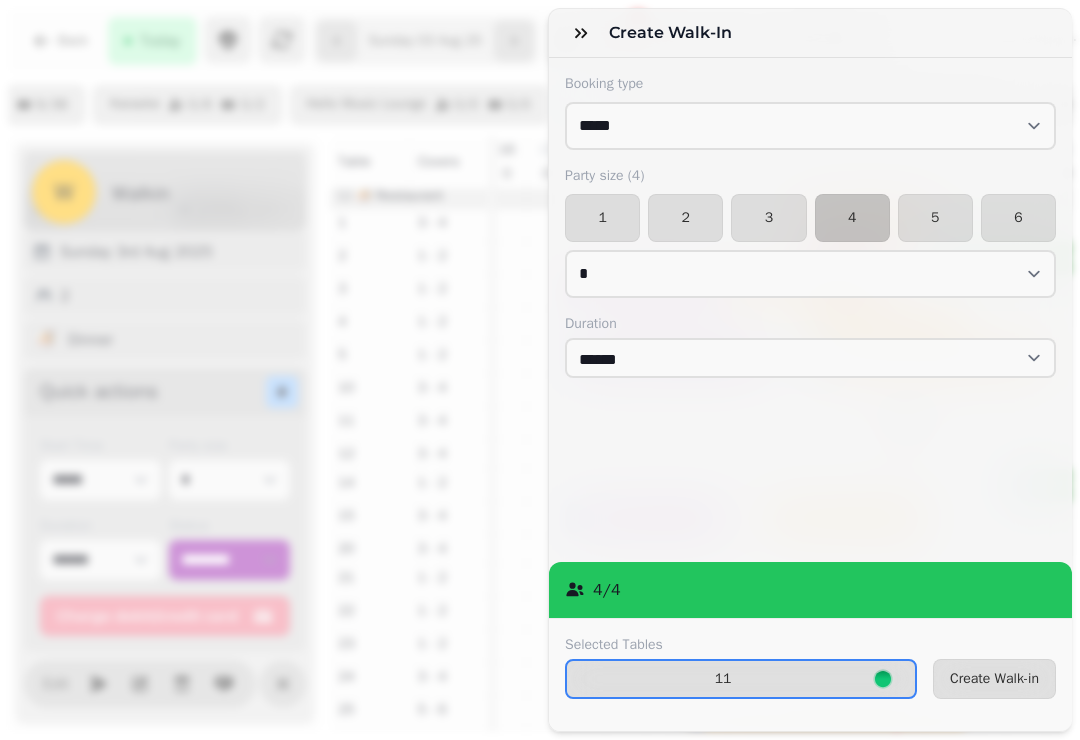 click on "3" at bounding box center (768, 218) 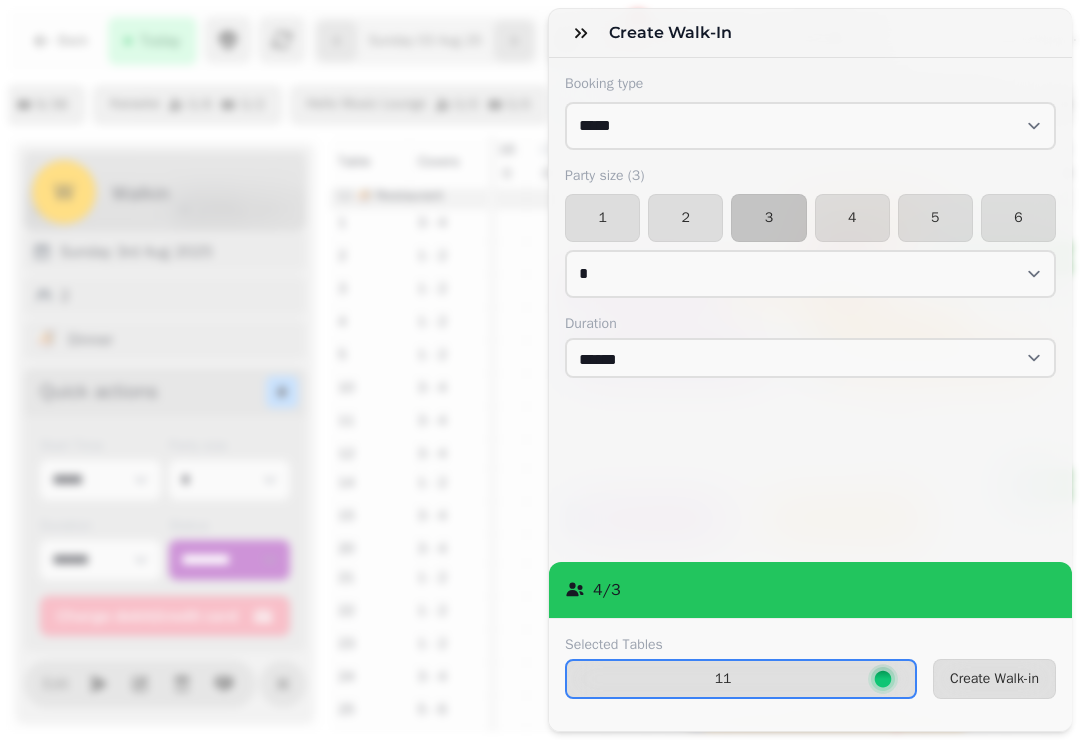 click on "Create Walk-in" at bounding box center (994, 679) 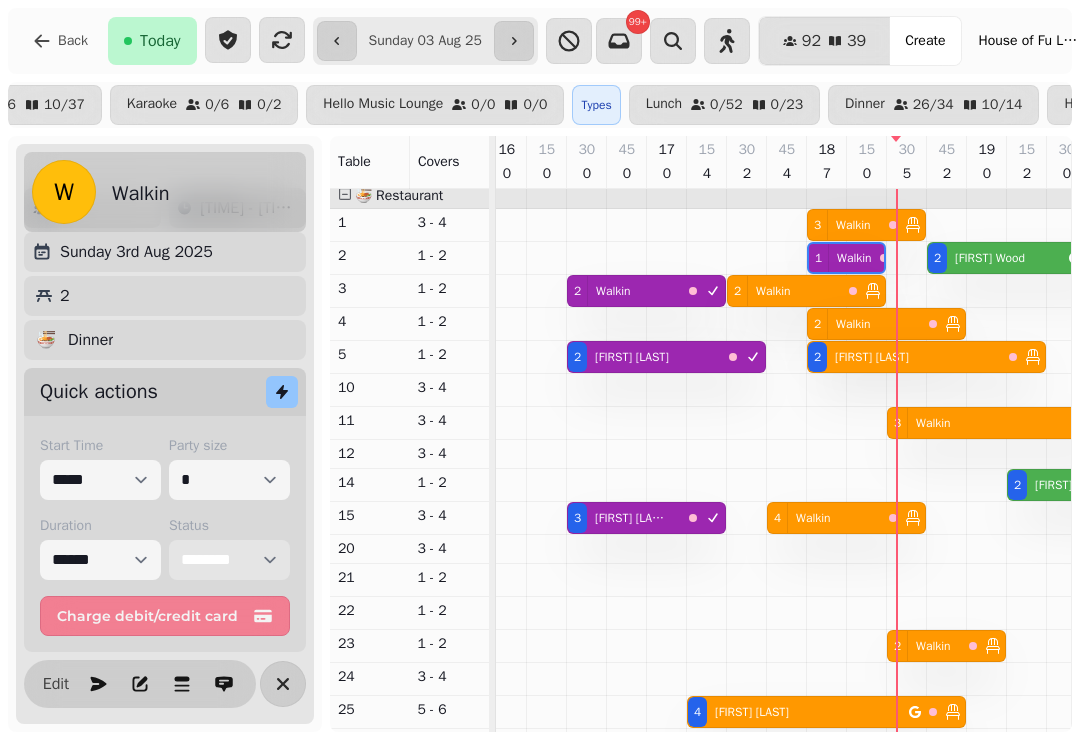 scroll, scrollTop: 18, scrollLeft: 2720, axis: both 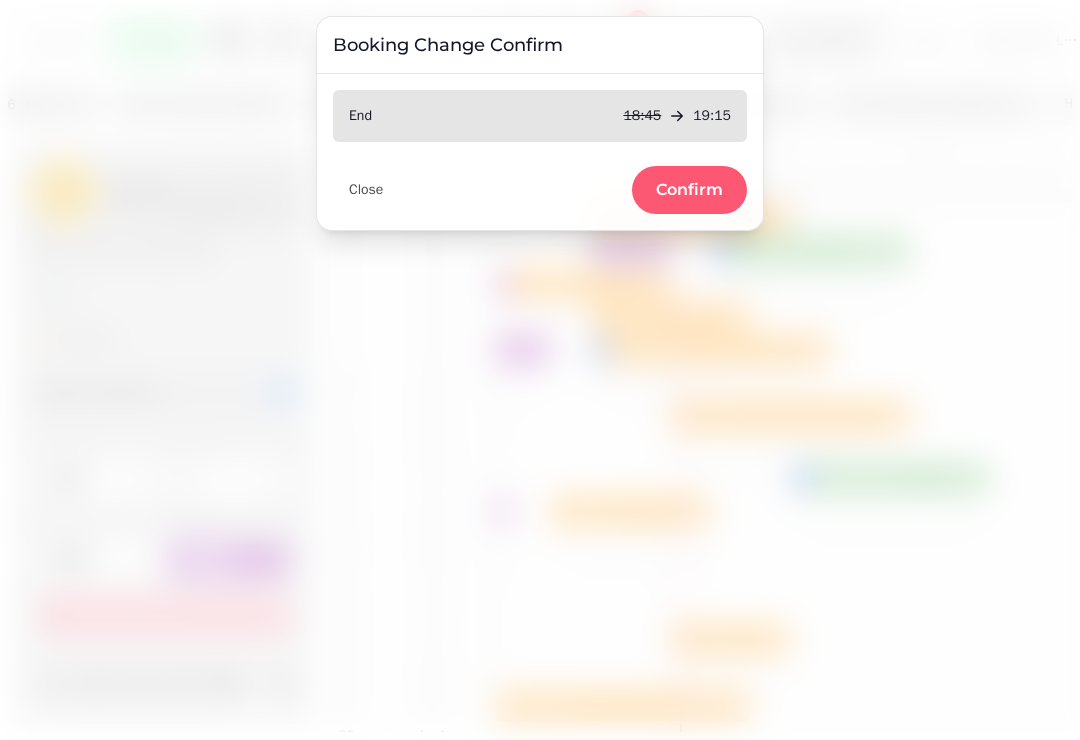 click on "Confirm" at bounding box center (689, 190) 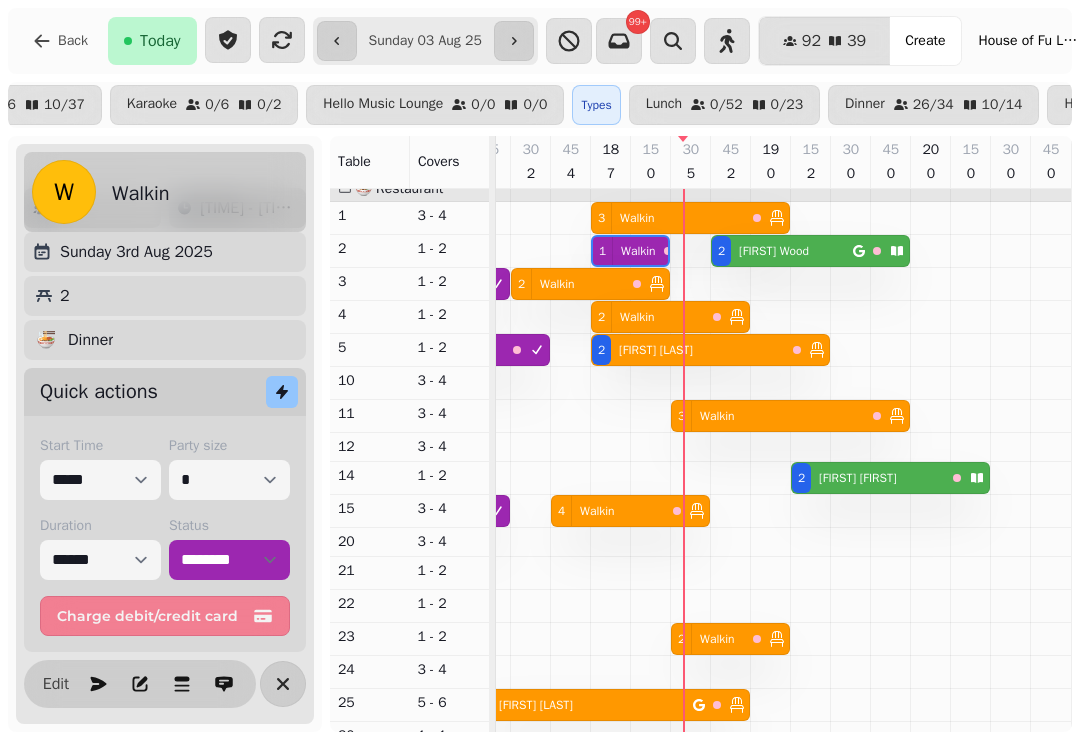 click 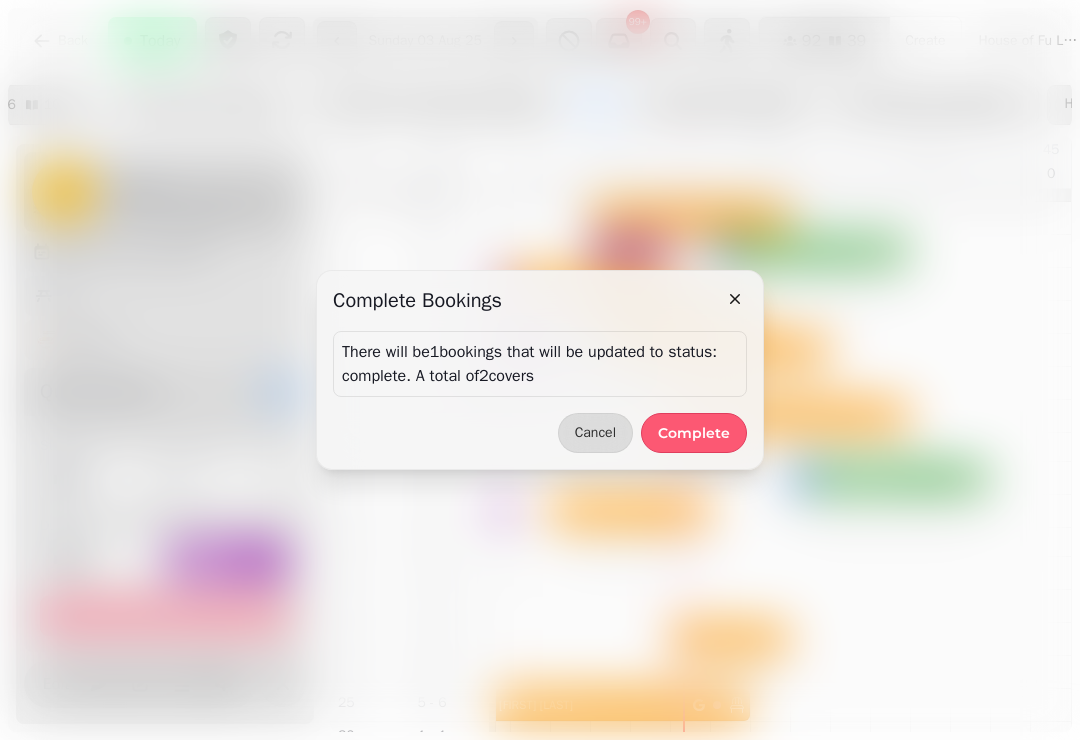 click on "Complete" at bounding box center (694, 433) 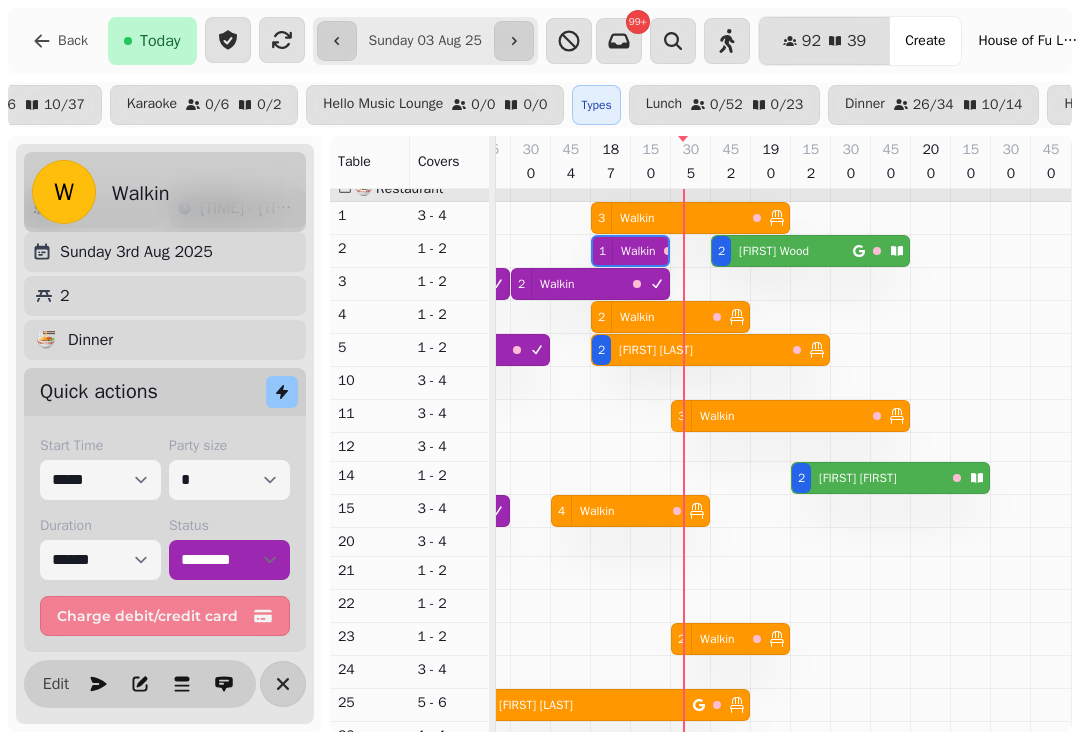 click on "4 [FIRST]   [LAST]" at bounding box center [582, 705] 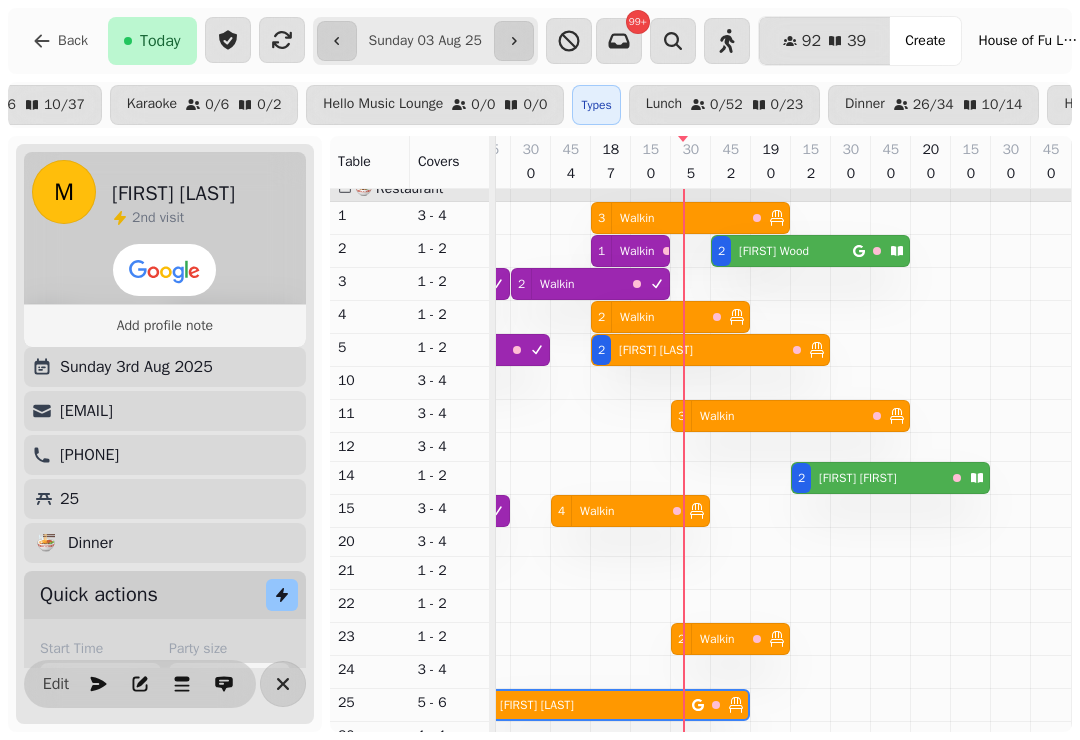 select on "**********" 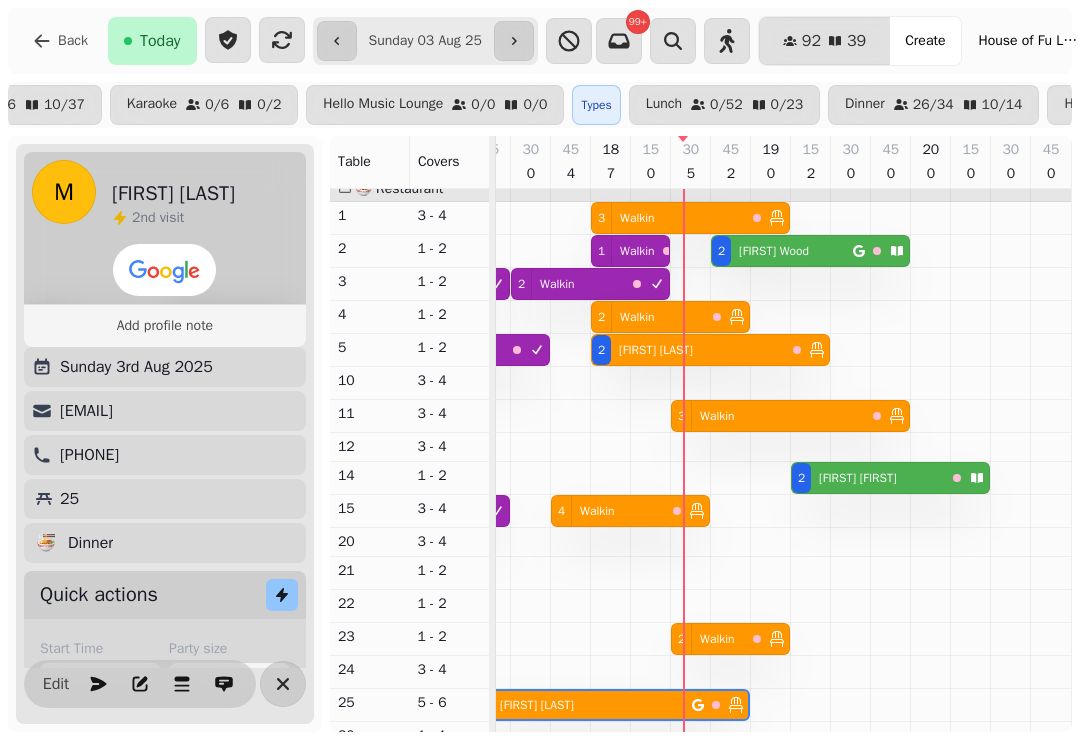 select on "*" 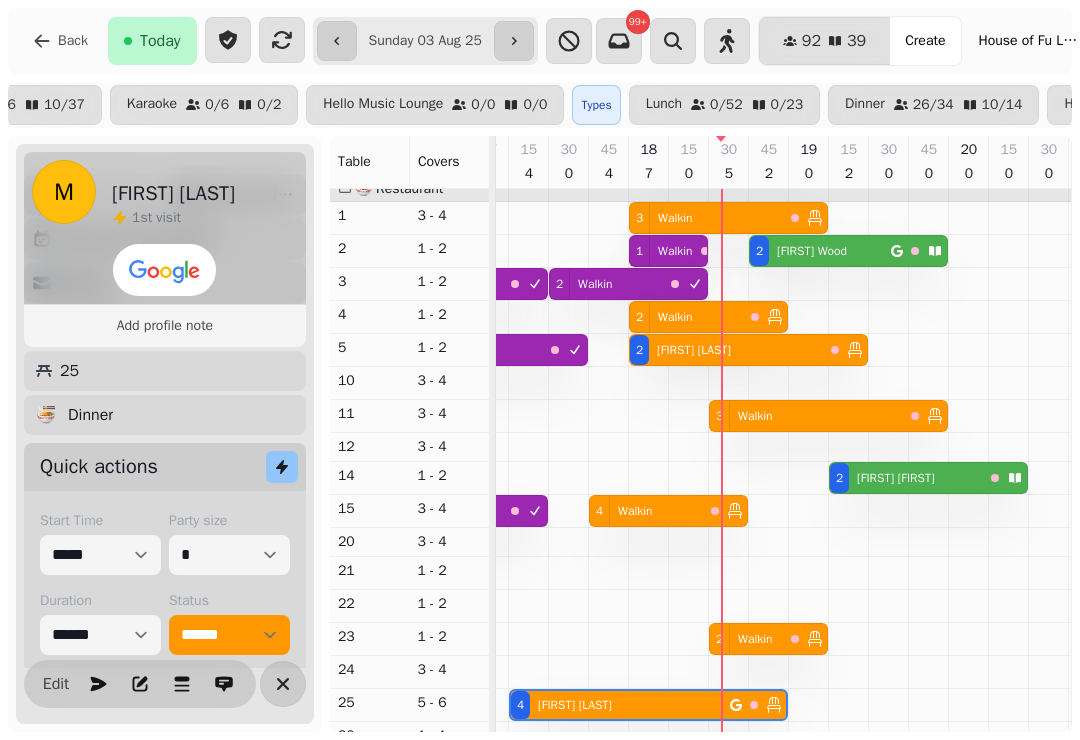 scroll, scrollTop: 179, scrollLeft: 0, axis: vertical 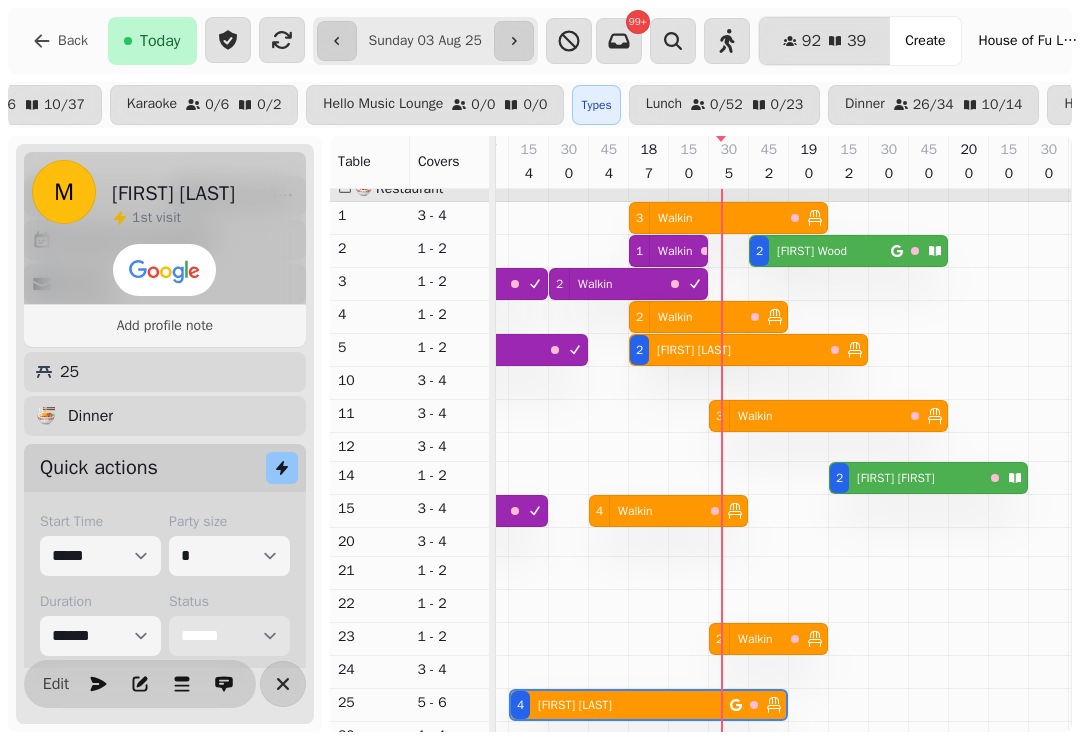 click on "**********" at bounding box center (229, 636) 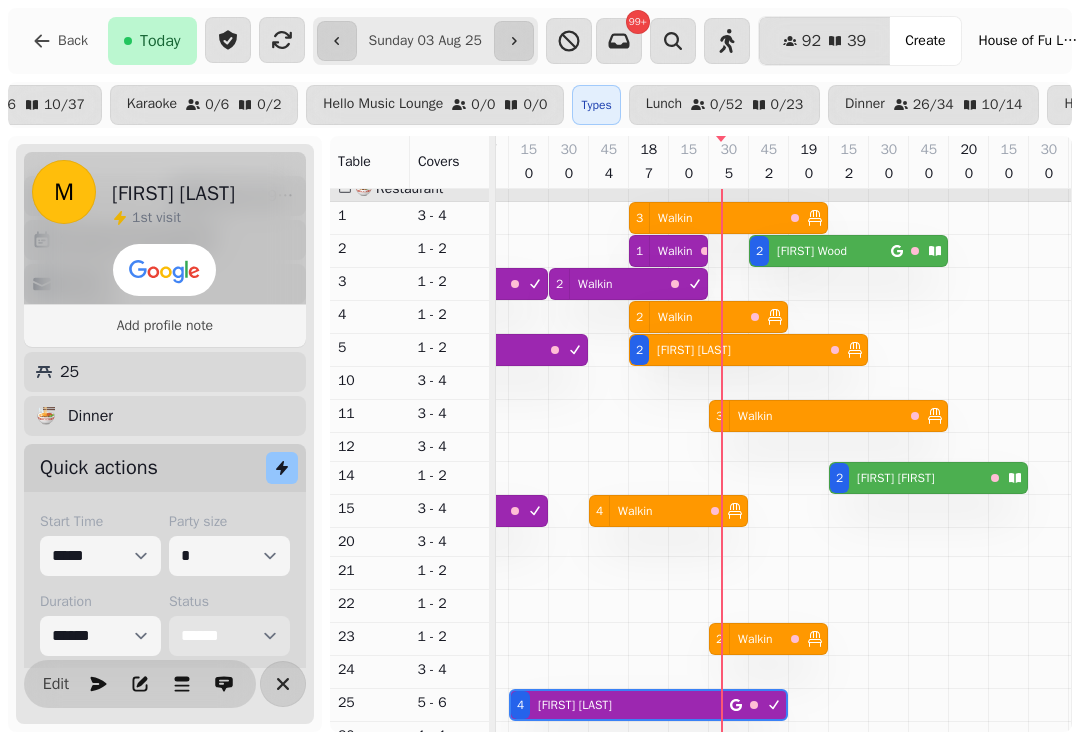 select on "********" 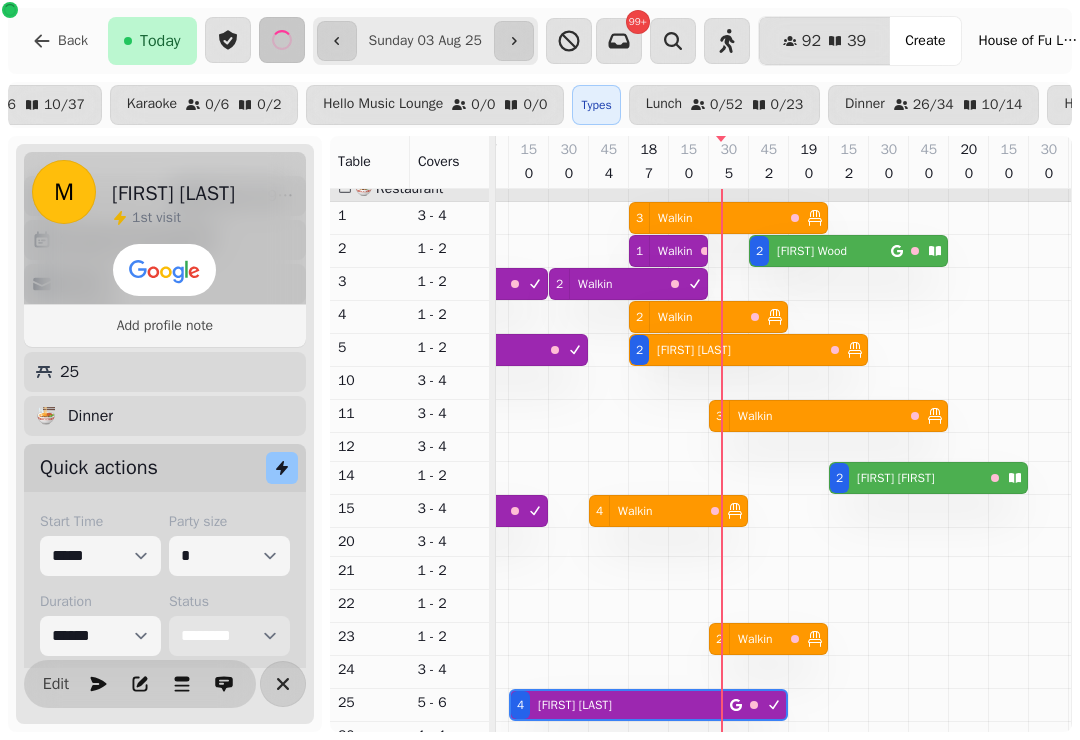 select on "****" 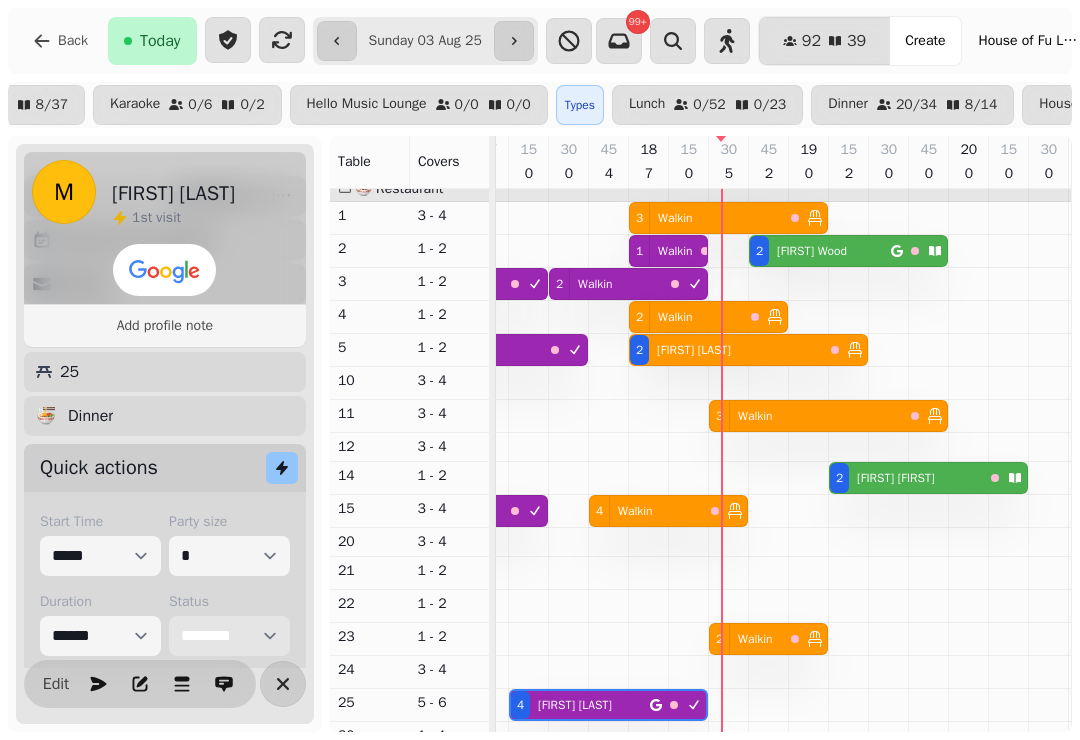 scroll, scrollTop: 5, scrollLeft: 2785, axis: both 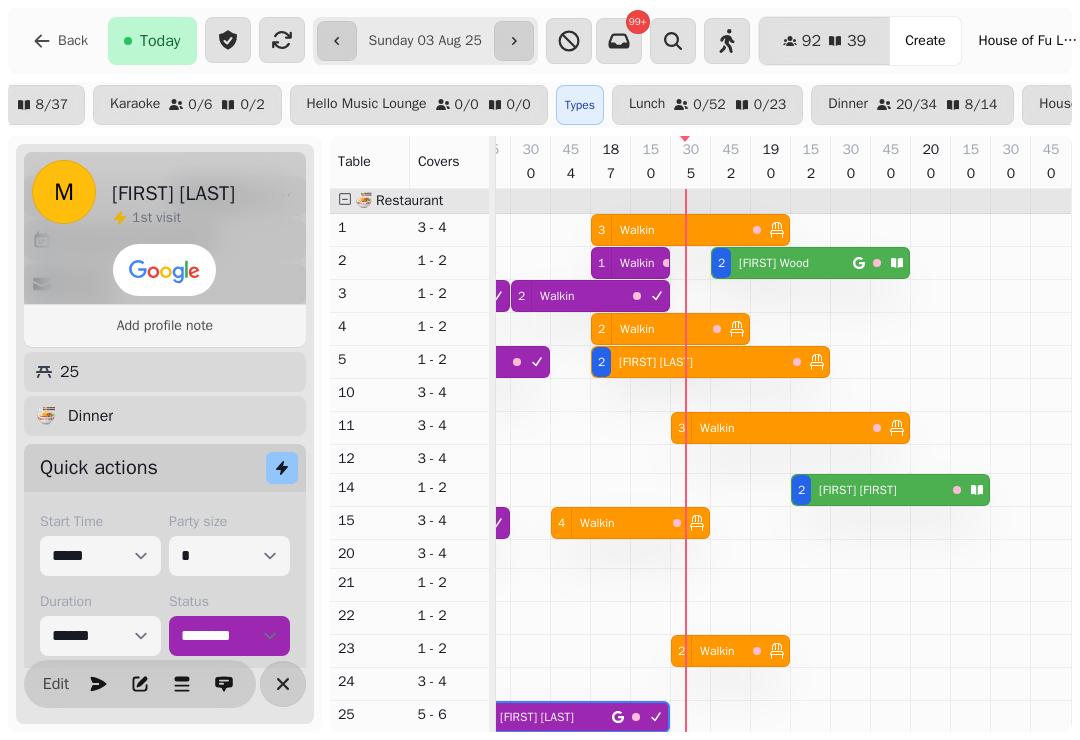 select on "**********" 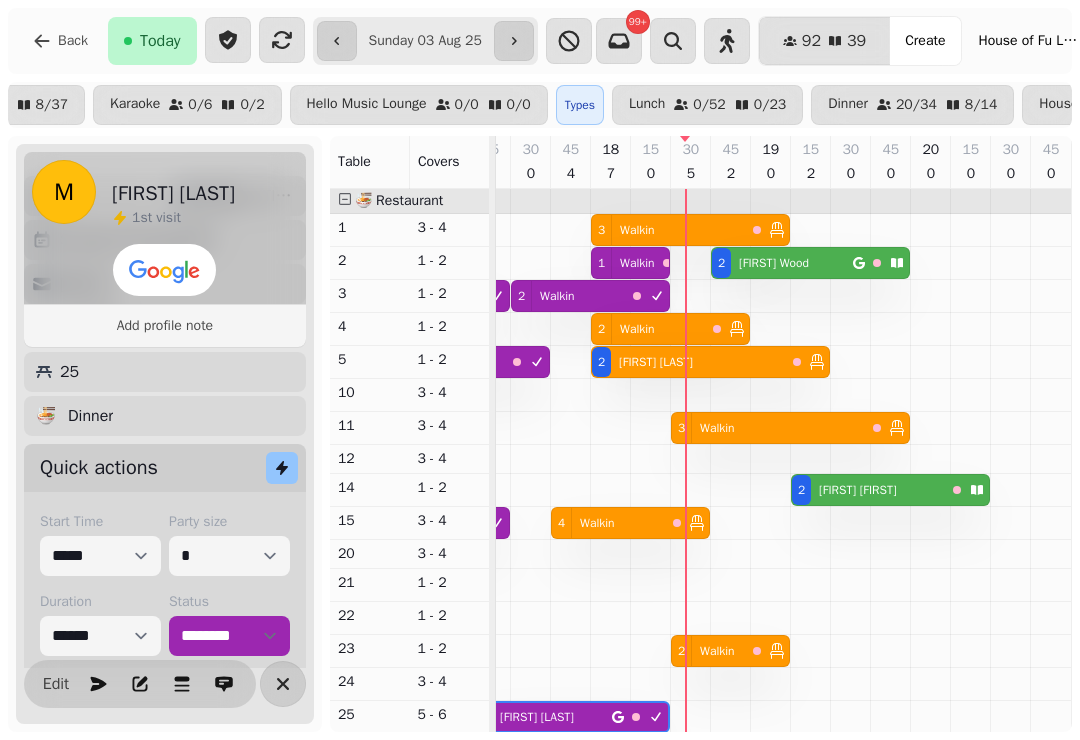 select on "*" 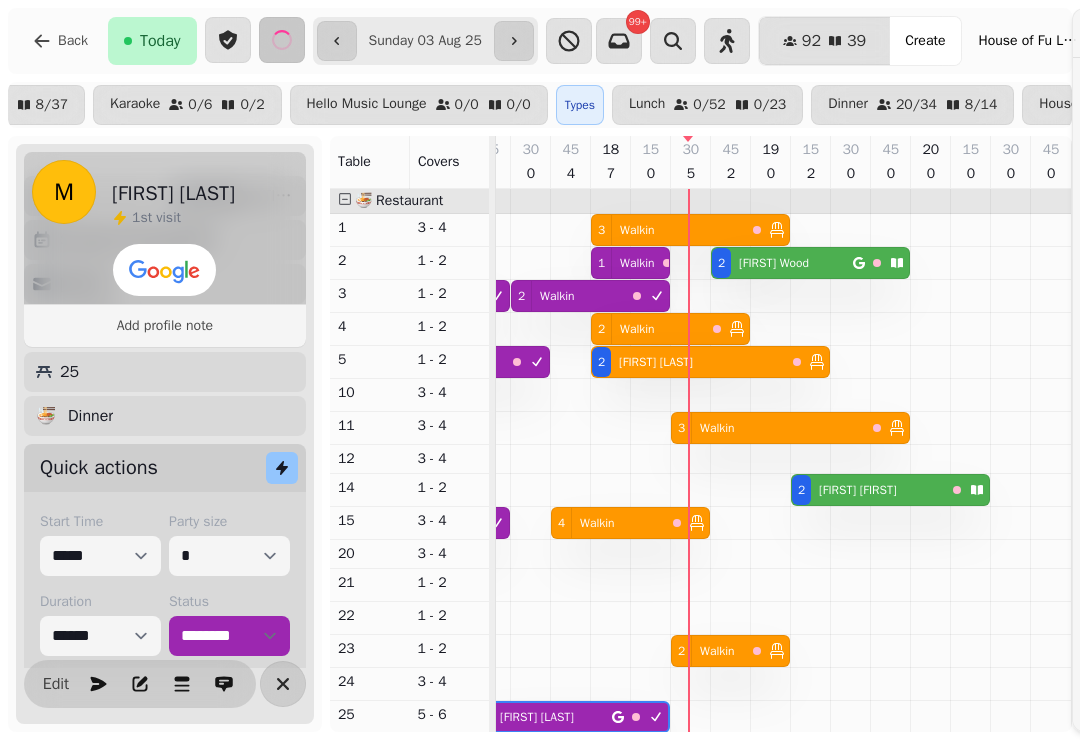 scroll, scrollTop: 0, scrollLeft: 2785, axis: horizontal 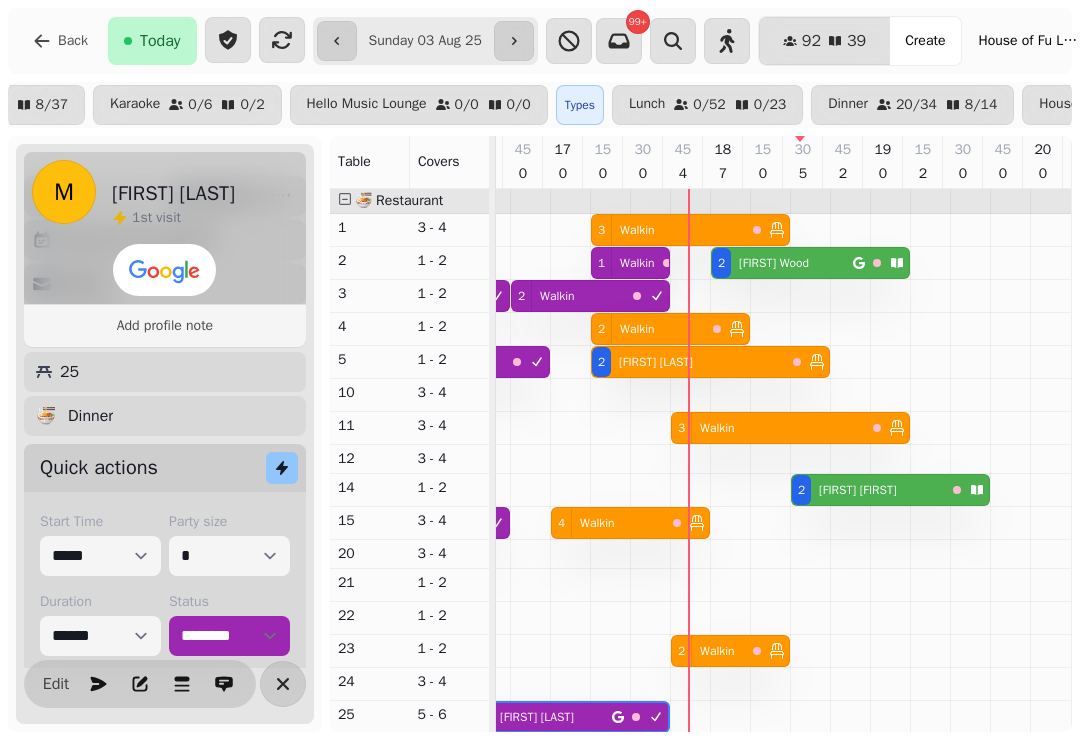 click on "[FIRST]   [LAST]" at bounding box center (774, 263) 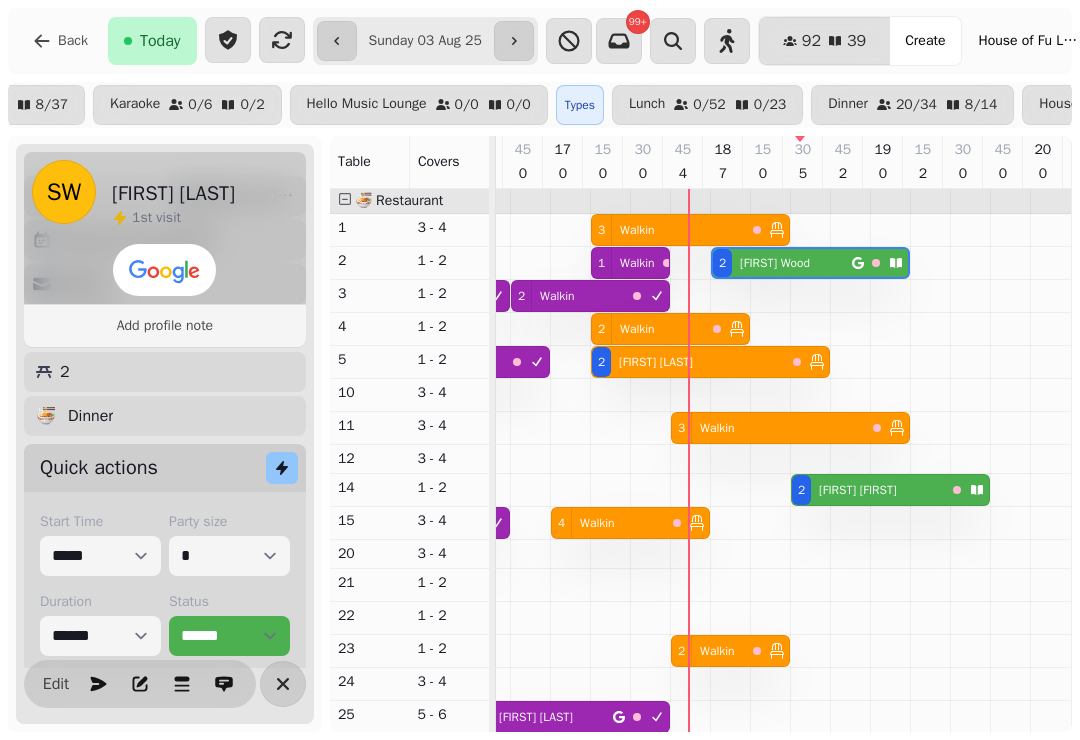 select on "**********" 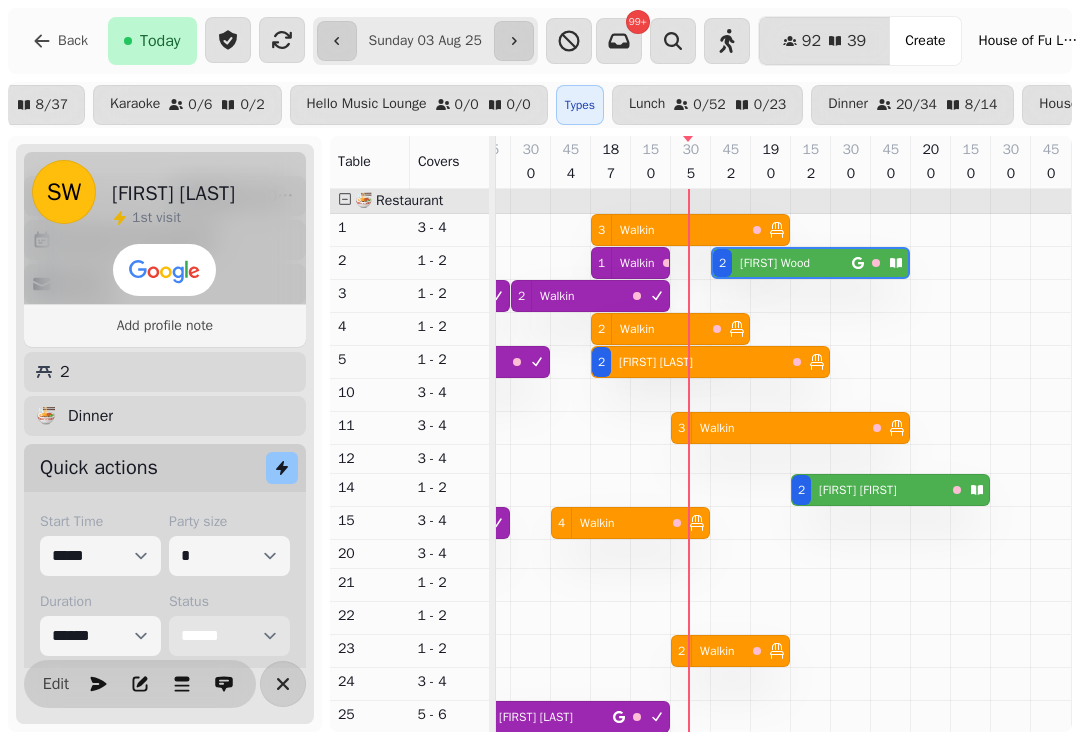 click on "**********" at bounding box center (229, 636) 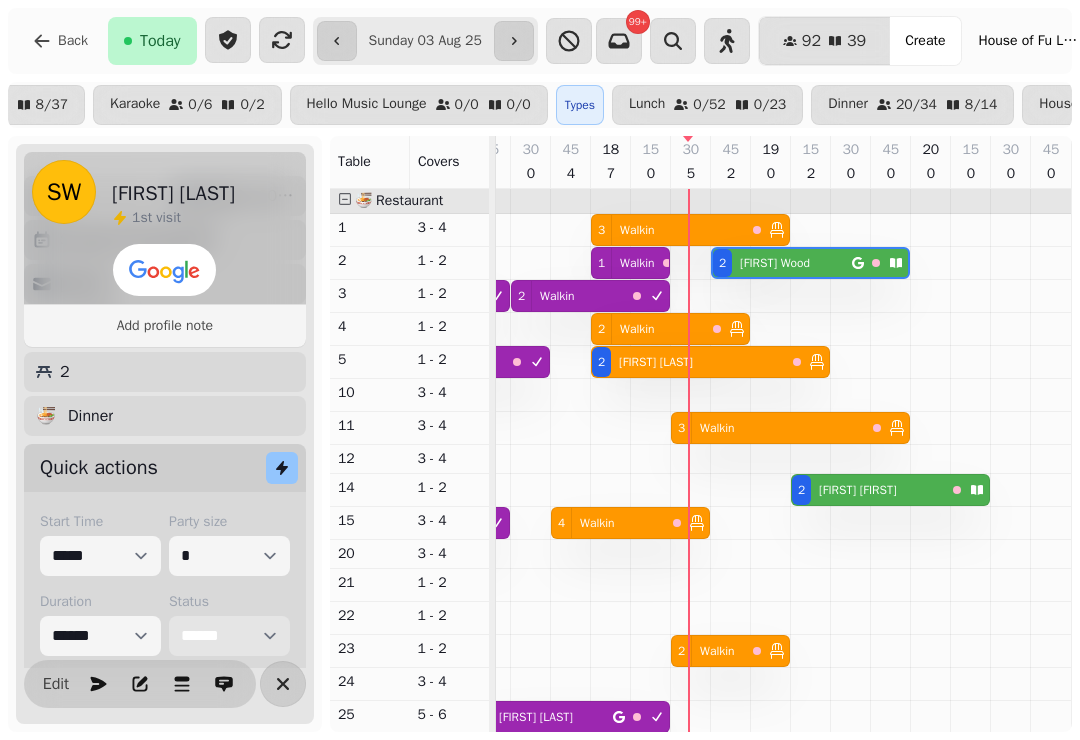 select on "******" 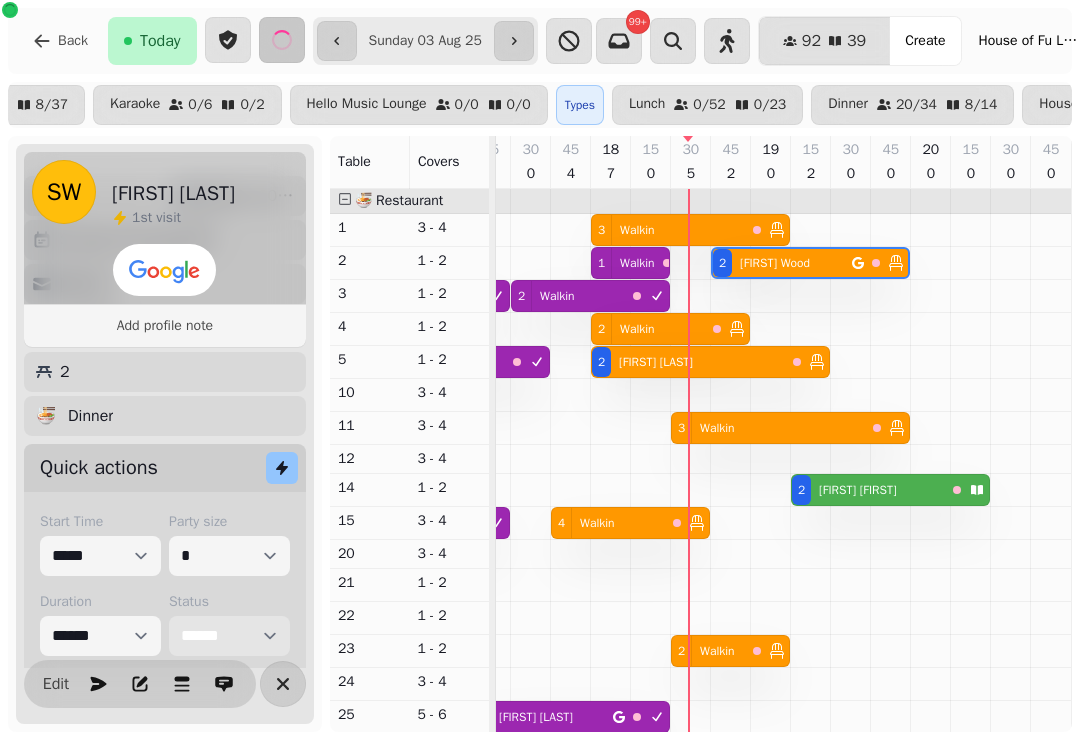 select on "**********" 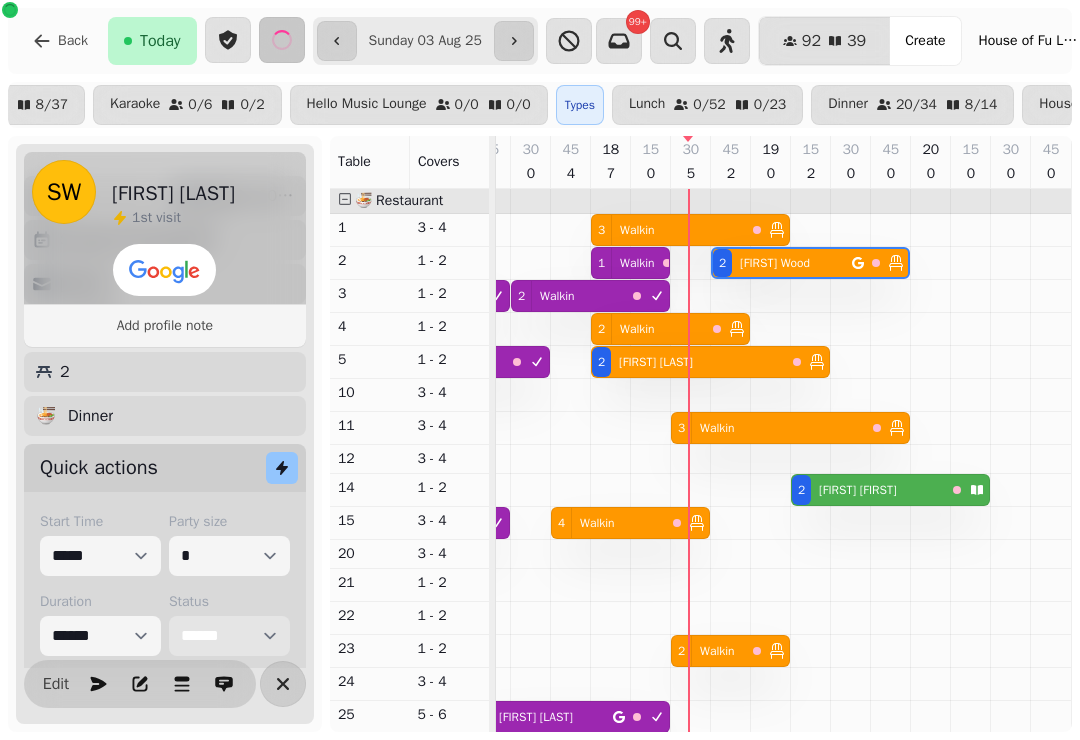 select on "****" 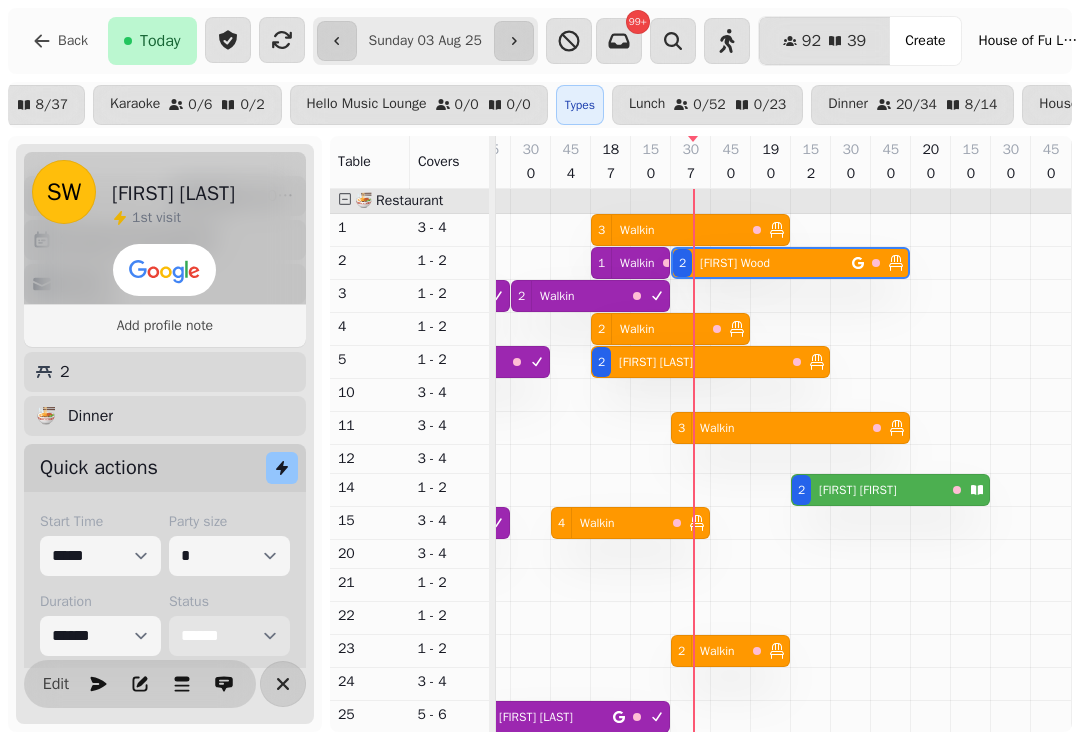 scroll, scrollTop: 6, scrollLeft: 2785, axis: both 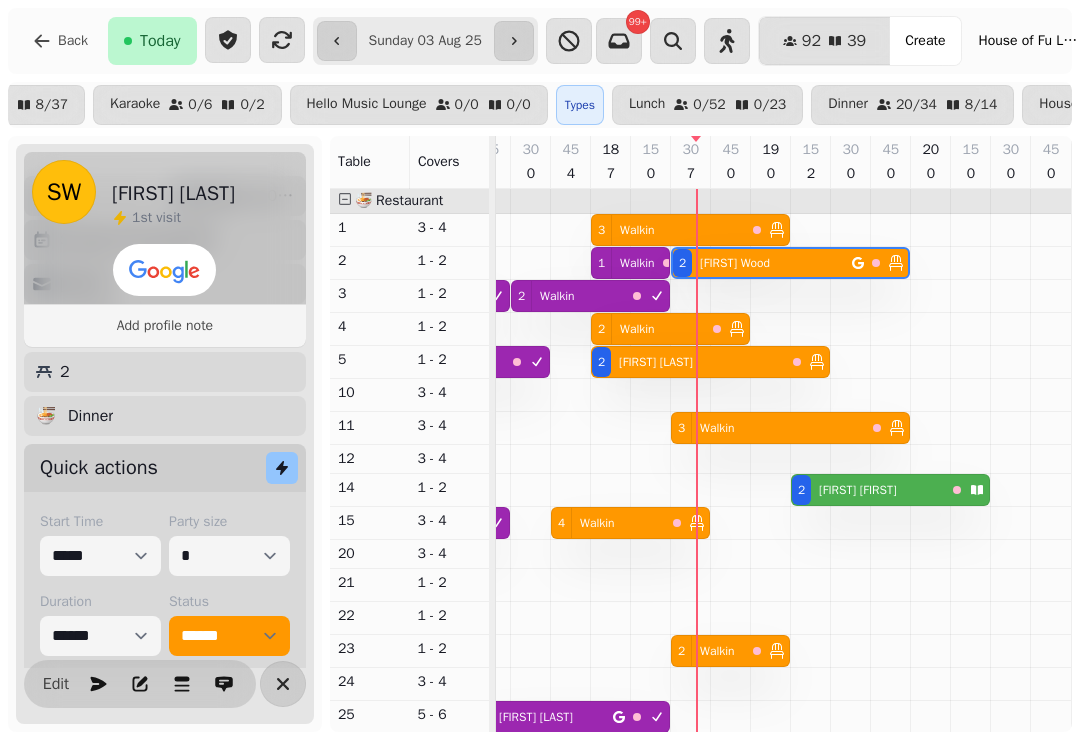 select on "**********" 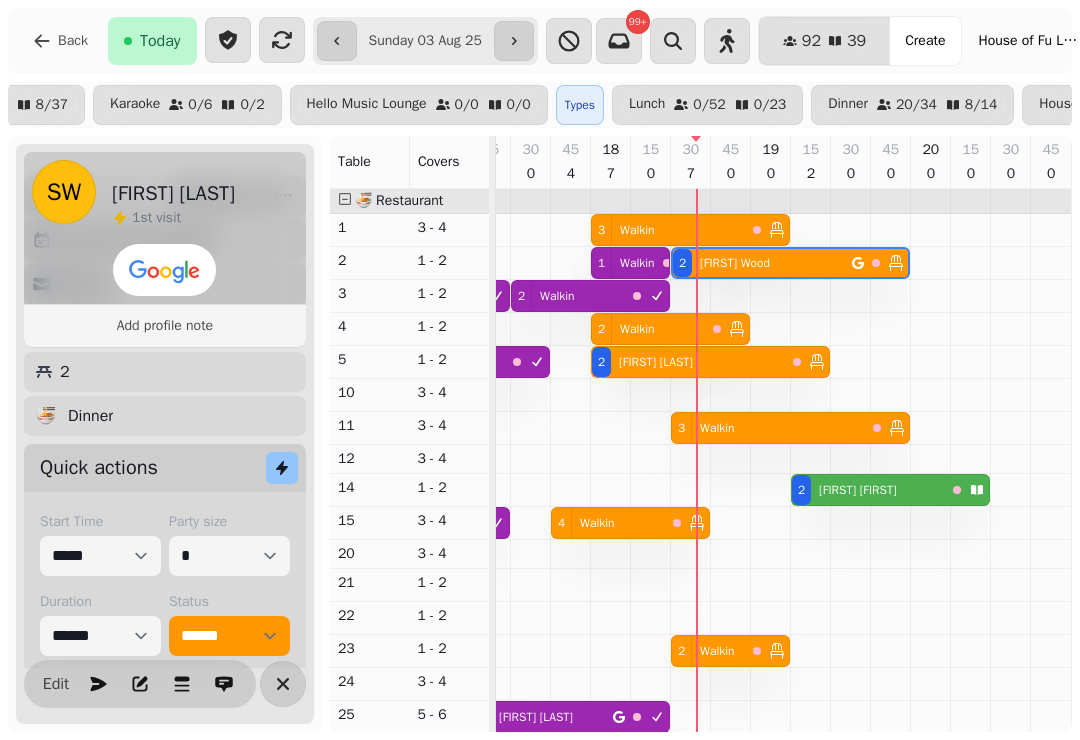 select on "*" 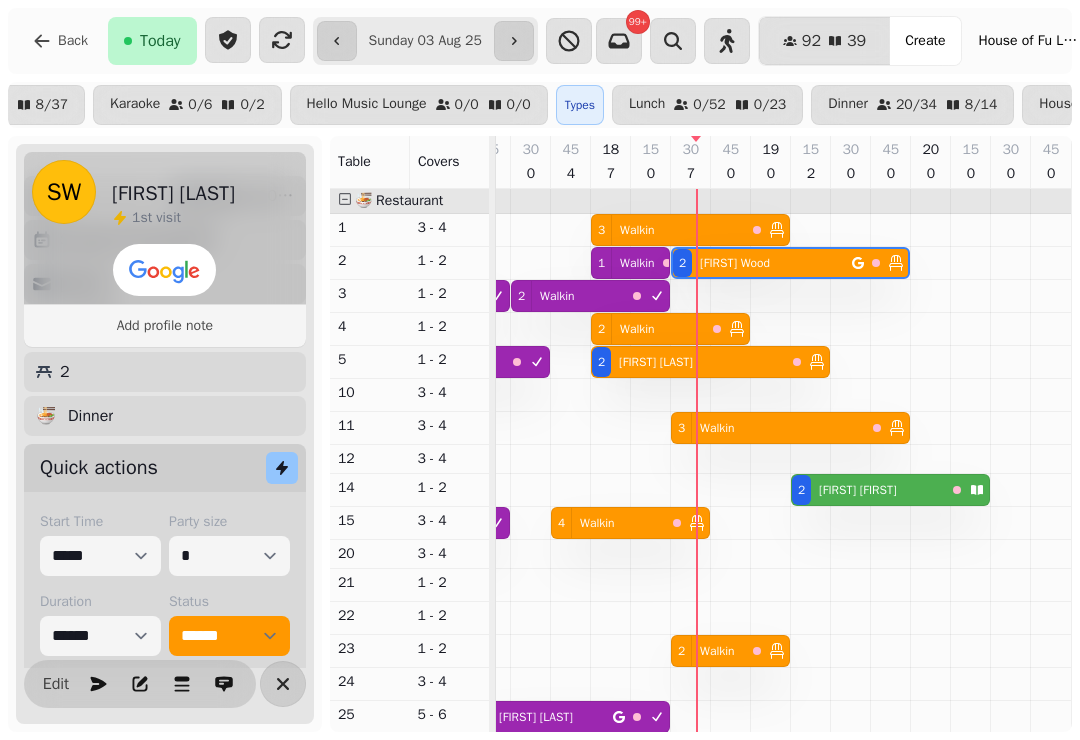 select on "****" 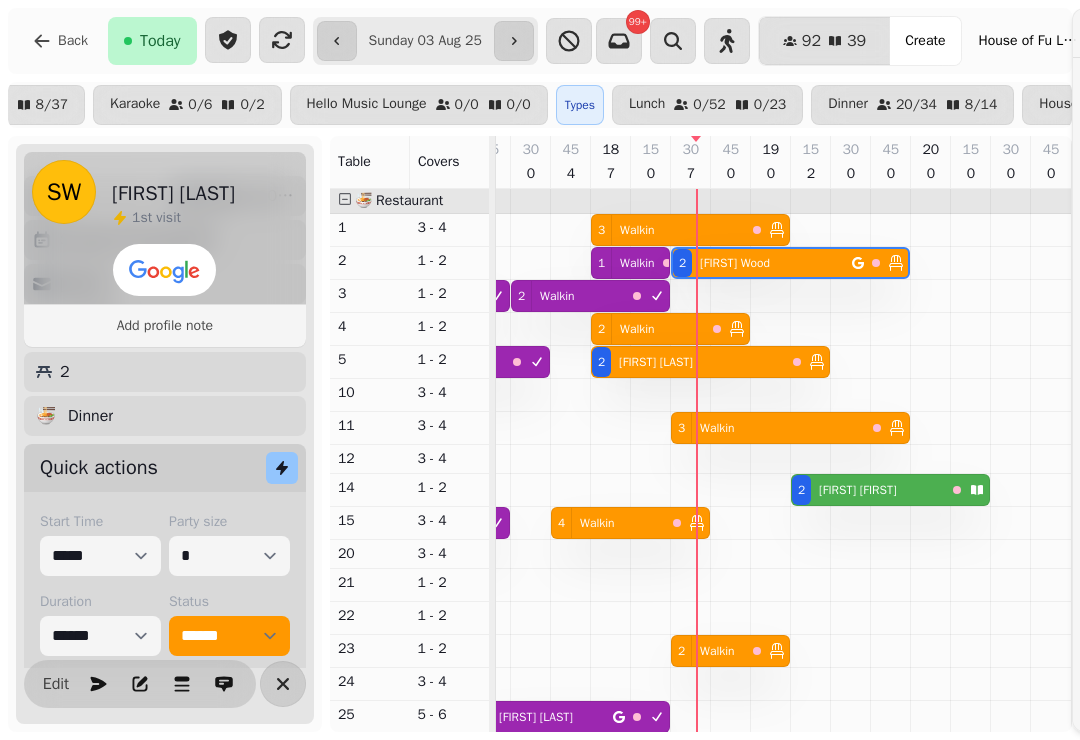 scroll, scrollTop: 0, scrollLeft: 2673, axis: horizontal 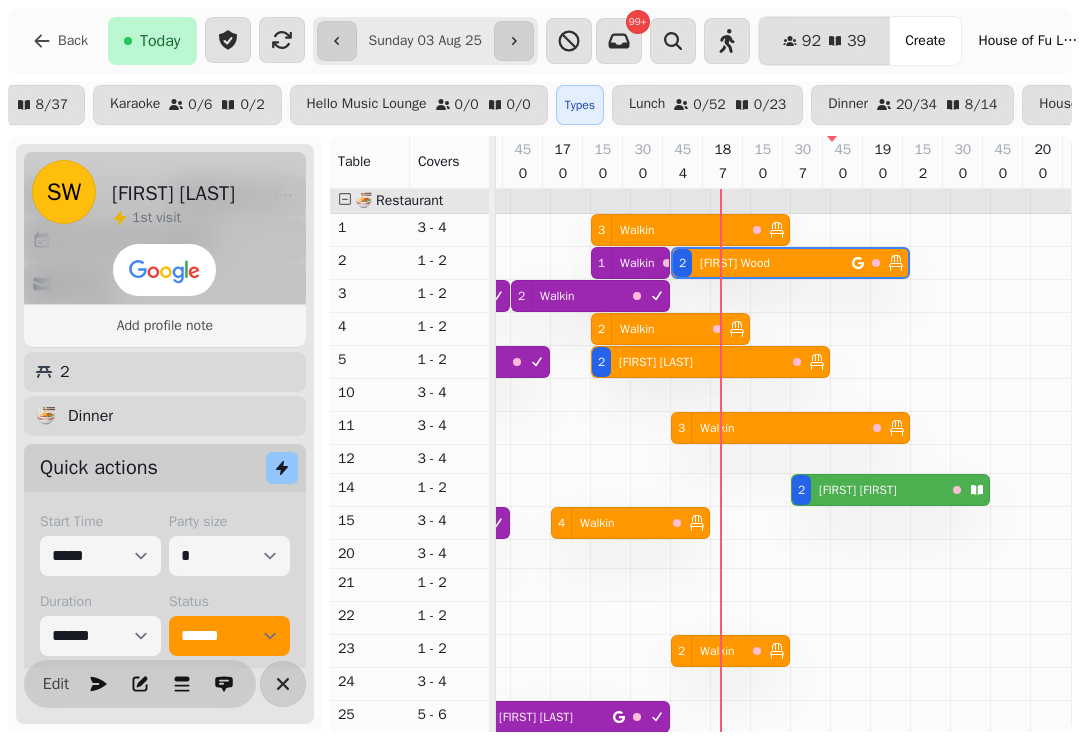 select on "**********" 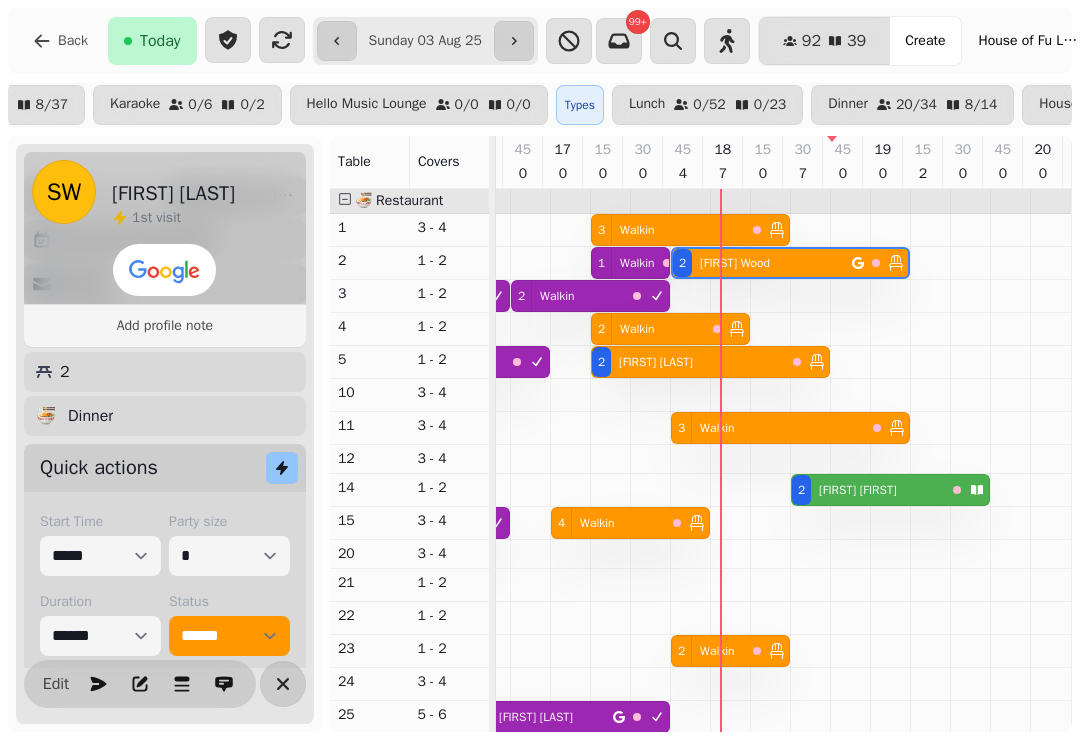 select on "*" 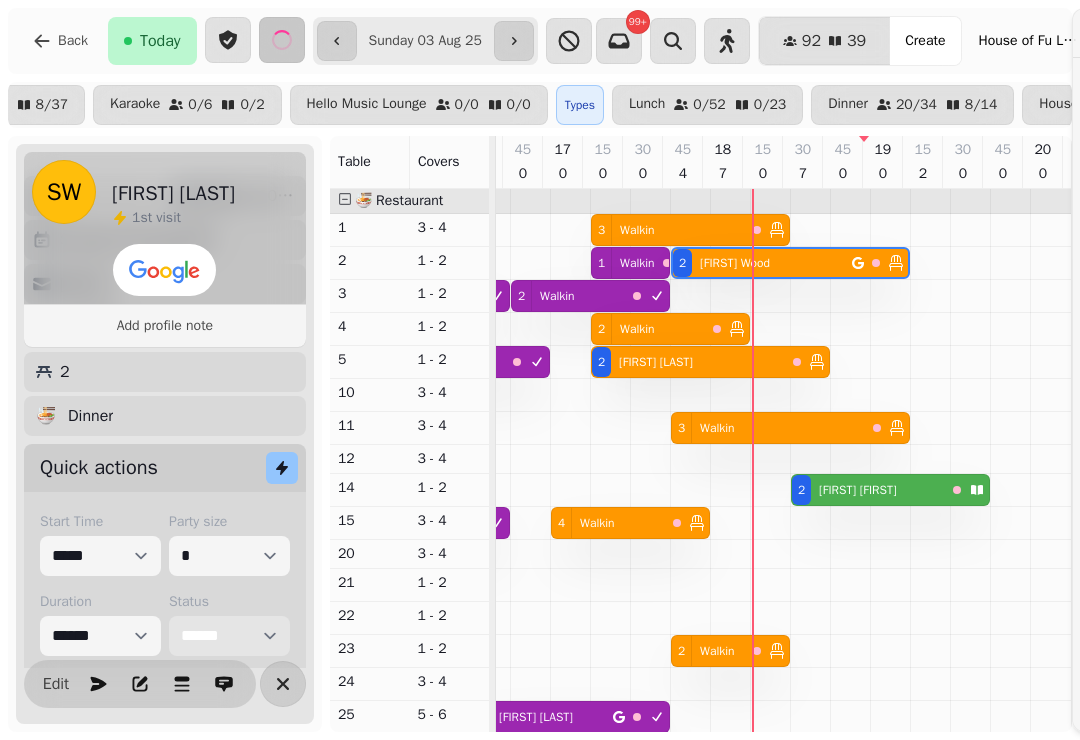 scroll, scrollTop: 0, scrollLeft: 2673, axis: horizontal 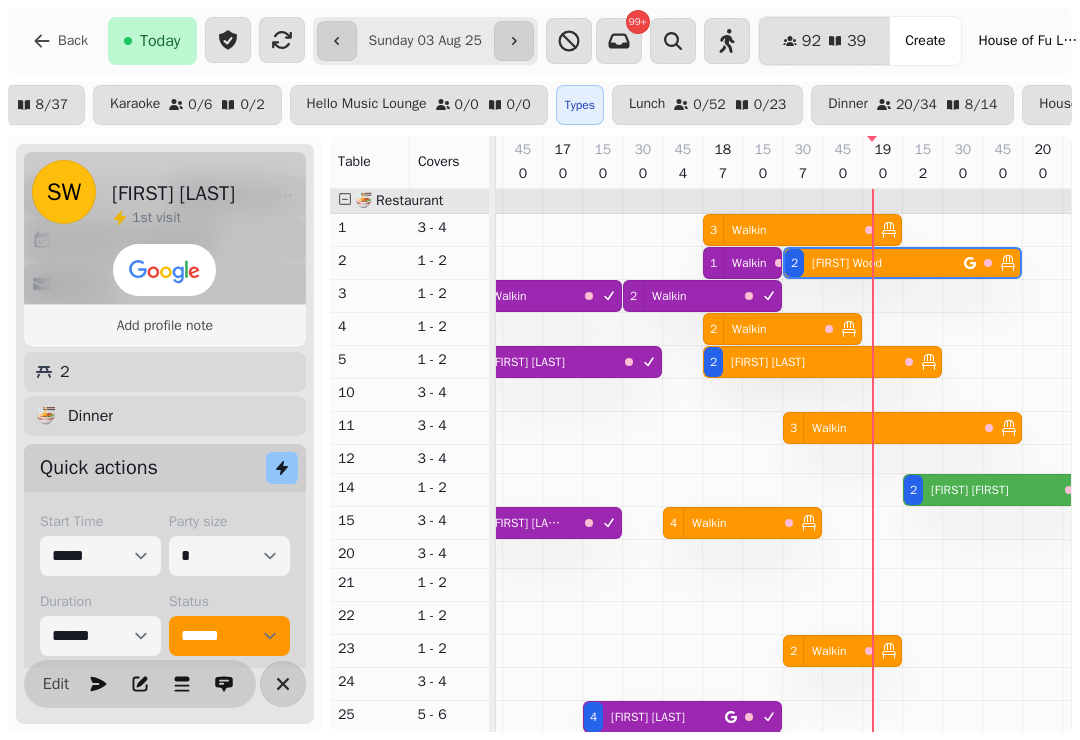 select on "**********" 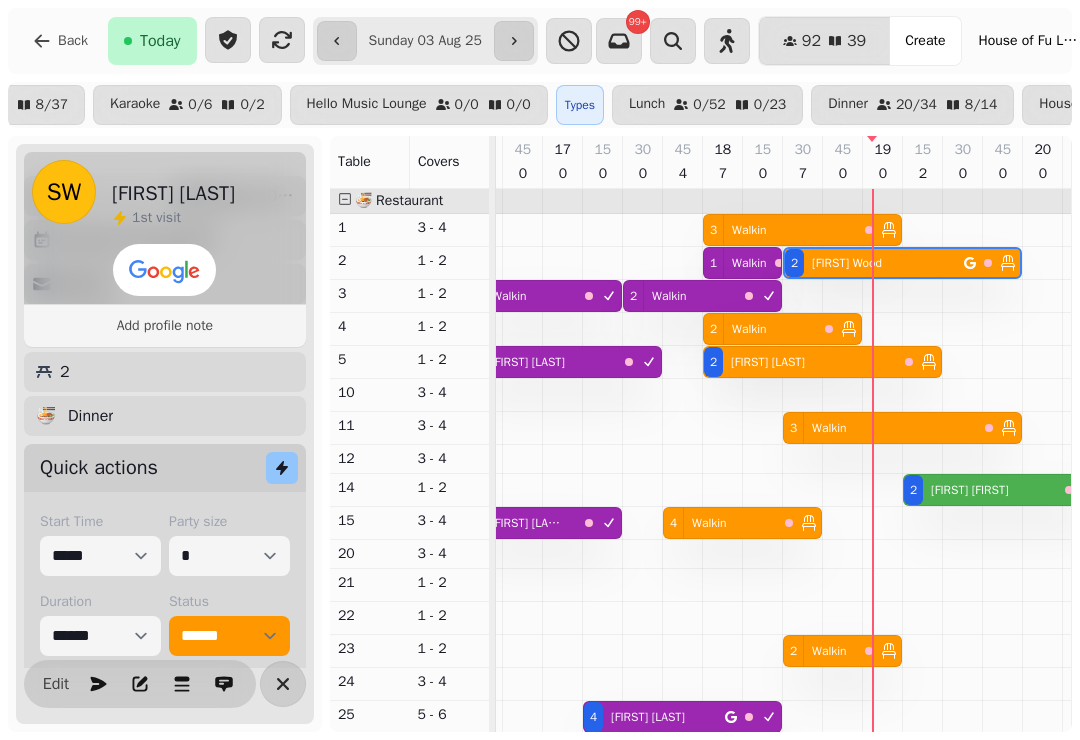 select on "*" 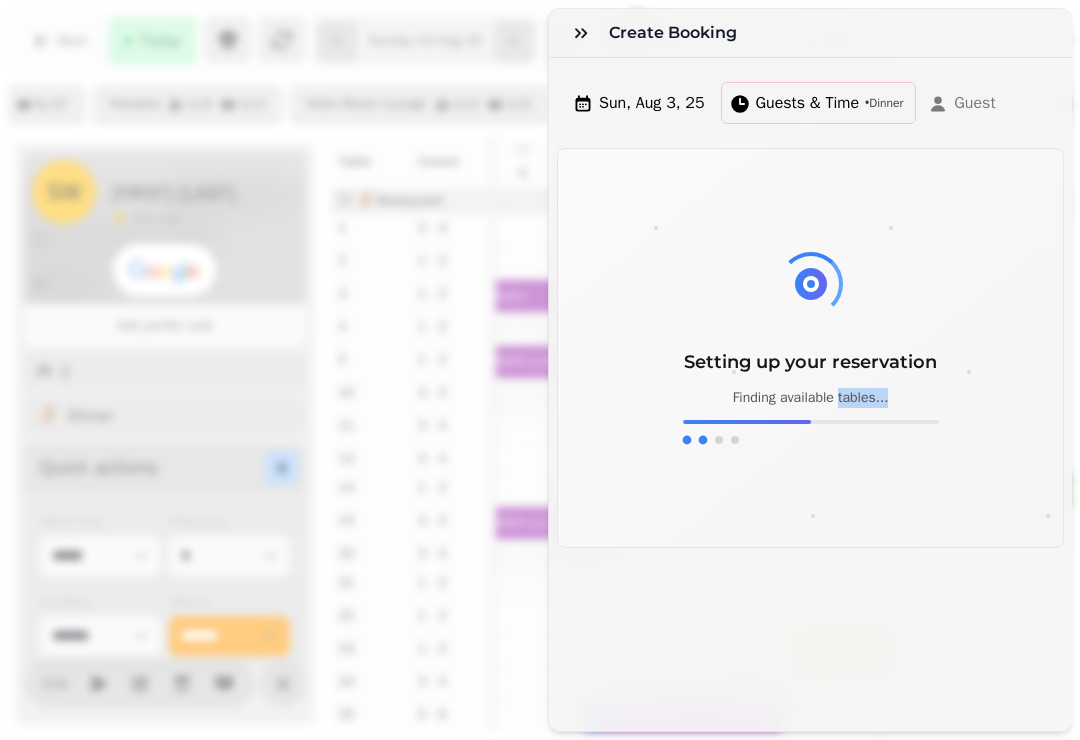 click at bounding box center (581, 33) 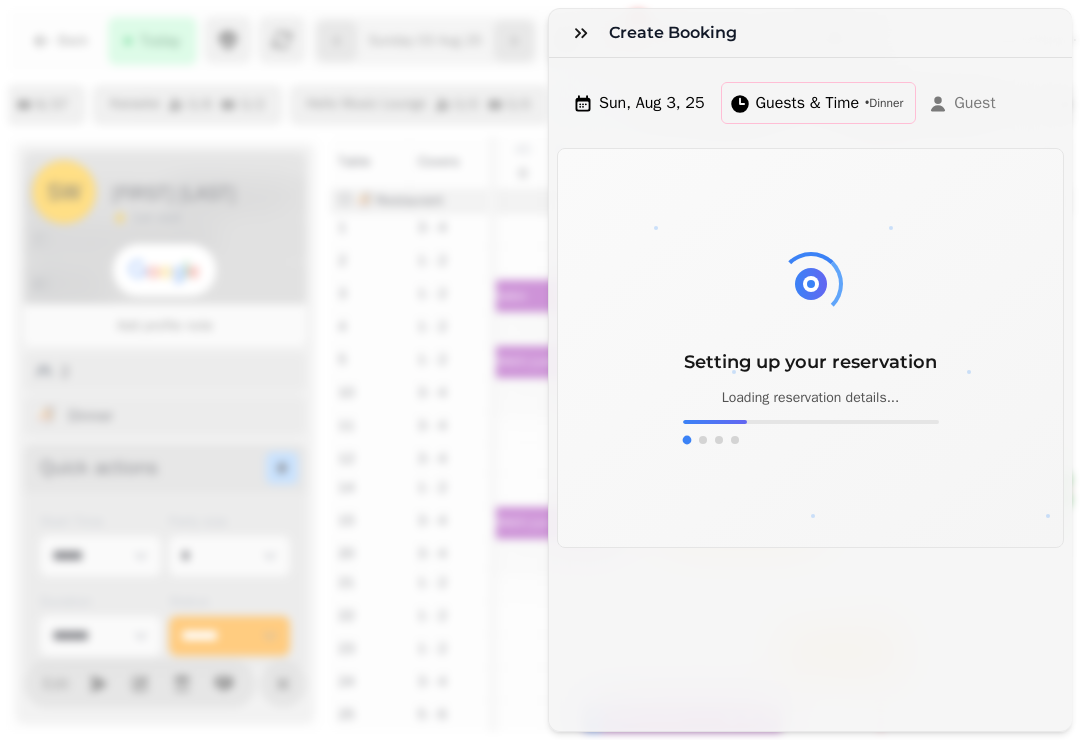 click on "Setting up your reservation Loading reservation details..." at bounding box center (810, 348) 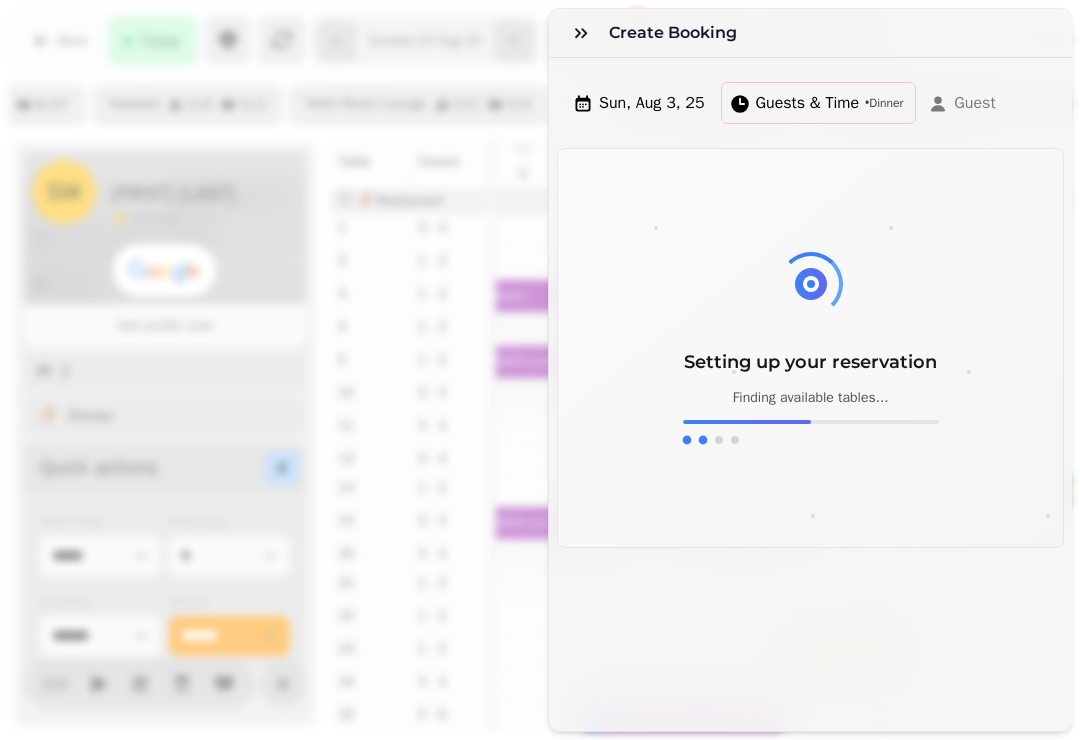 click at bounding box center [581, 33] 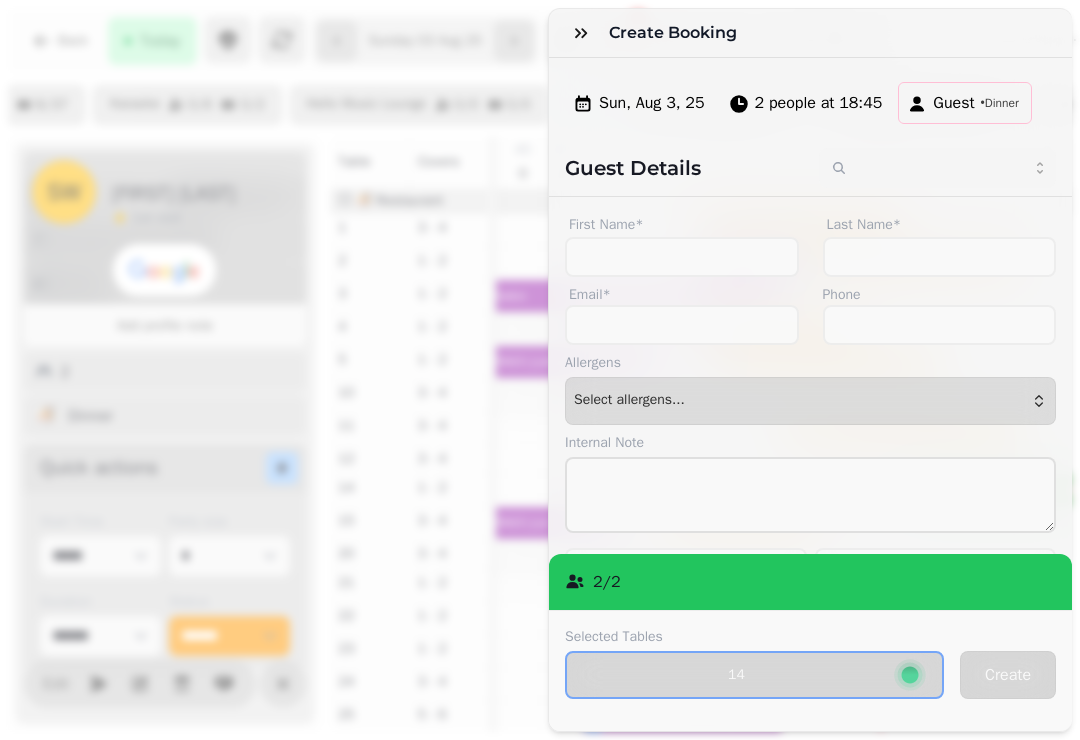 click 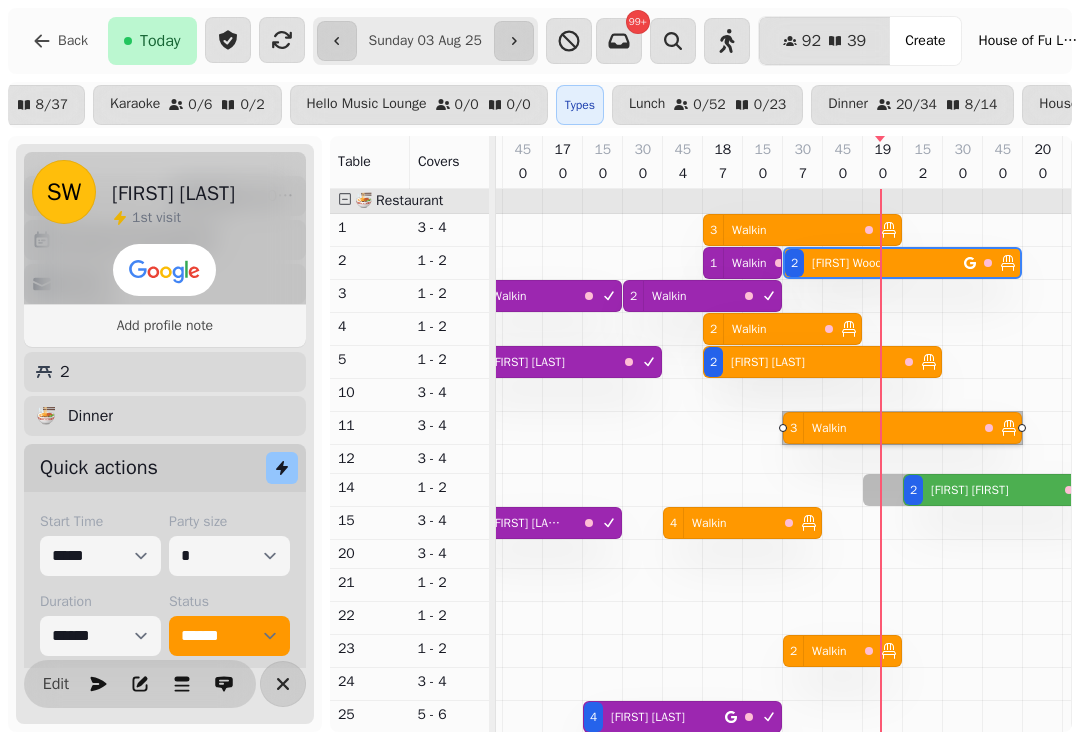 select on "**********" 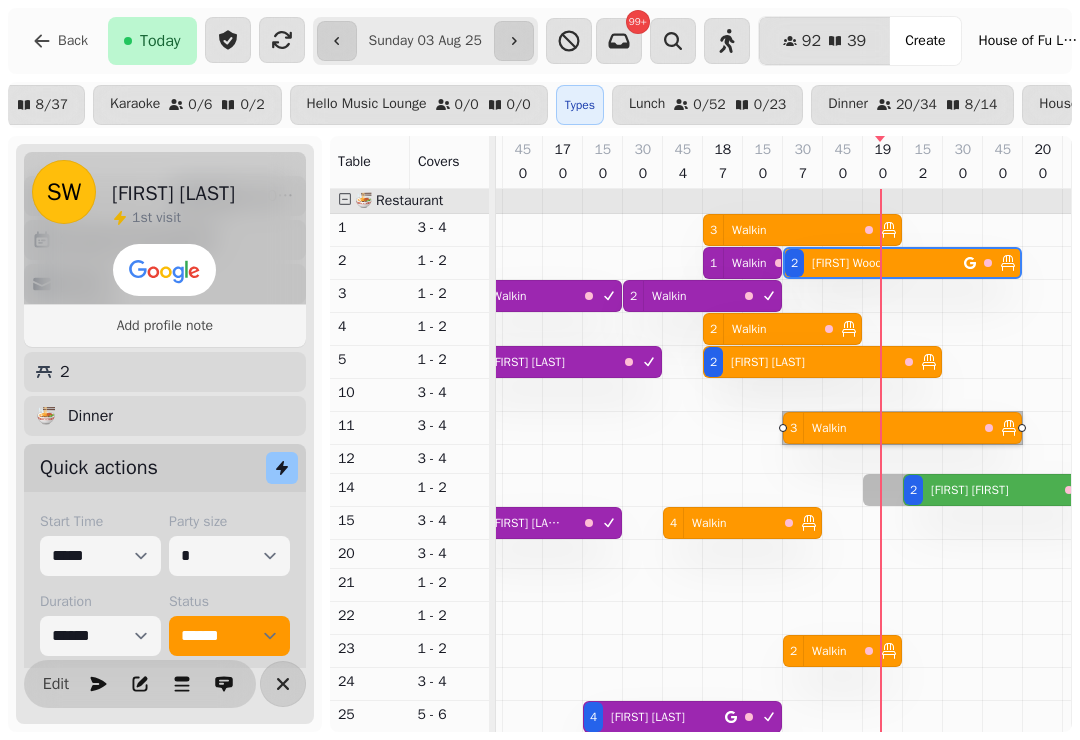 select on "*" 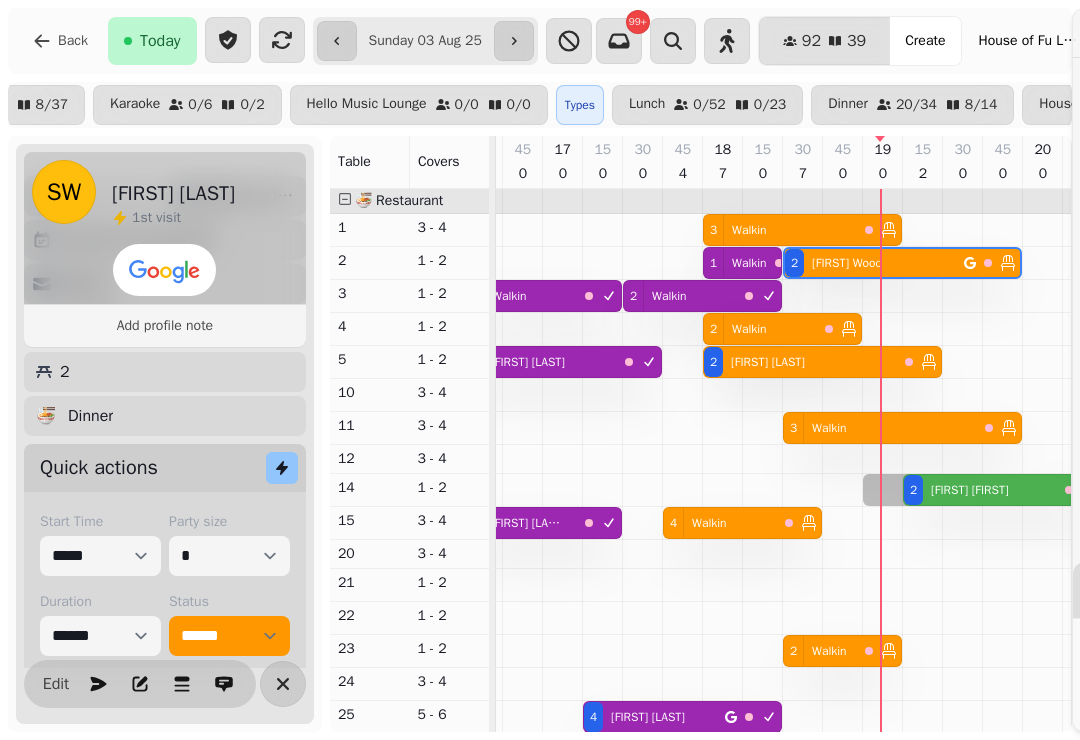 select on "****" 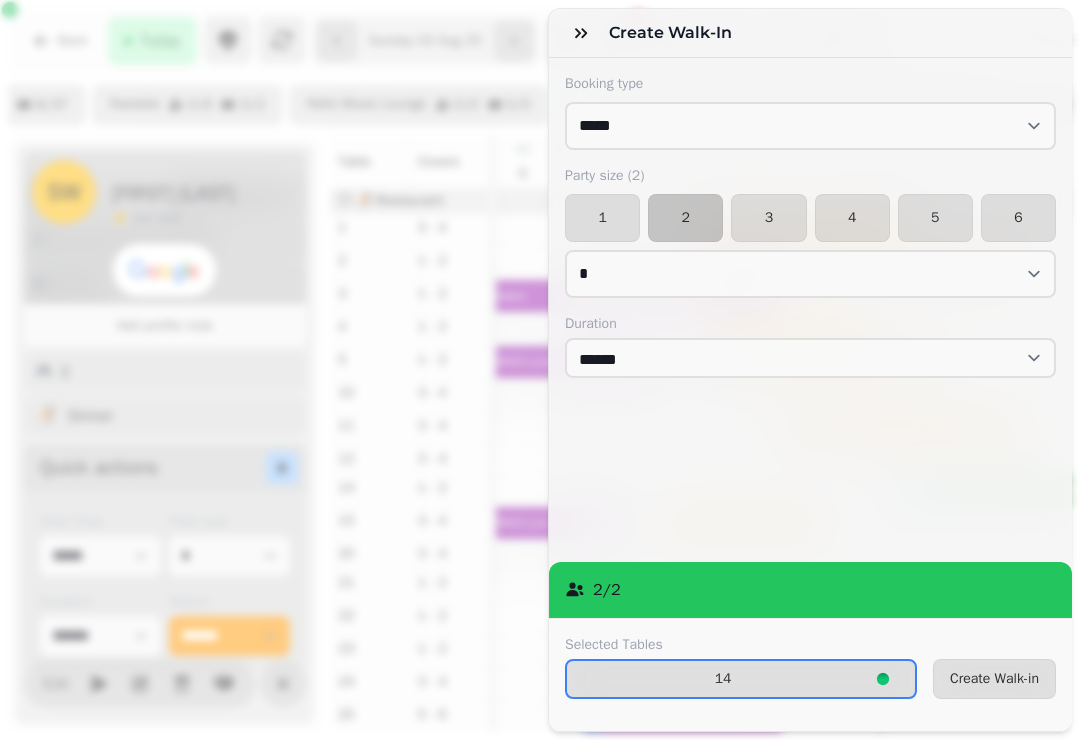 select on "**********" 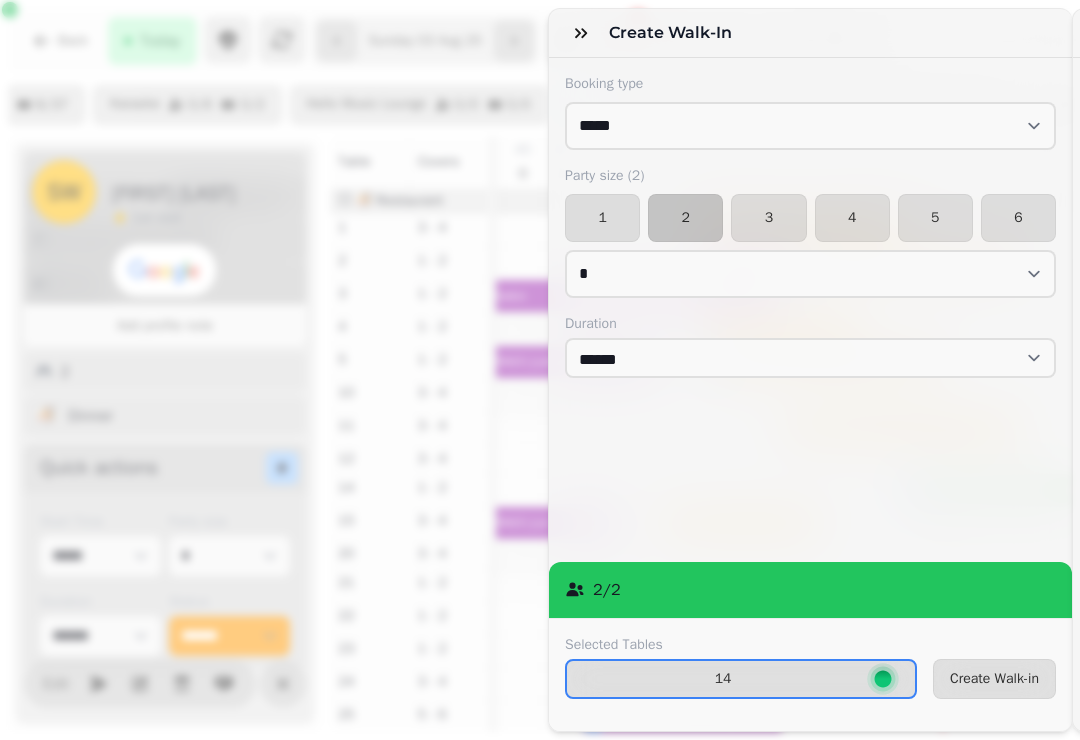 click 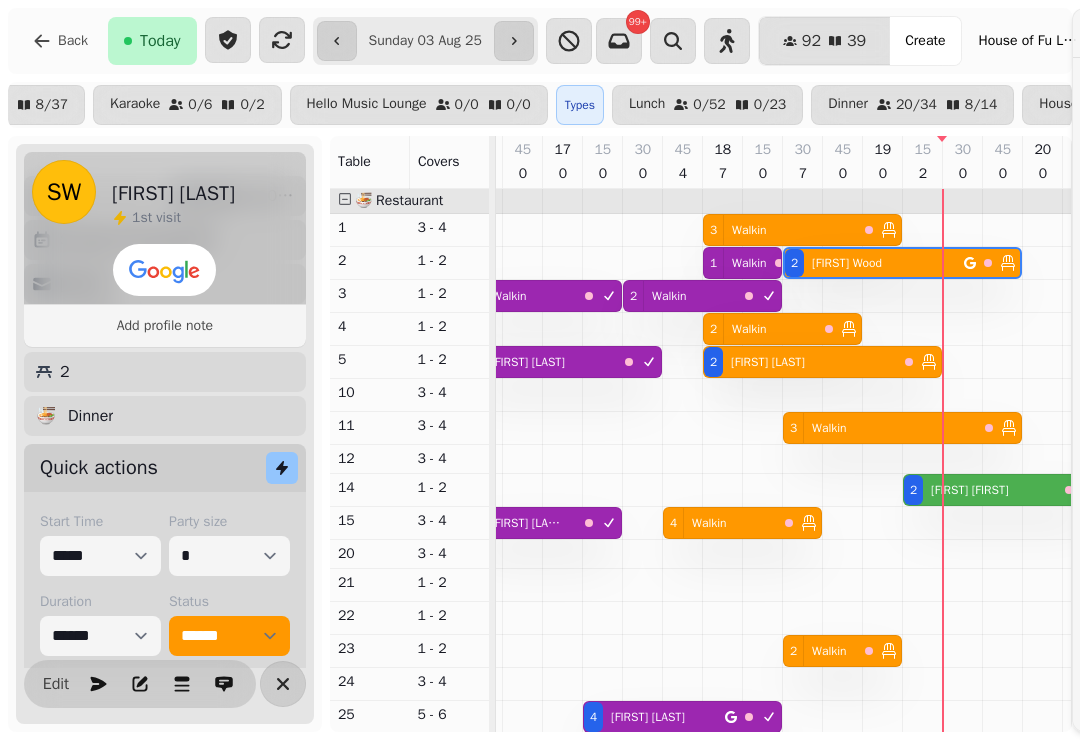 click 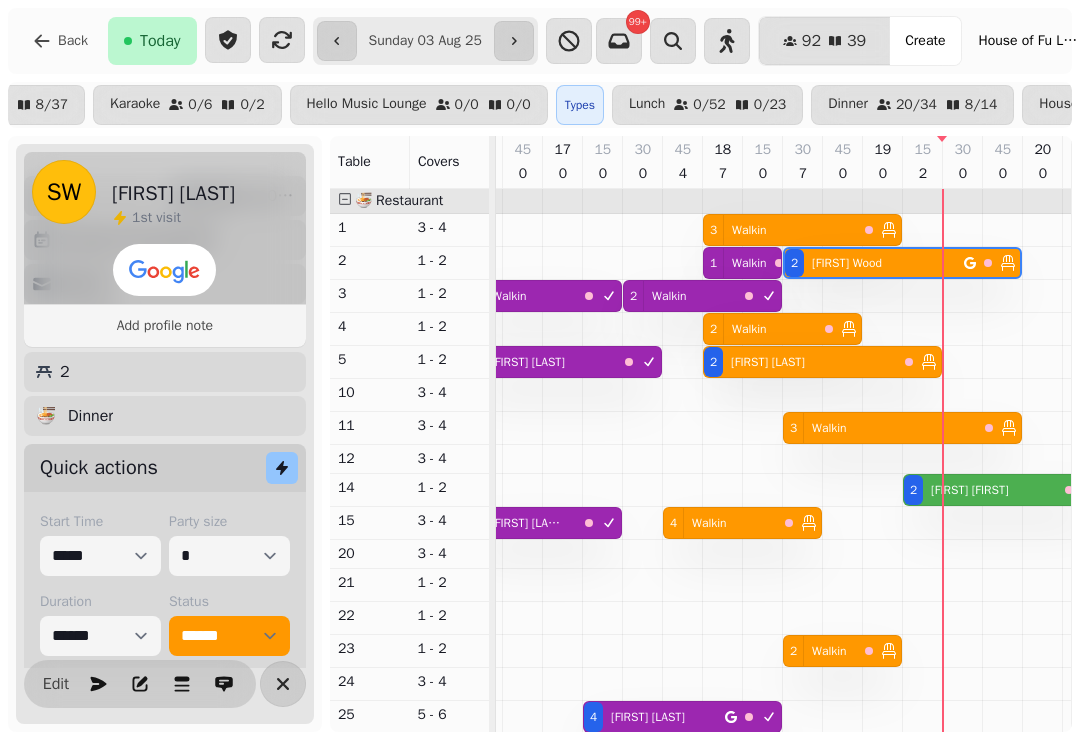 click at bounding box center [228, 40] 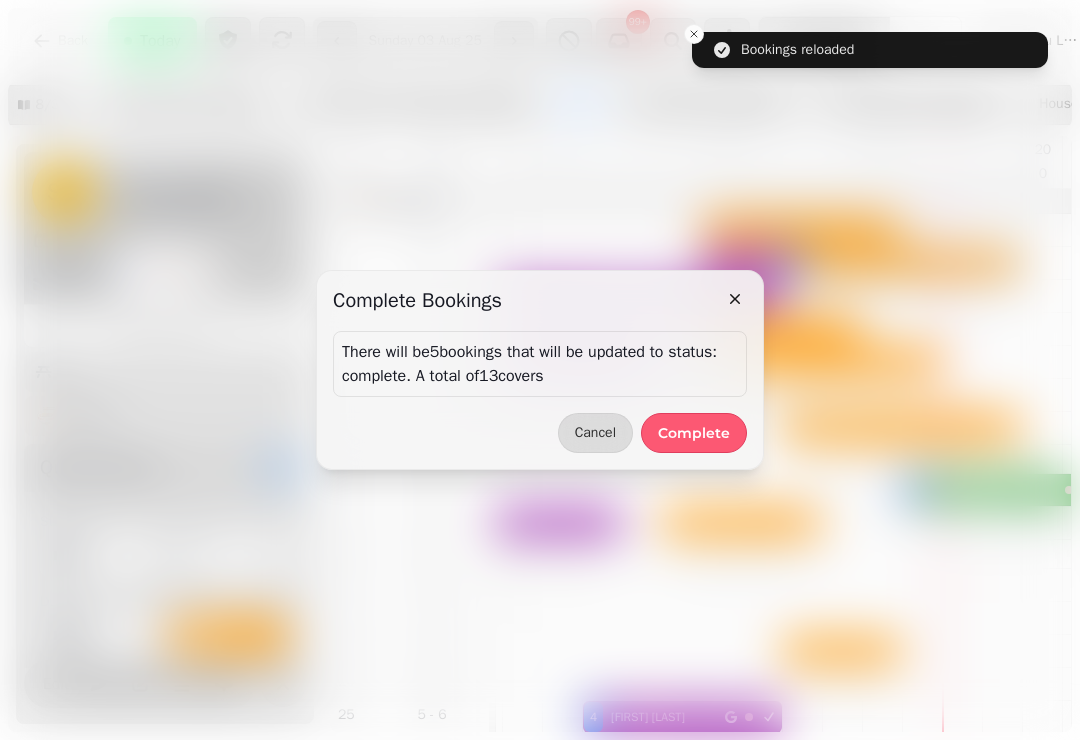 click on "Complete" at bounding box center [694, 433] 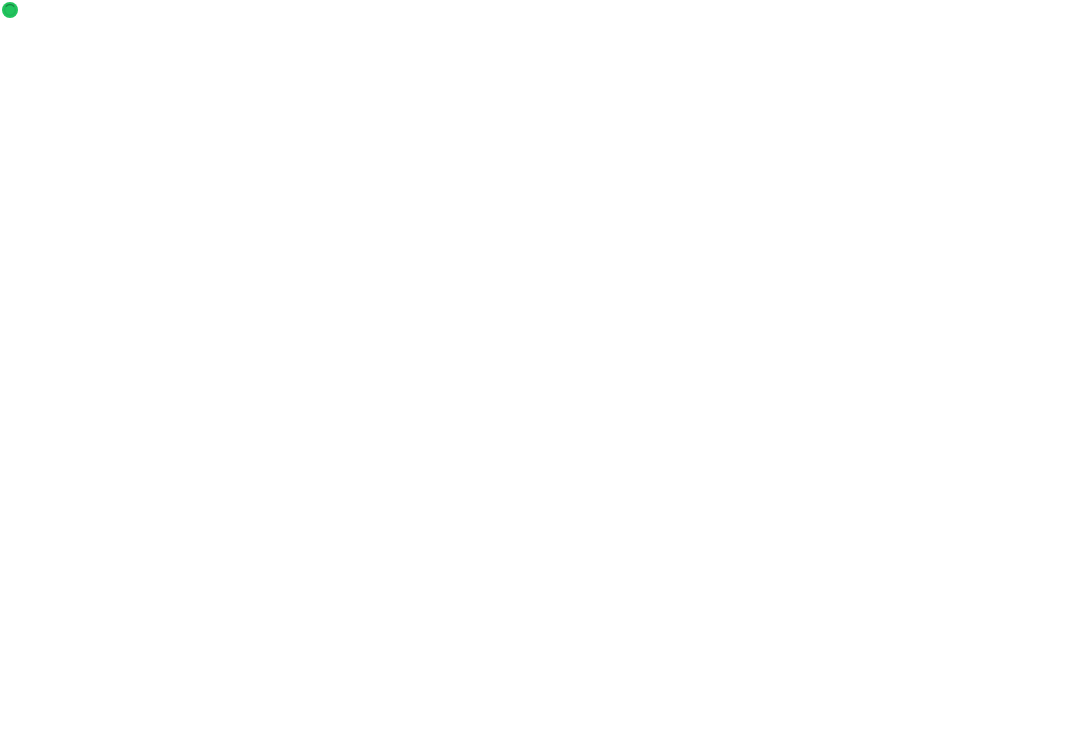 scroll, scrollTop: 0, scrollLeft: 0, axis: both 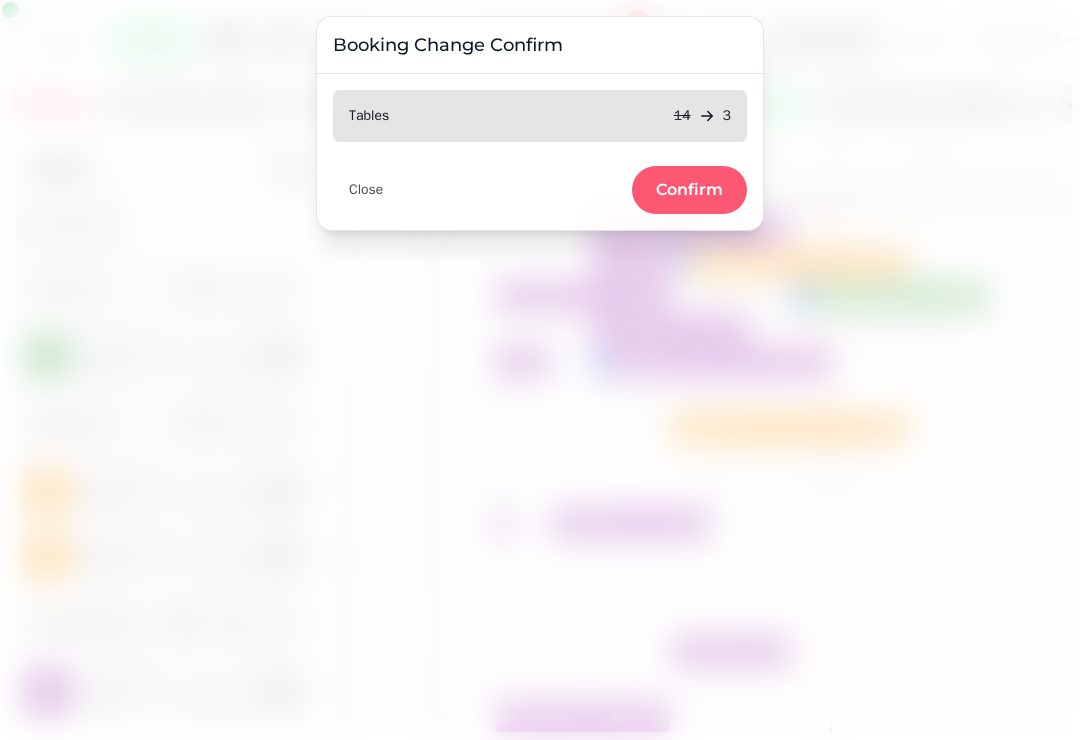 click on "Confirm" at bounding box center (689, 190) 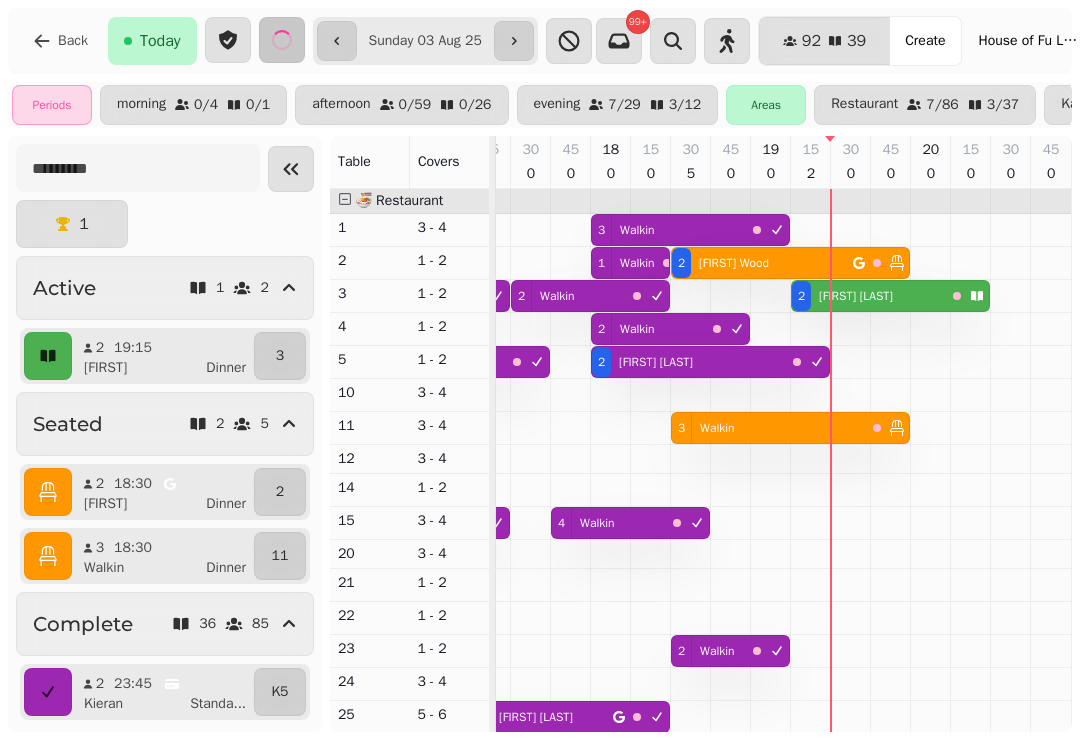 click on "Ellianna   Dennis" at bounding box center [856, 296] 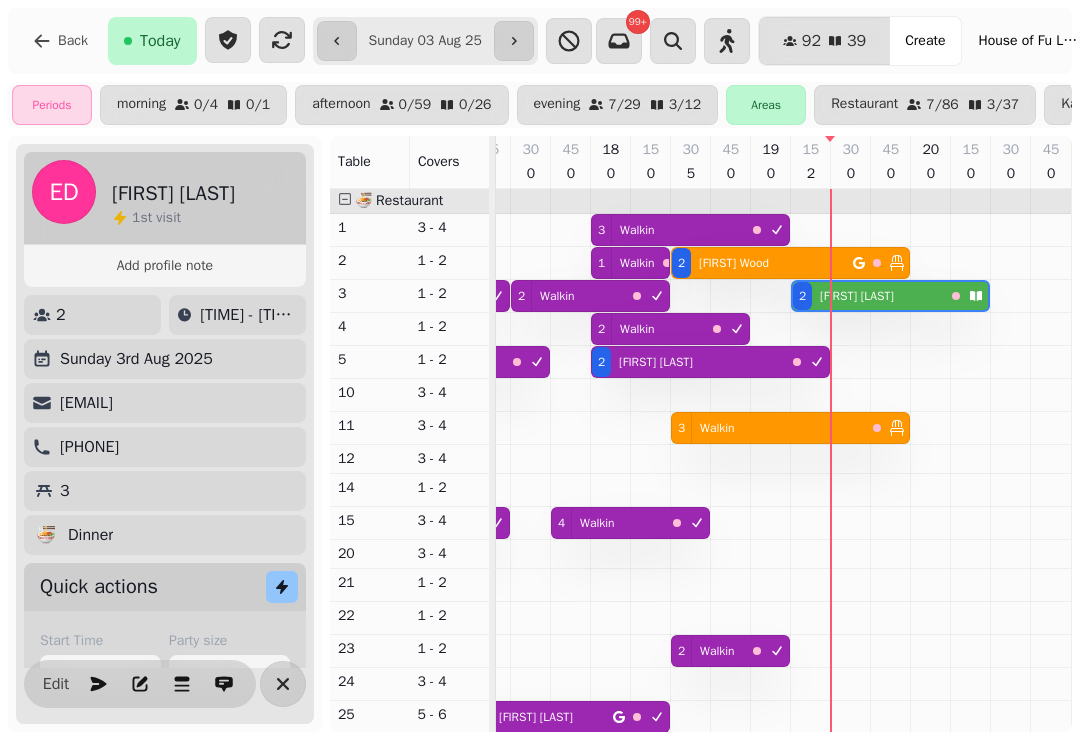 scroll, scrollTop: 122, scrollLeft: 0, axis: vertical 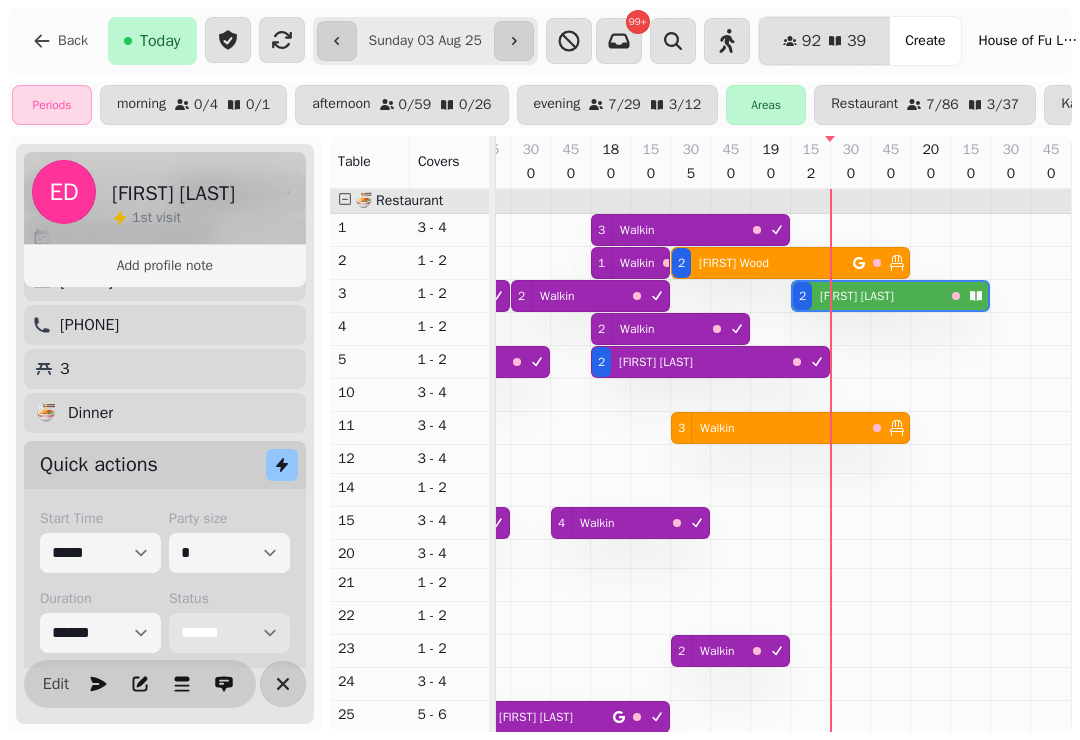 click on "**********" at bounding box center [229, 633] 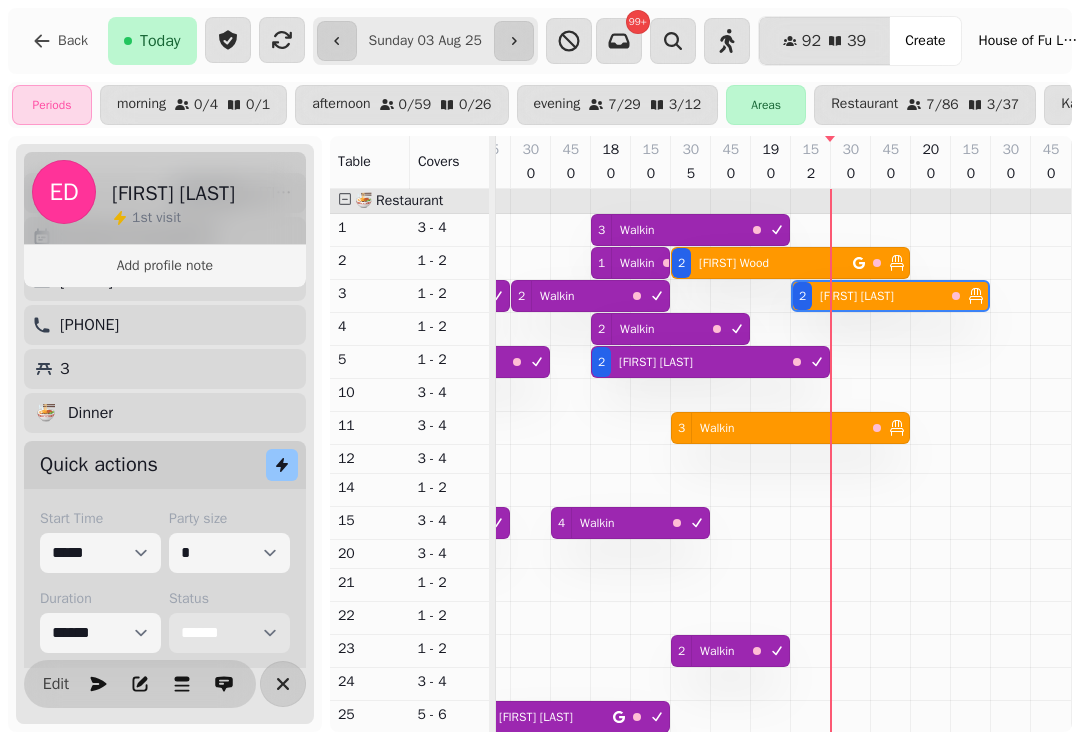scroll, scrollTop: 0, scrollLeft: 2716, axis: horizontal 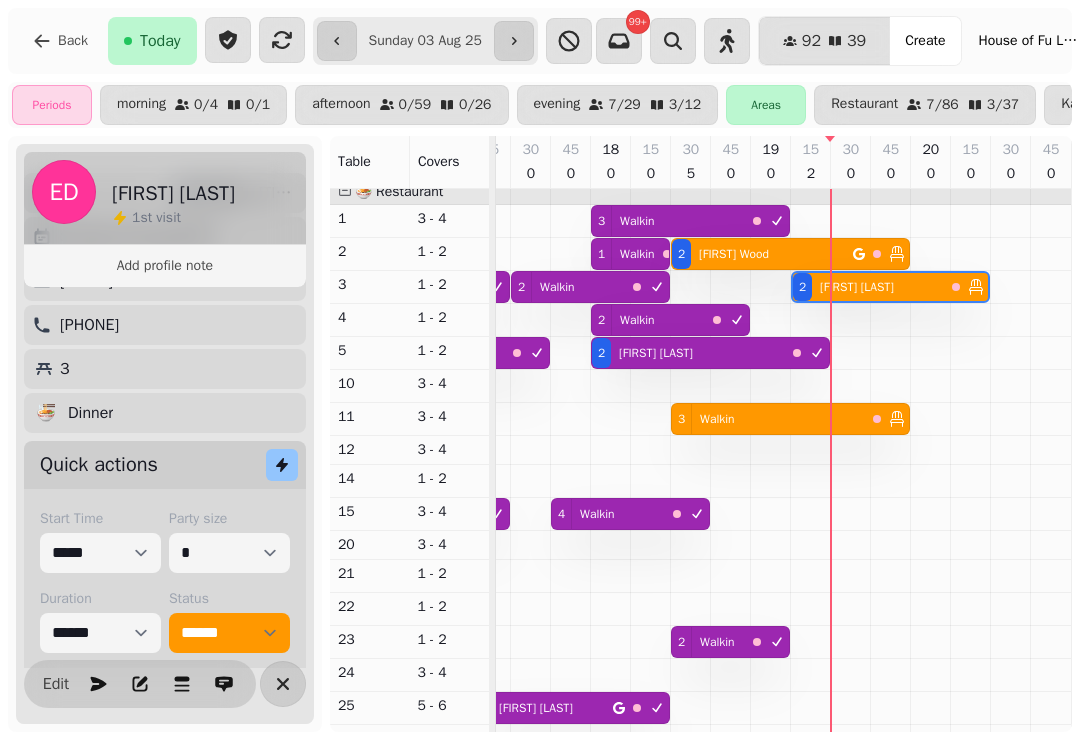 click at bounding box center [851, 727] 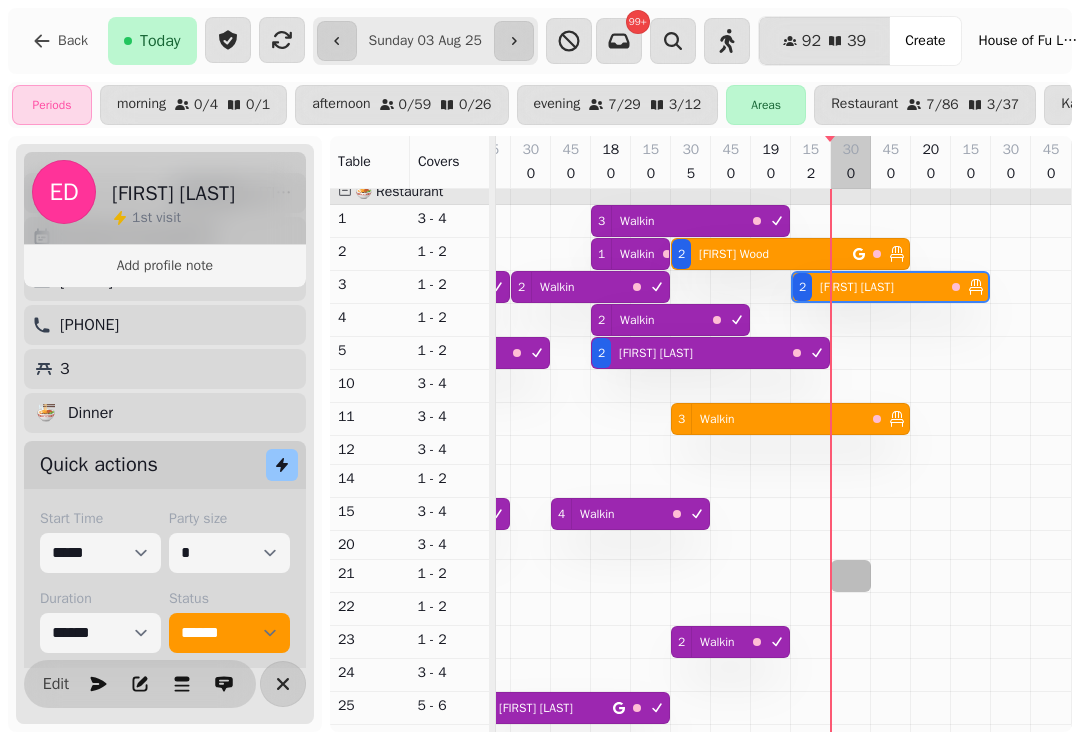select on "**********" 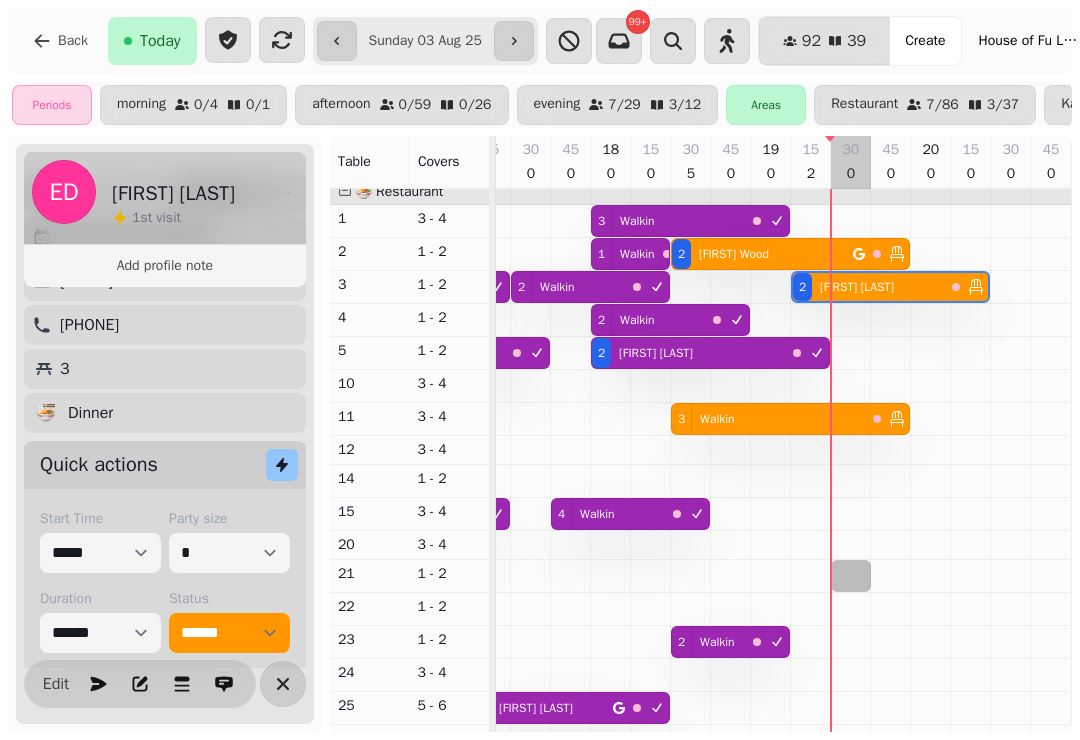 select on "*" 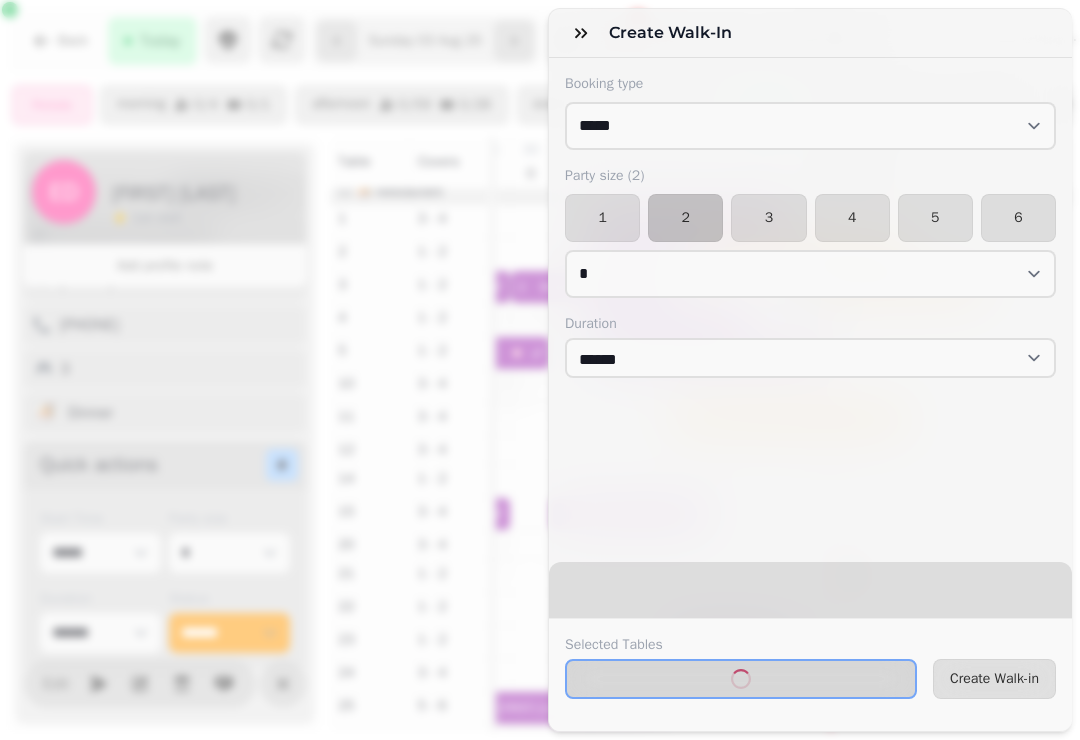 click on "1" at bounding box center (602, 218) 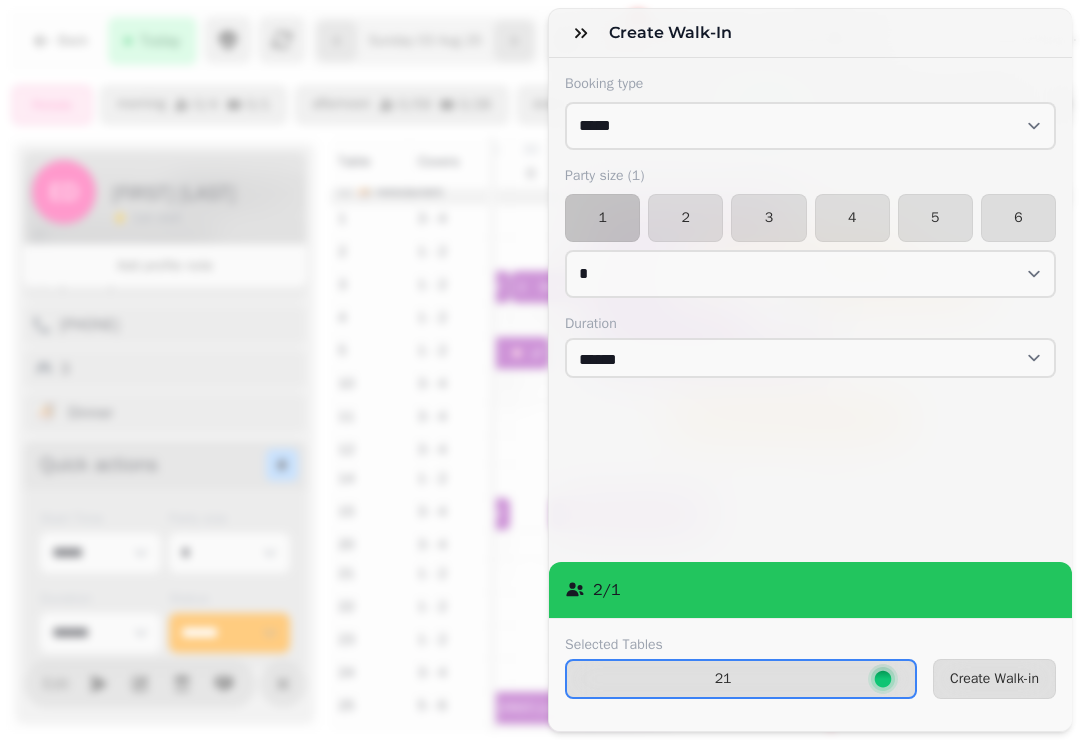click on "Create Walk-in" at bounding box center (994, 679) 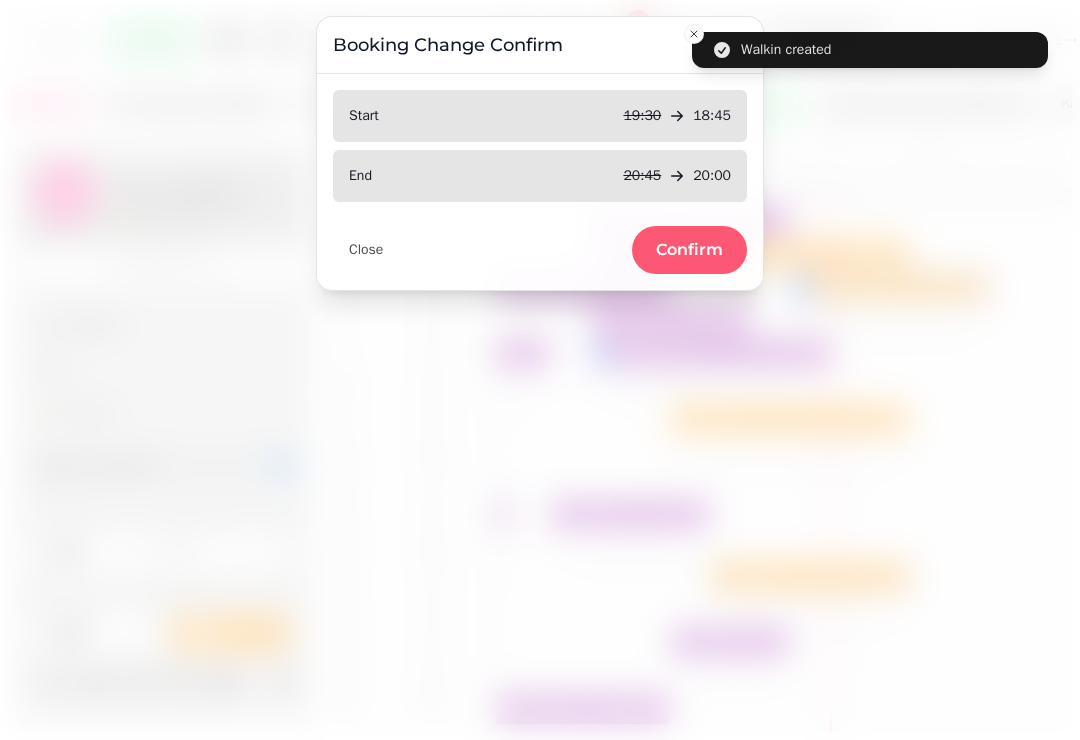 click on "Confirm" at bounding box center [689, 250] 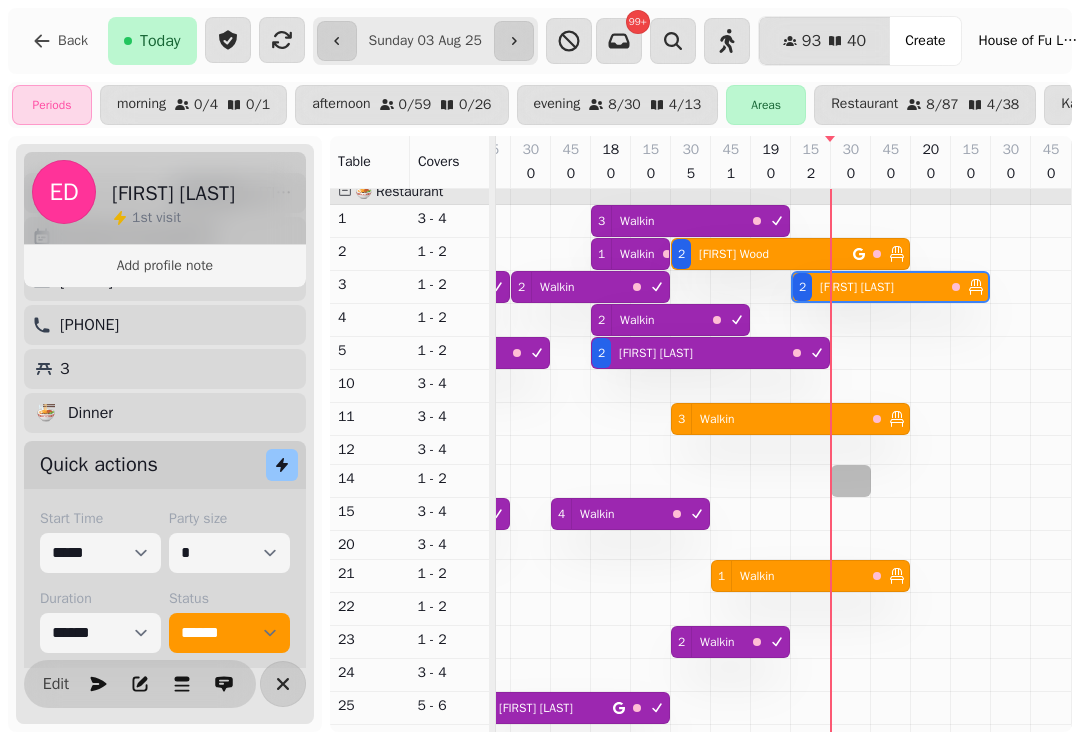 select on "**********" 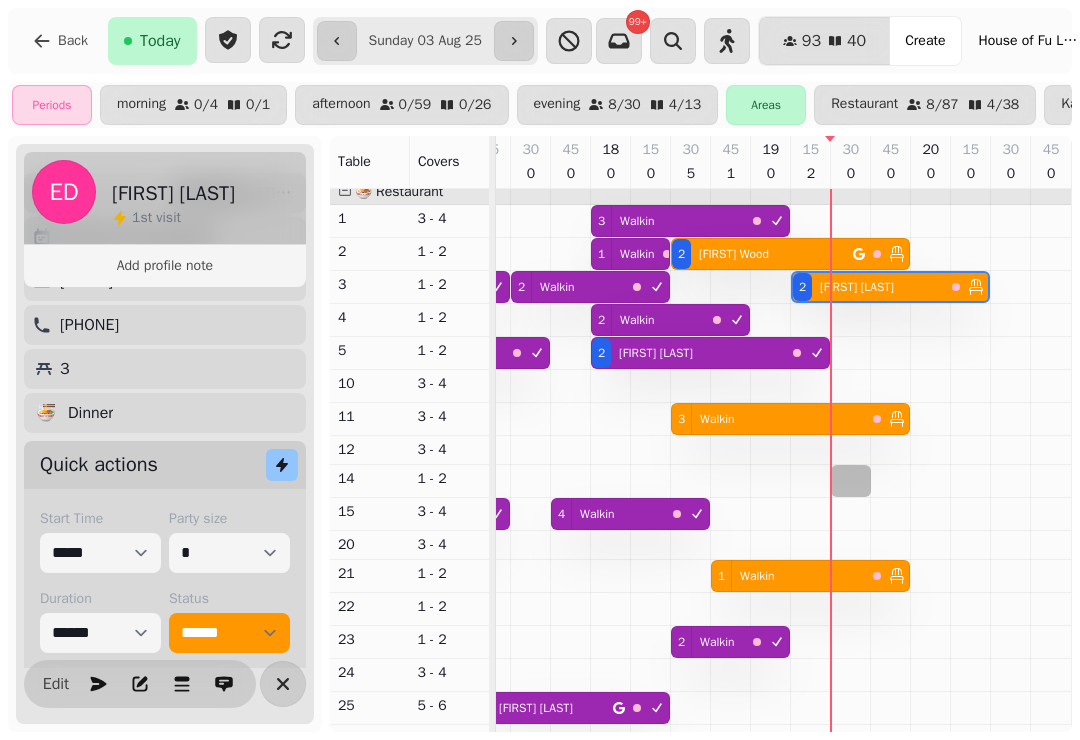 select on "*" 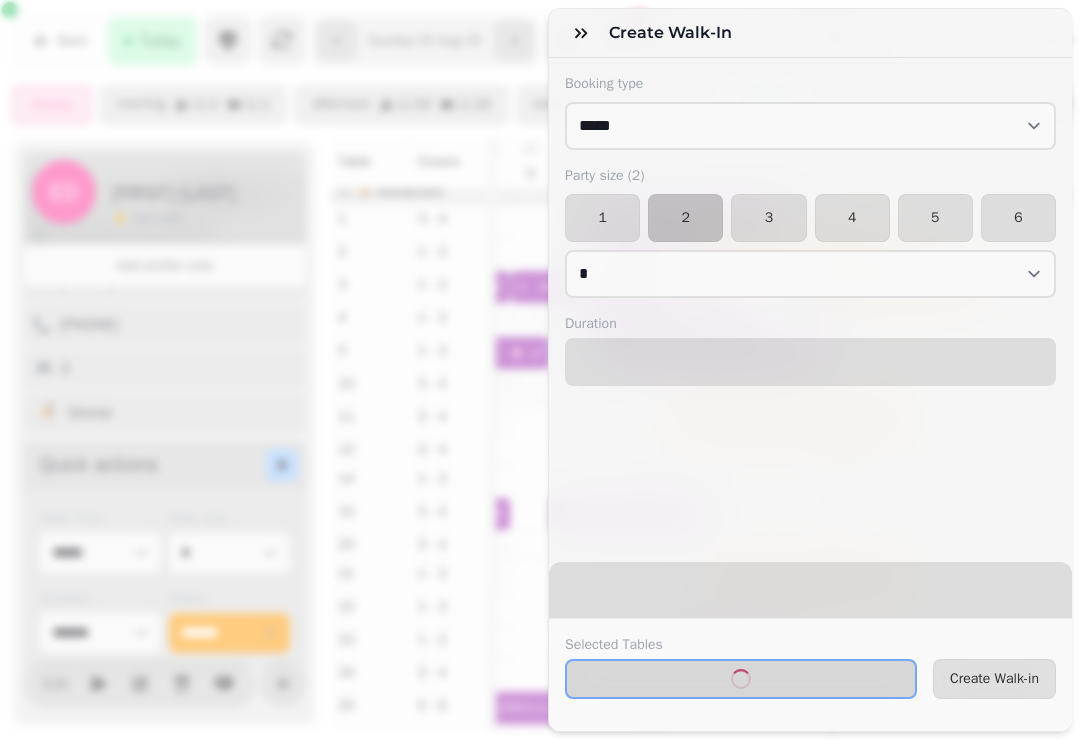select on "****" 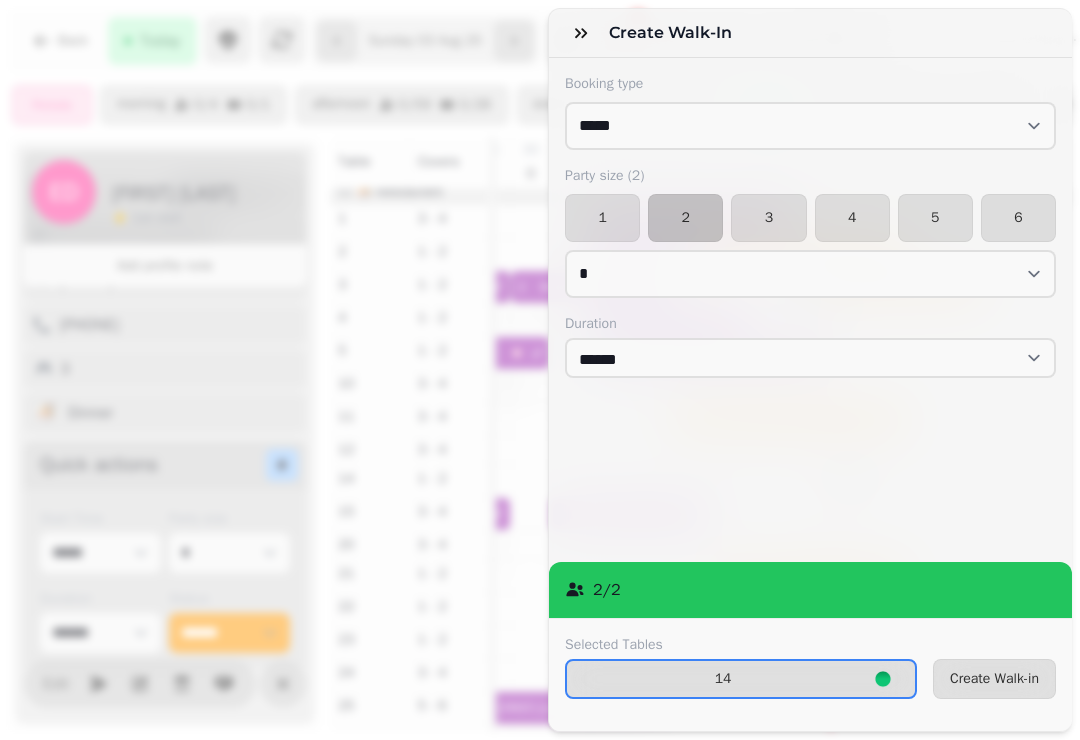 click on "Create Walk-in" at bounding box center [994, 679] 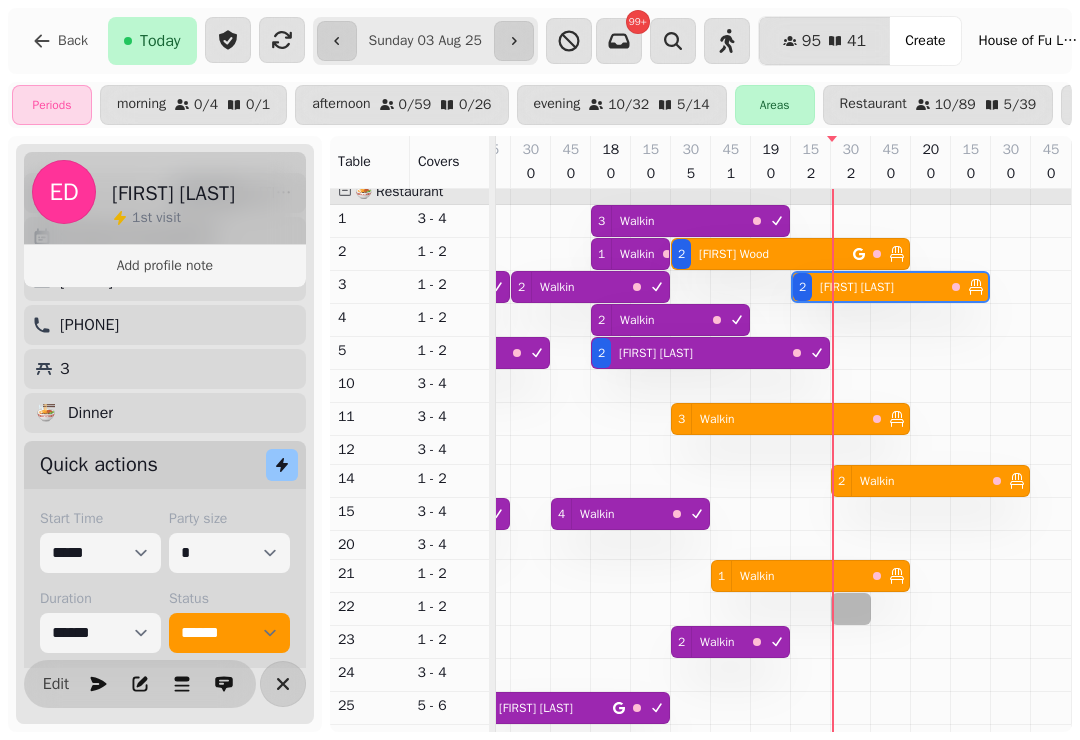 select on "**********" 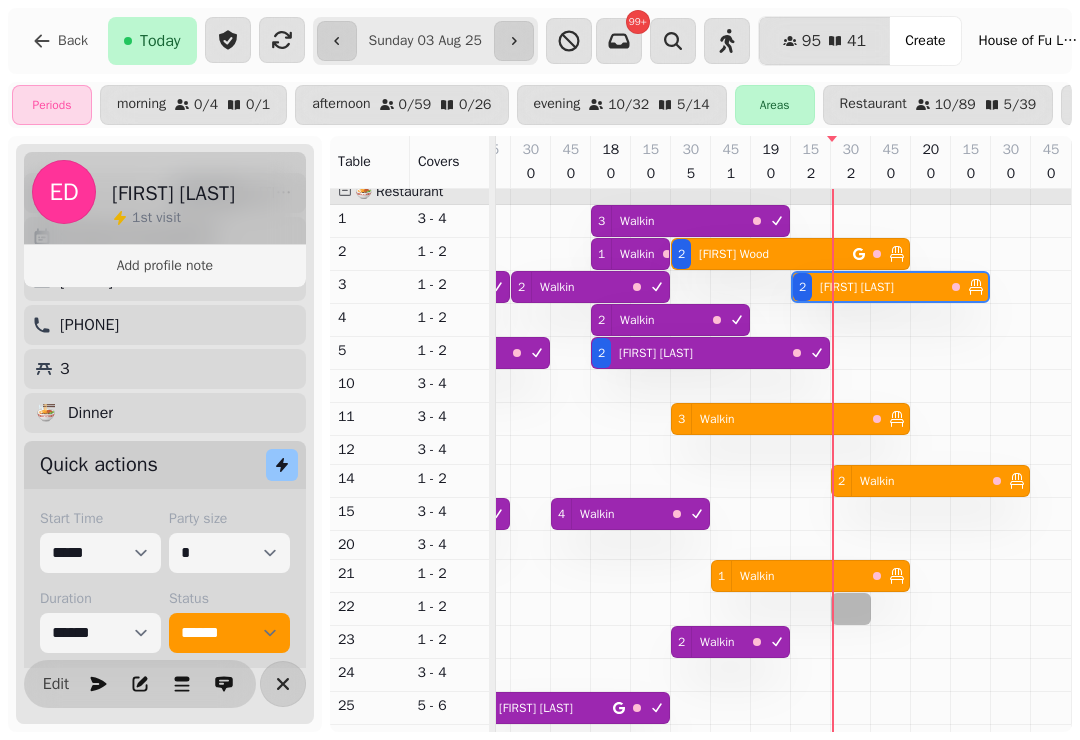 select on "*" 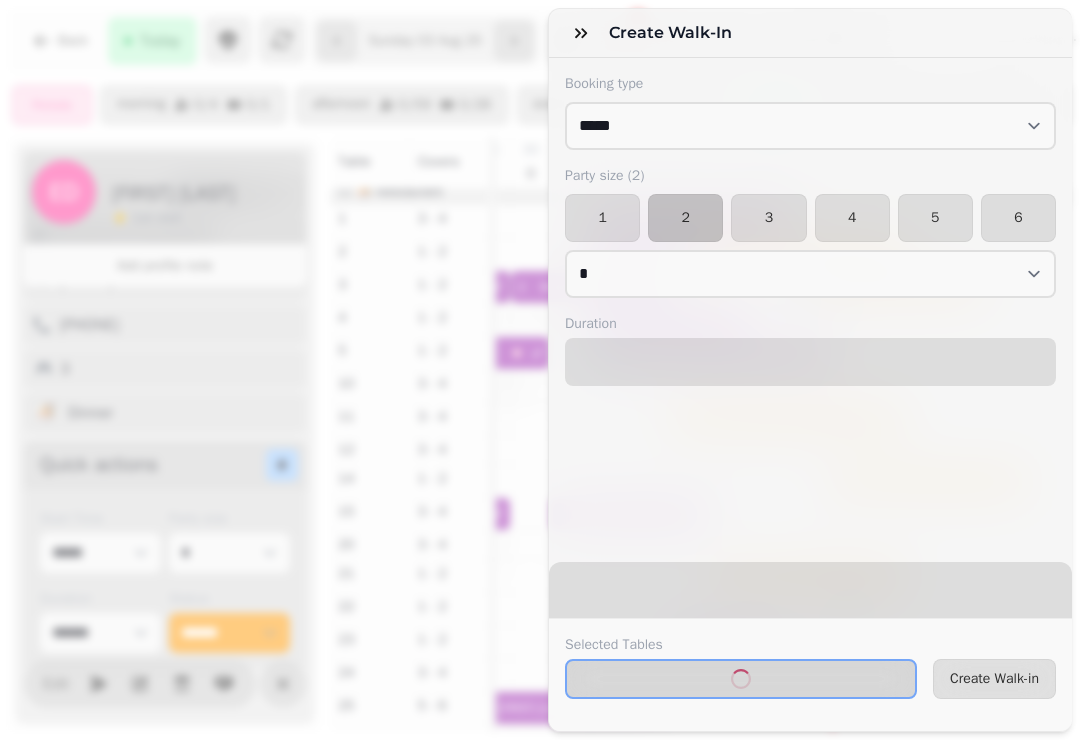 select on "****" 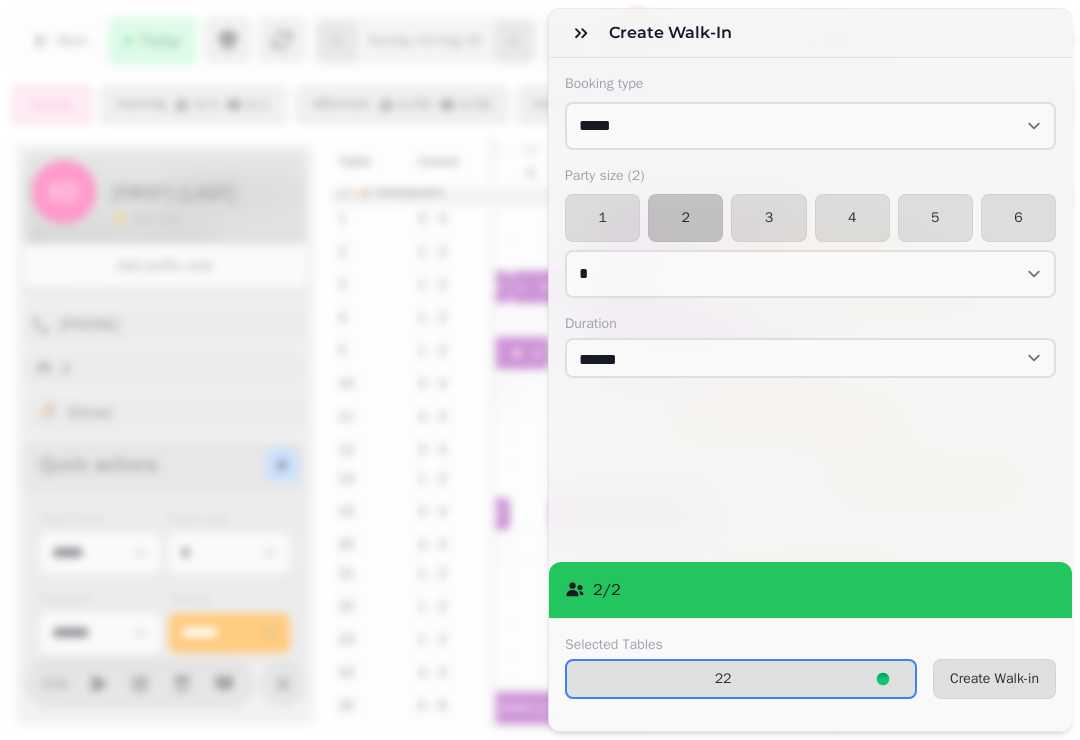 click on "Create Walk-in" at bounding box center (994, 679) 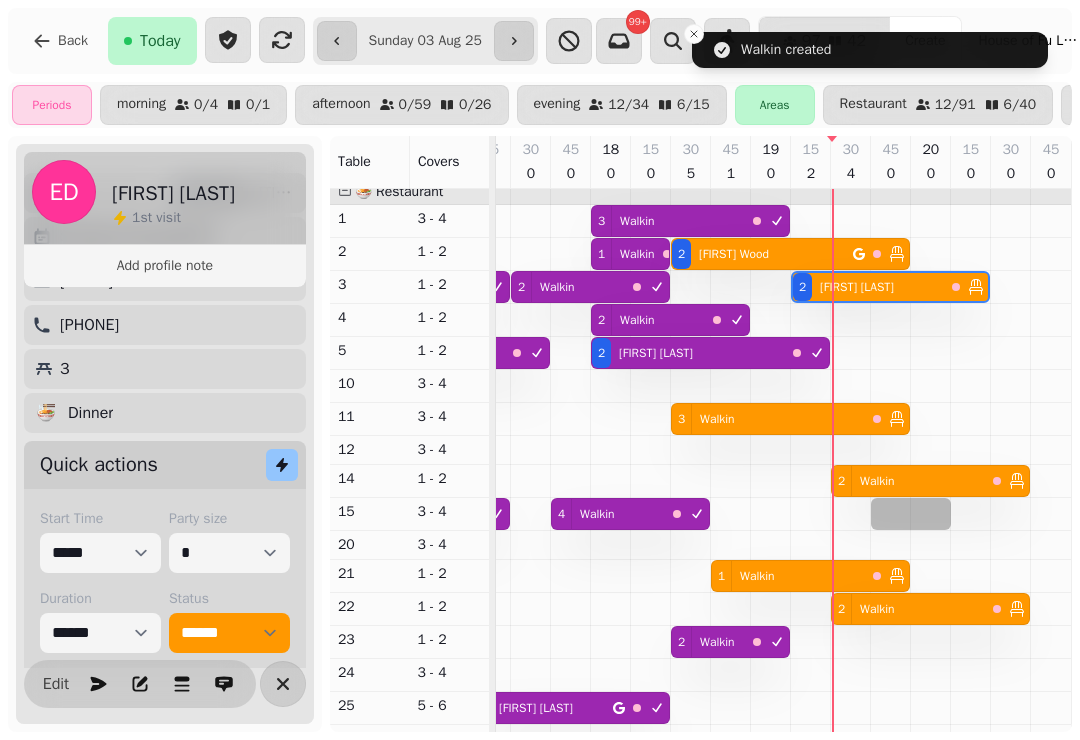 select on "**********" 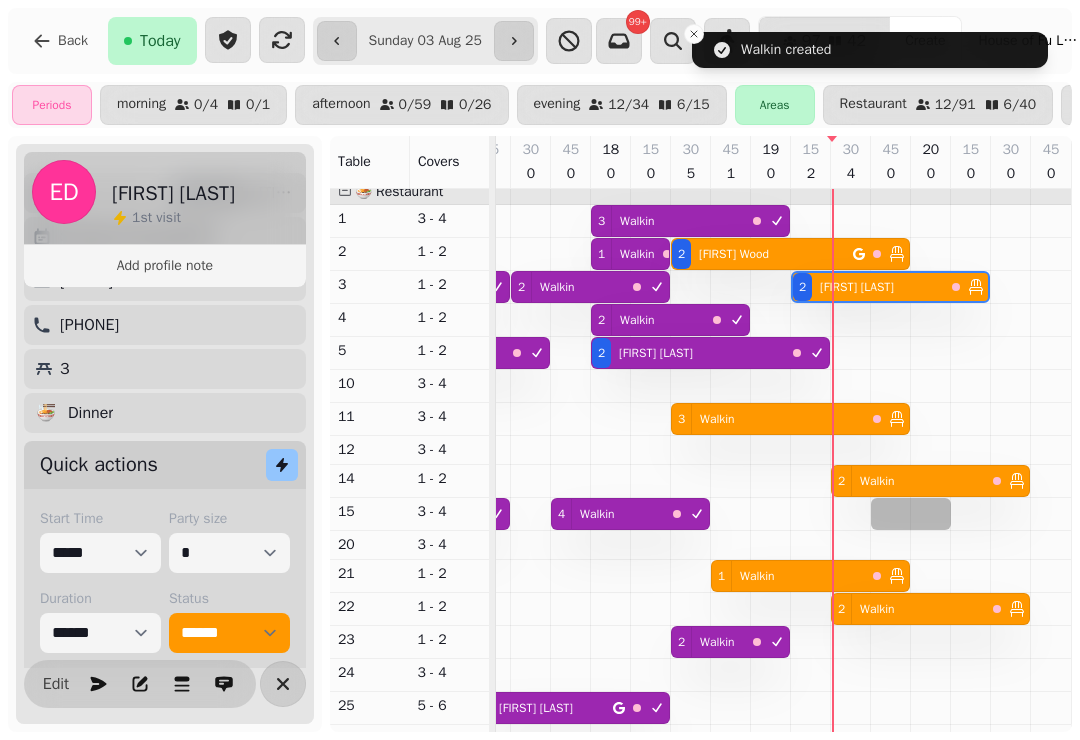 select on "*" 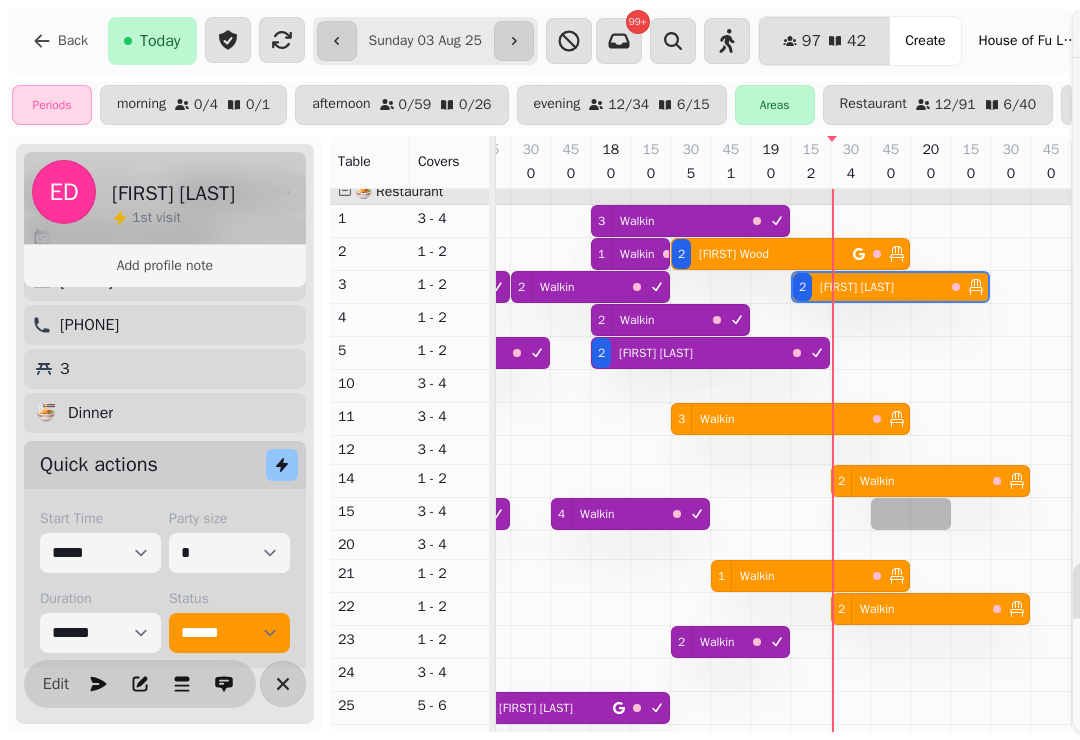 select on "****" 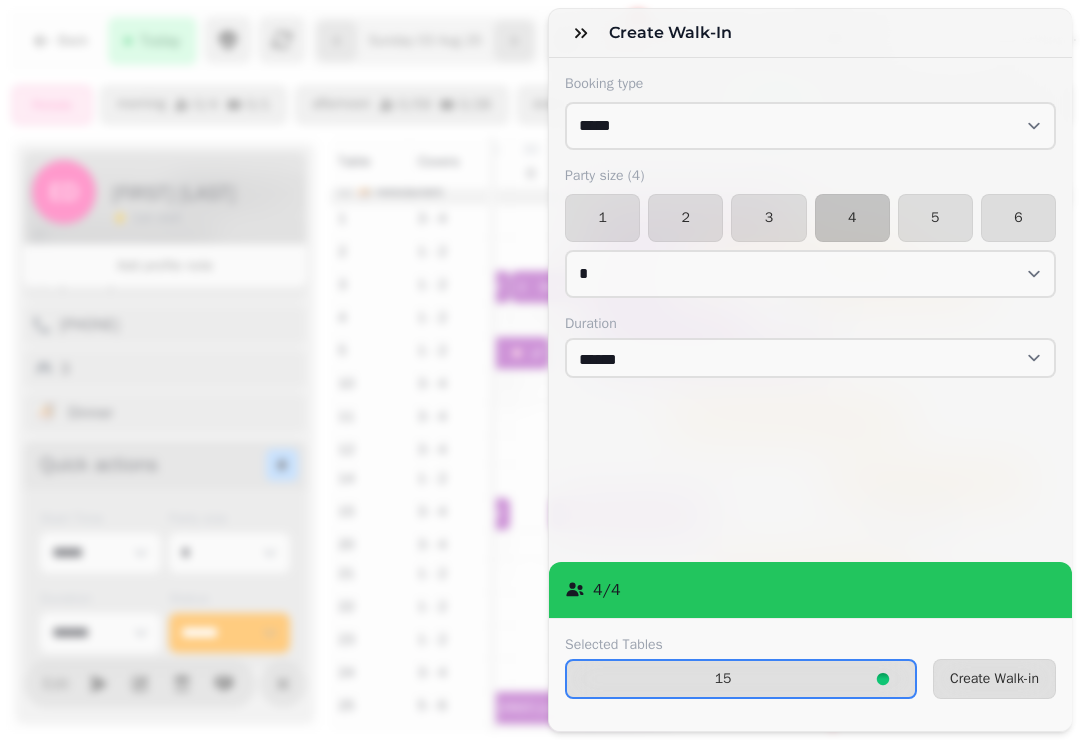 click 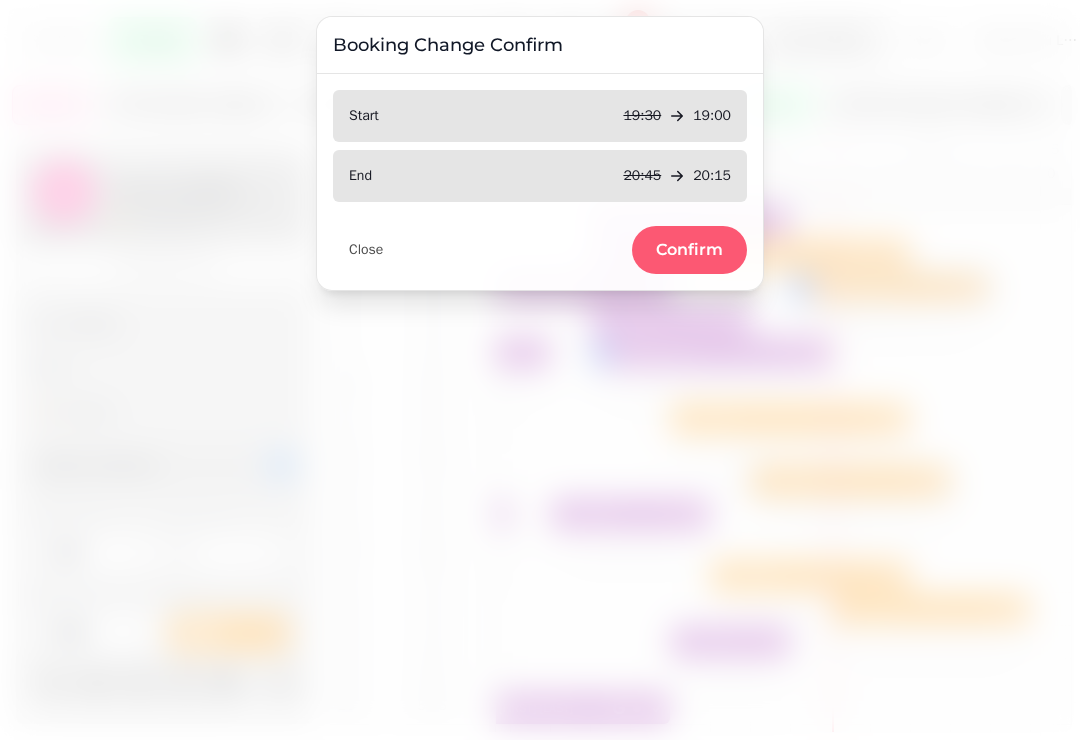 click on "Confirm" at bounding box center (689, 250) 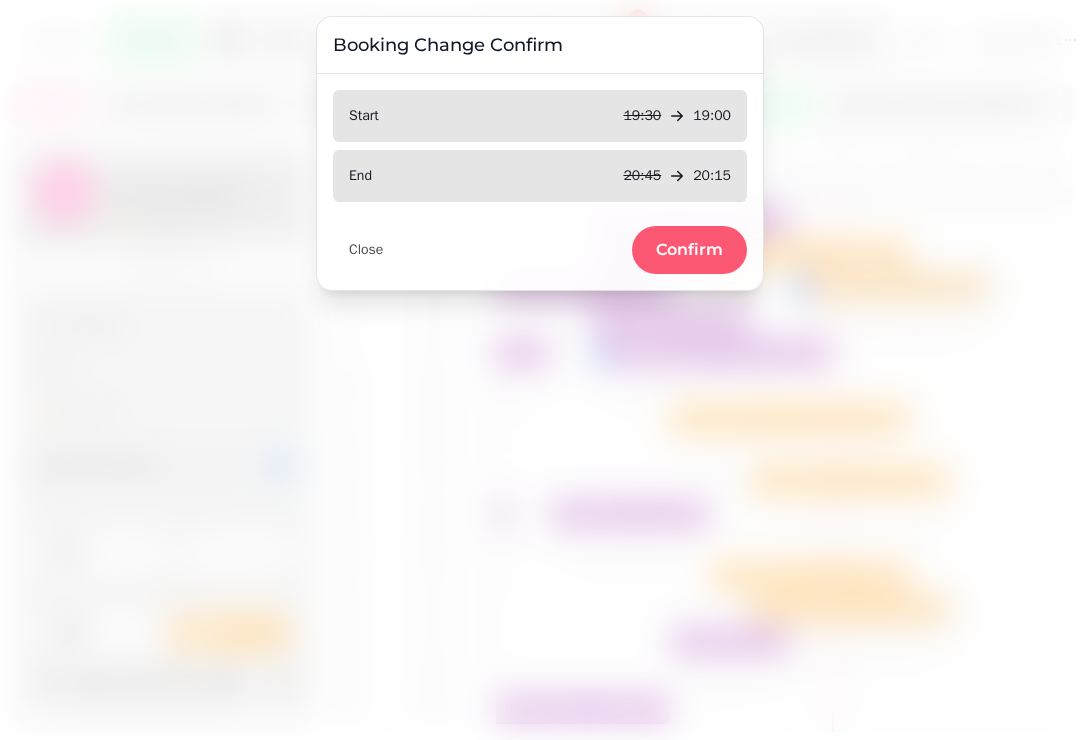 click on "Confirm" at bounding box center (689, 250) 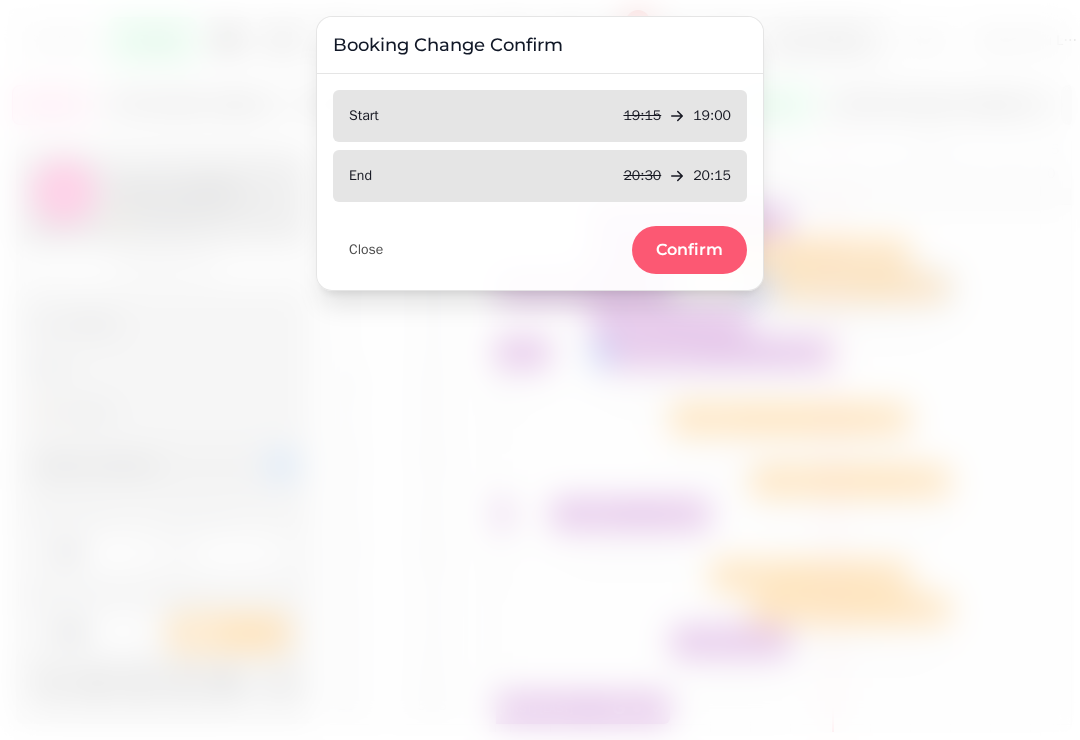 click on "Confirm" at bounding box center (689, 250) 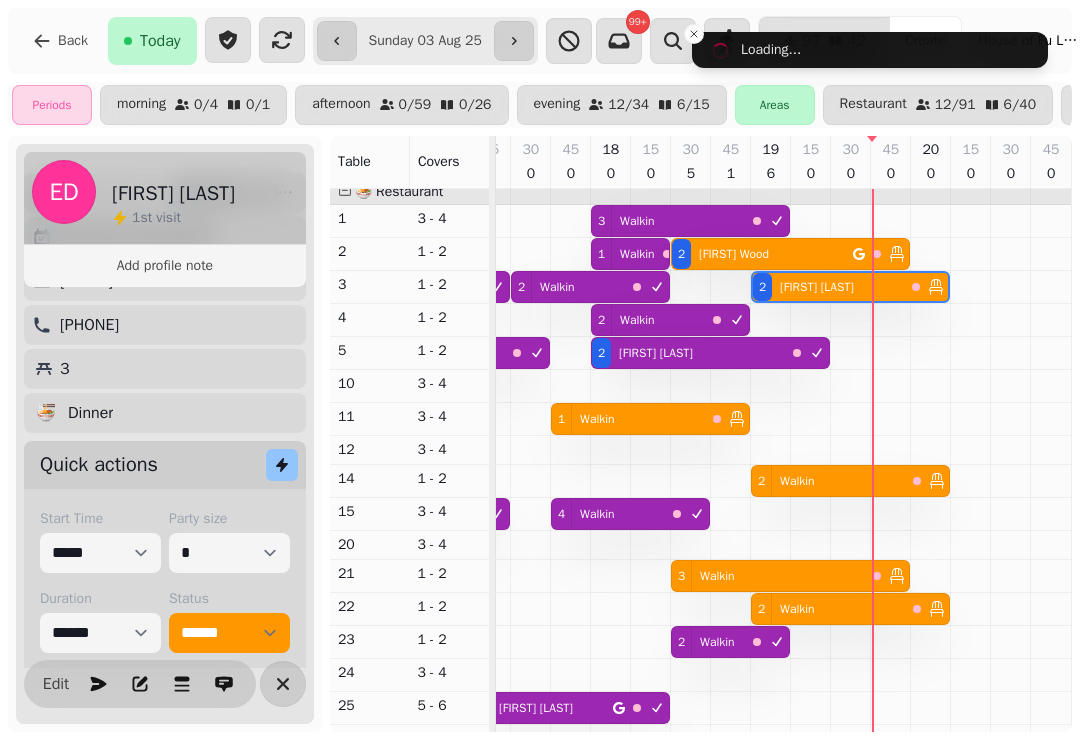 scroll, scrollTop: 67, scrollLeft: 2785, axis: both 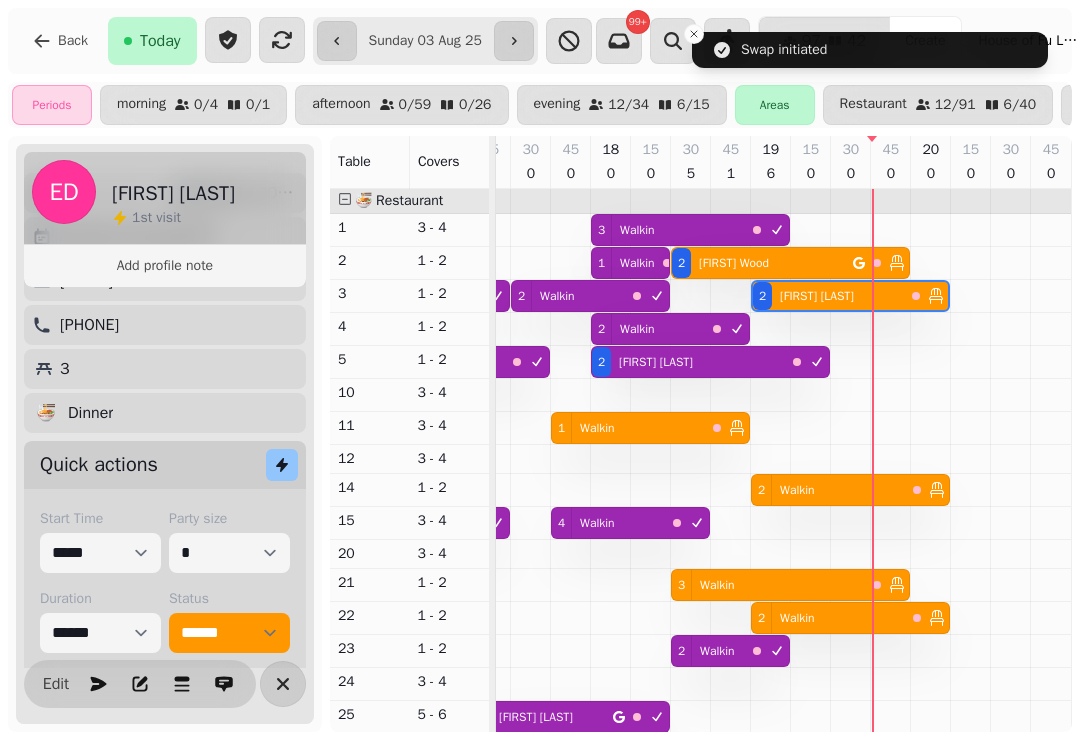 click at bounding box center (228, 40) 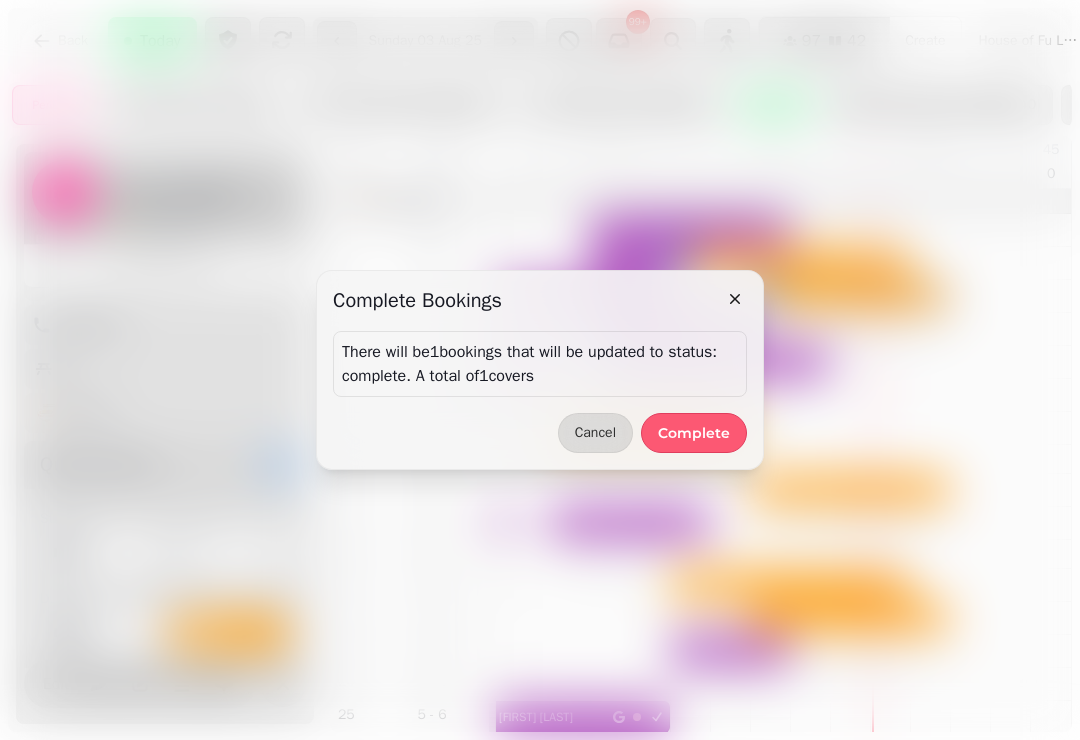 click on "Complete" at bounding box center (694, 433) 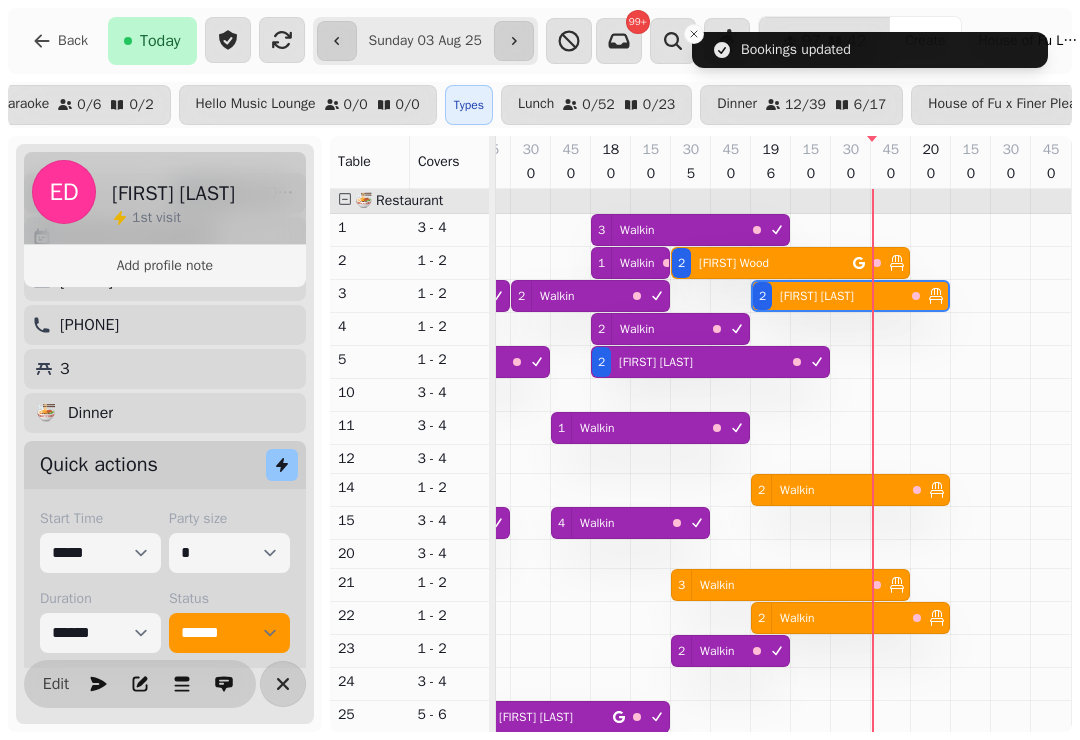 scroll, scrollTop: 0, scrollLeft: 1098, axis: horizontal 